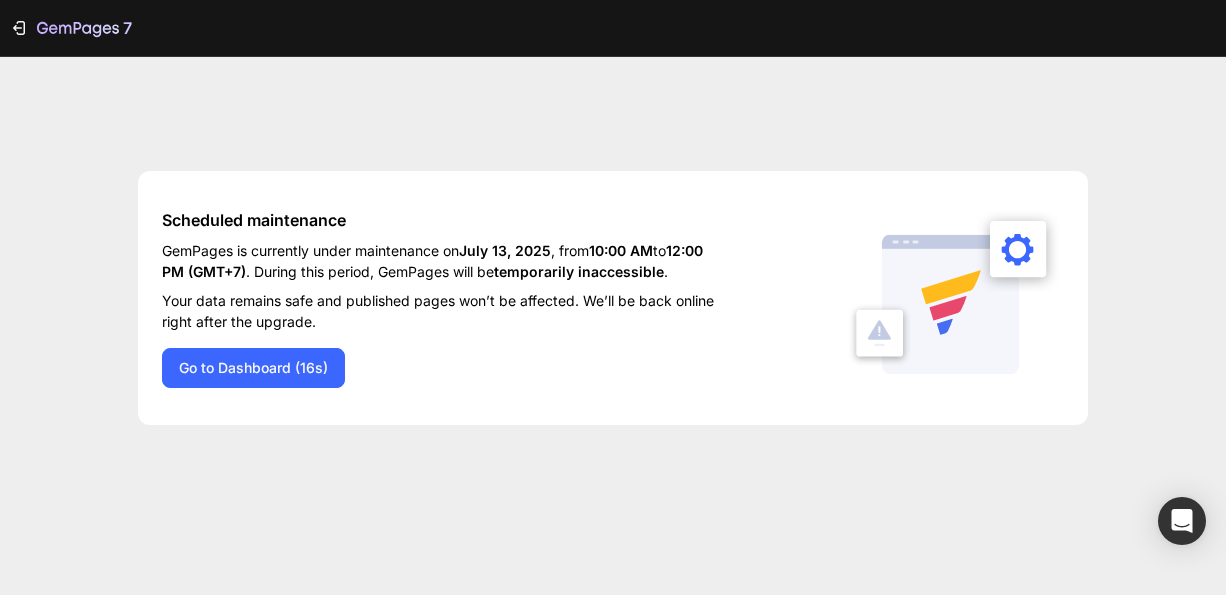scroll, scrollTop: 0, scrollLeft: 0, axis: both 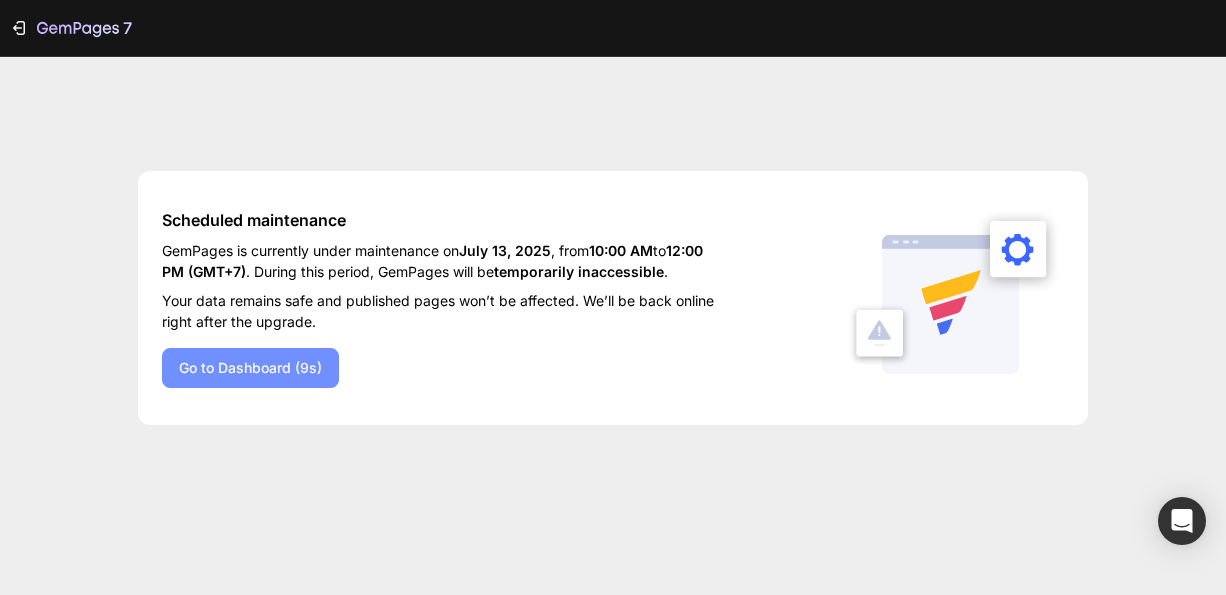 click on "Go to Dashboard (9s)" at bounding box center (250, 367) 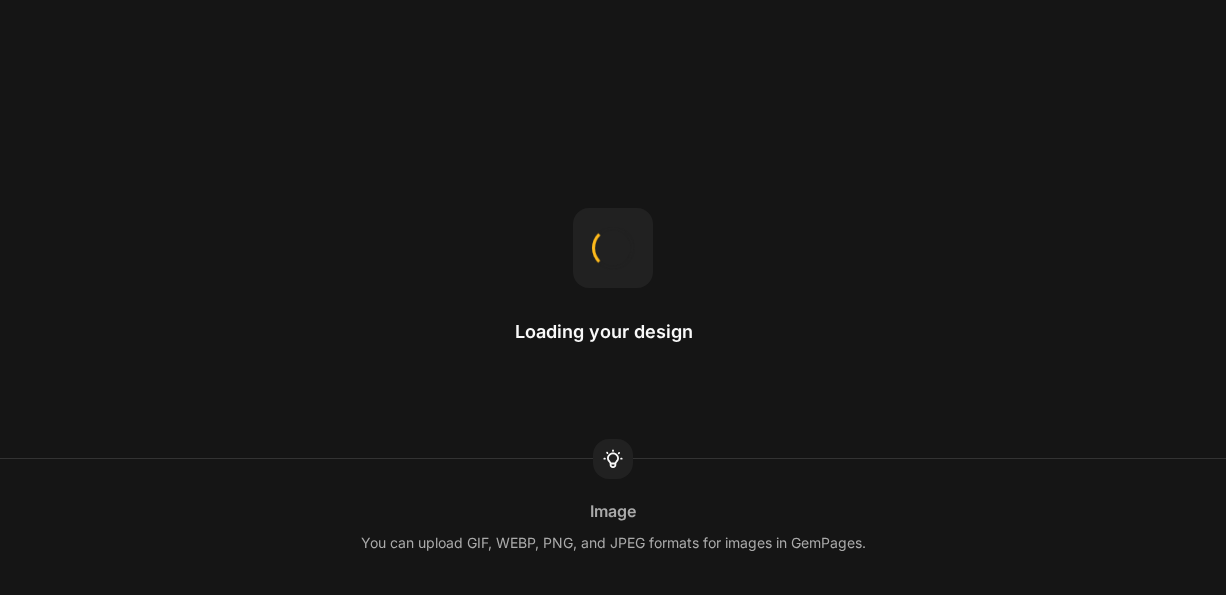 scroll, scrollTop: 0, scrollLeft: 0, axis: both 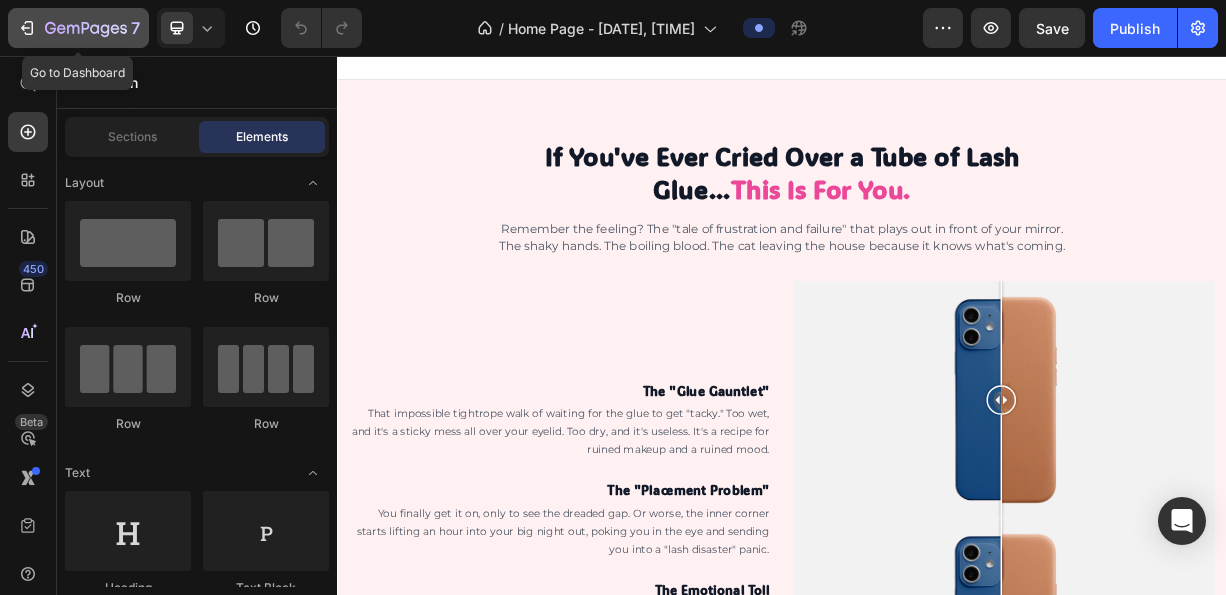 click on "7" 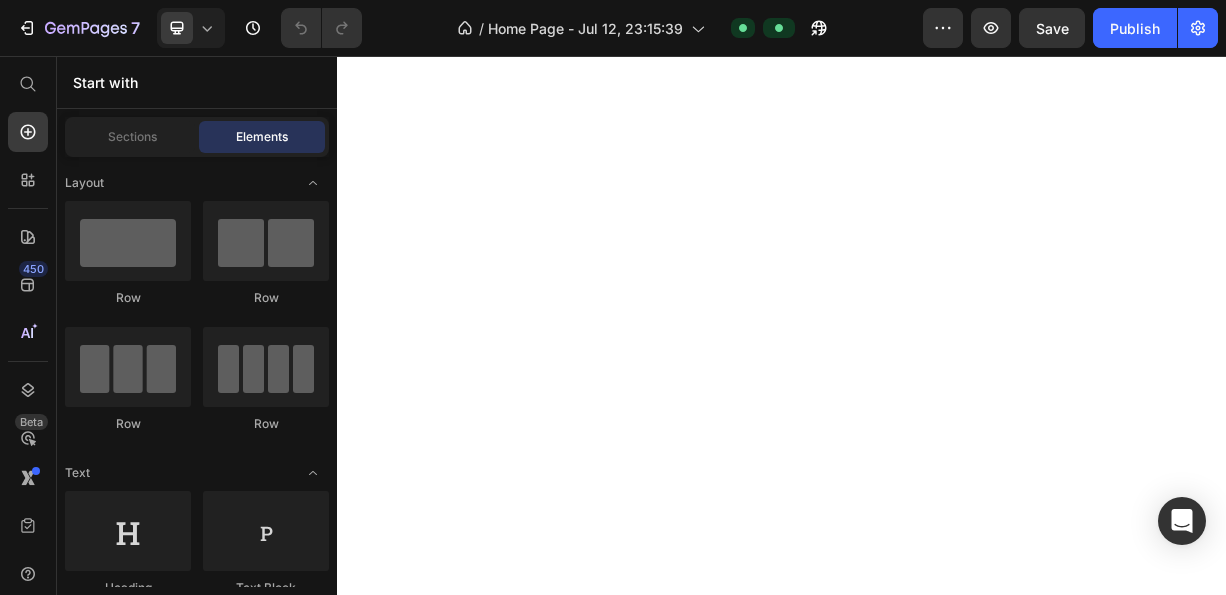 scroll, scrollTop: 0, scrollLeft: 0, axis: both 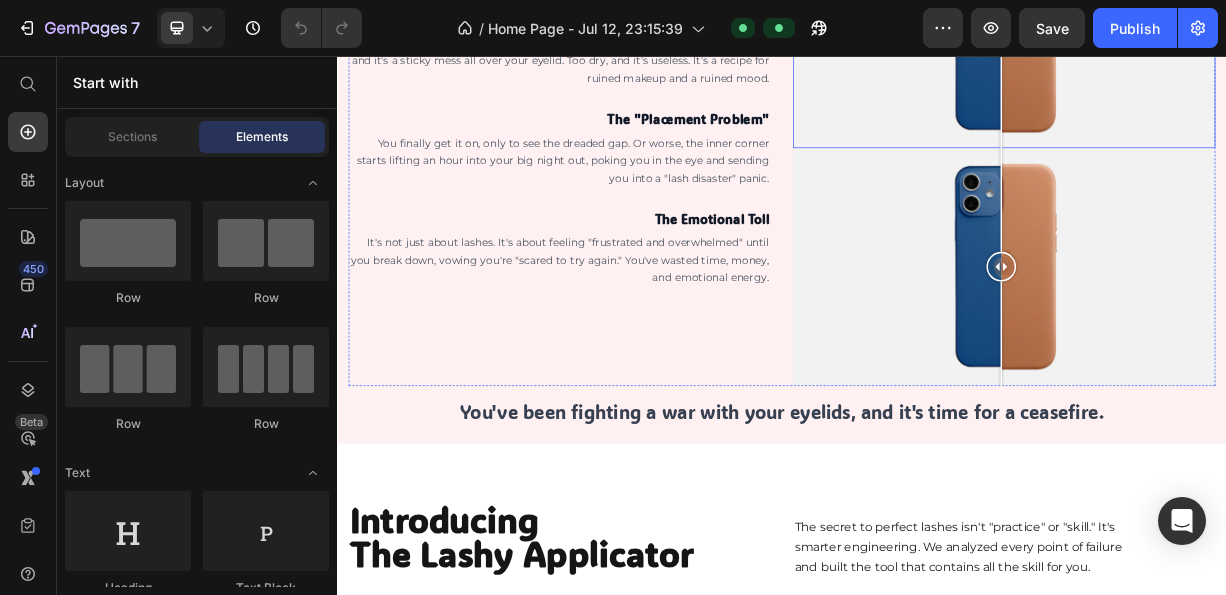 click at bounding box center (1237, 19) 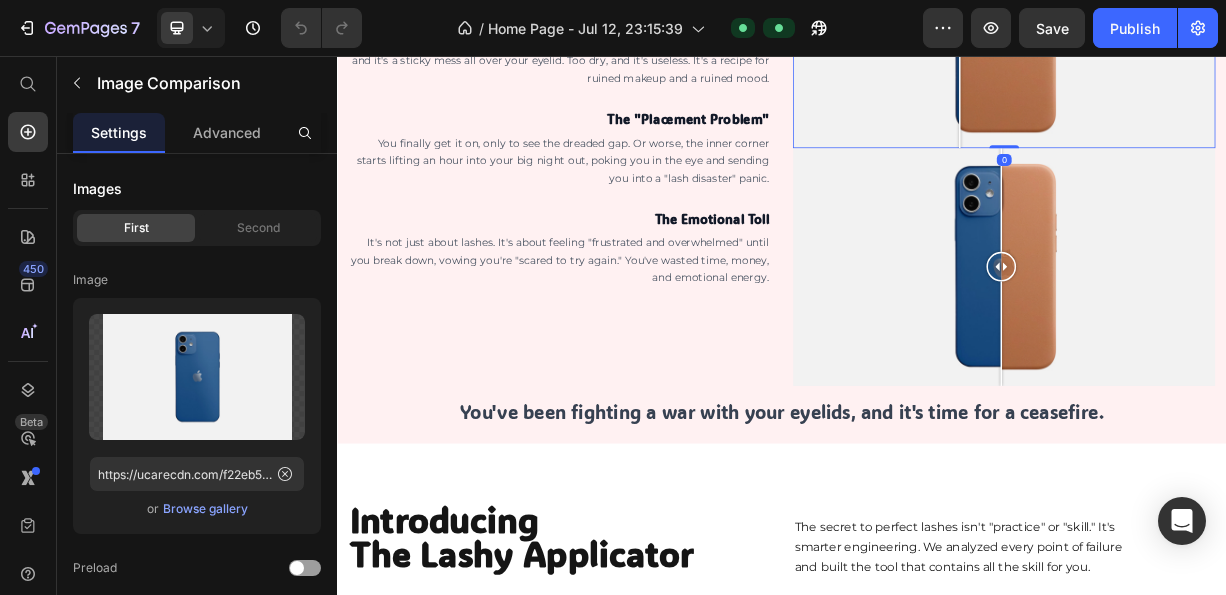click 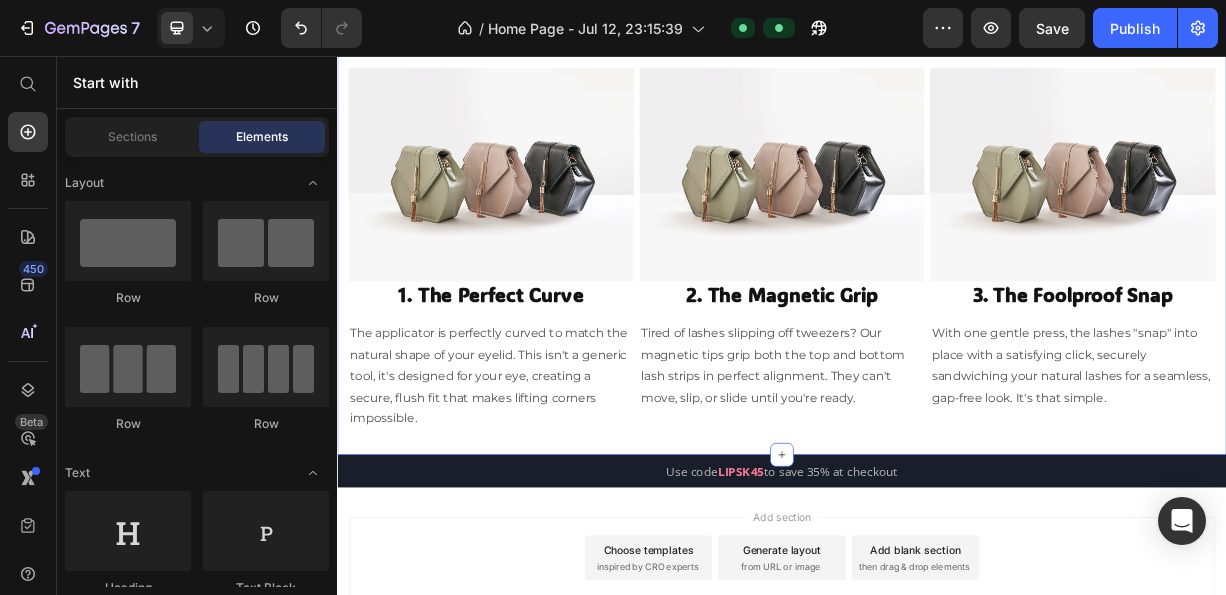 scroll, scrollTop: 1833, scrollLeft: 0, axis: vertical 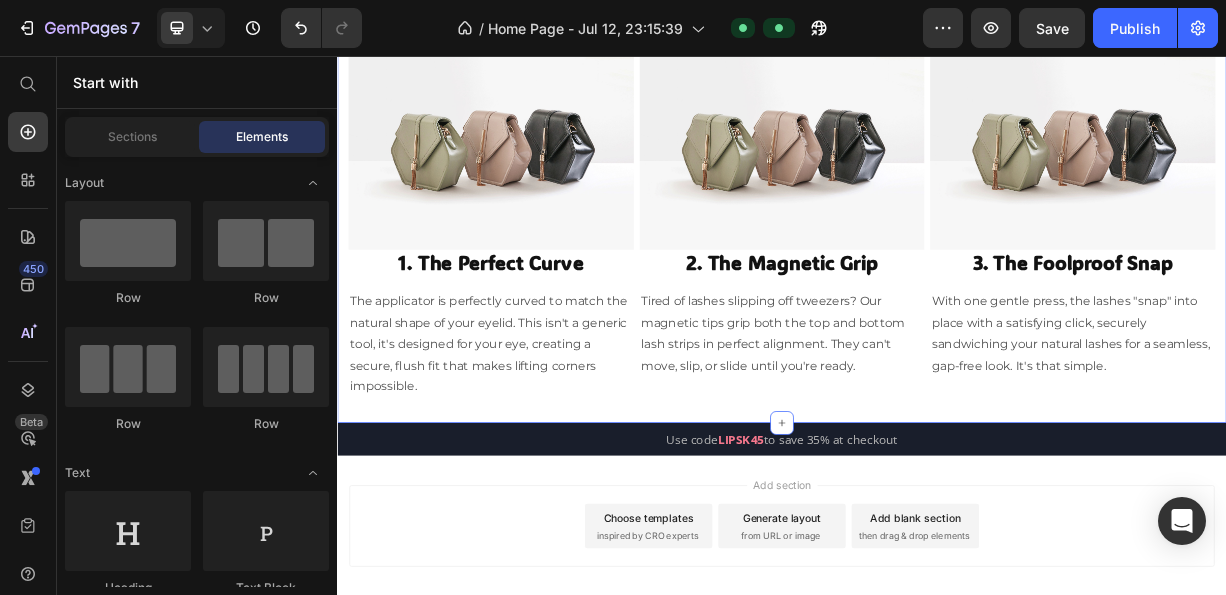 click on "Use code  LIPSK45  to save 35% at checkout Text block Row Section 5" at bounding box center (937, 573) 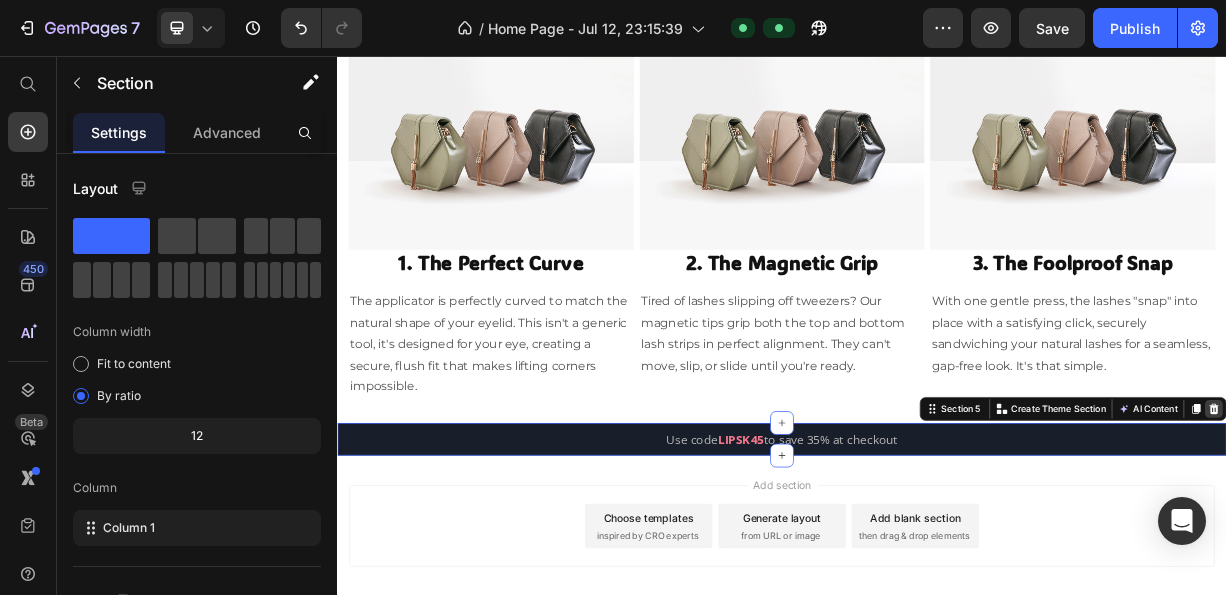 click at bounding box center (1520, 532) 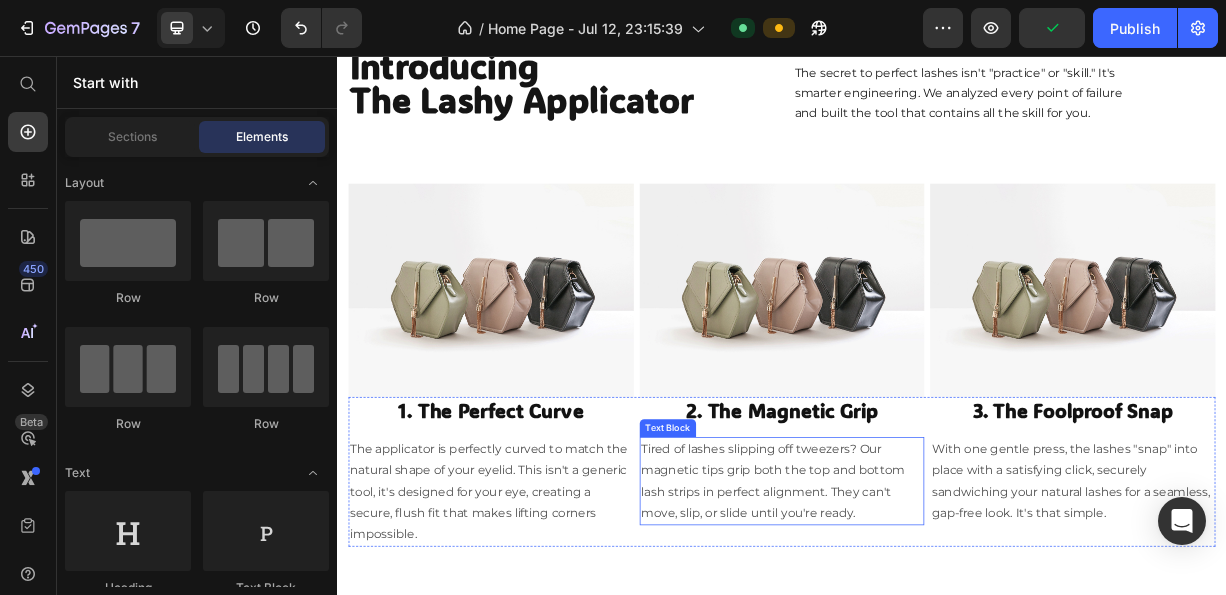 scroll, scrollTop: 1889, scrollLeft: 0, axis: vertical 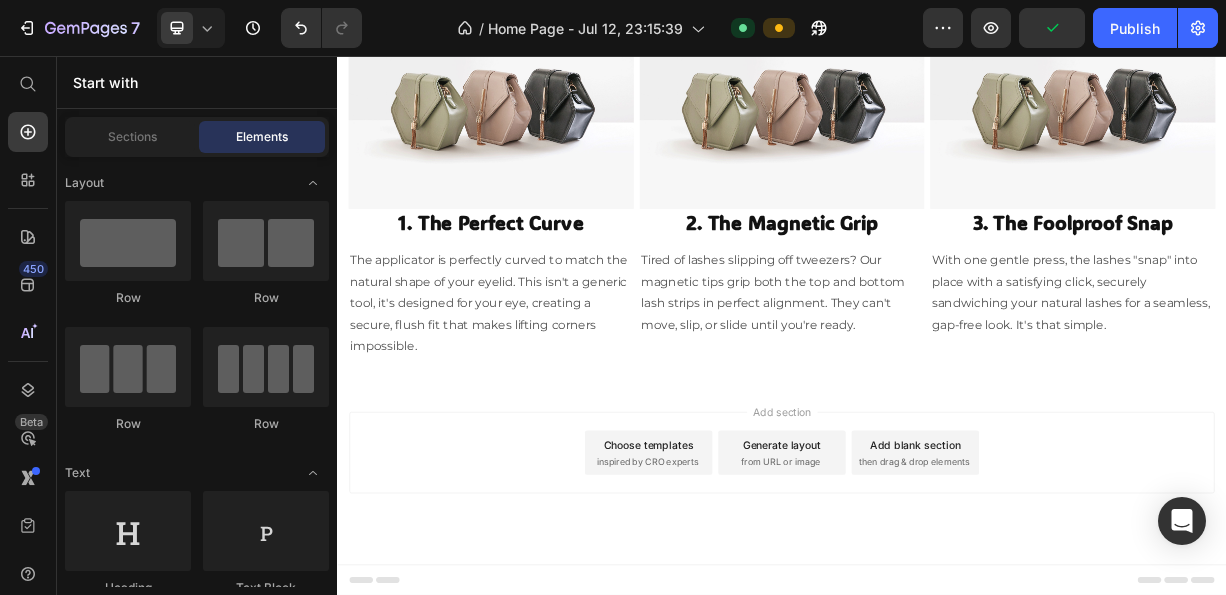 click on "inspired by CRO experts" at bounding box center (755, 604) 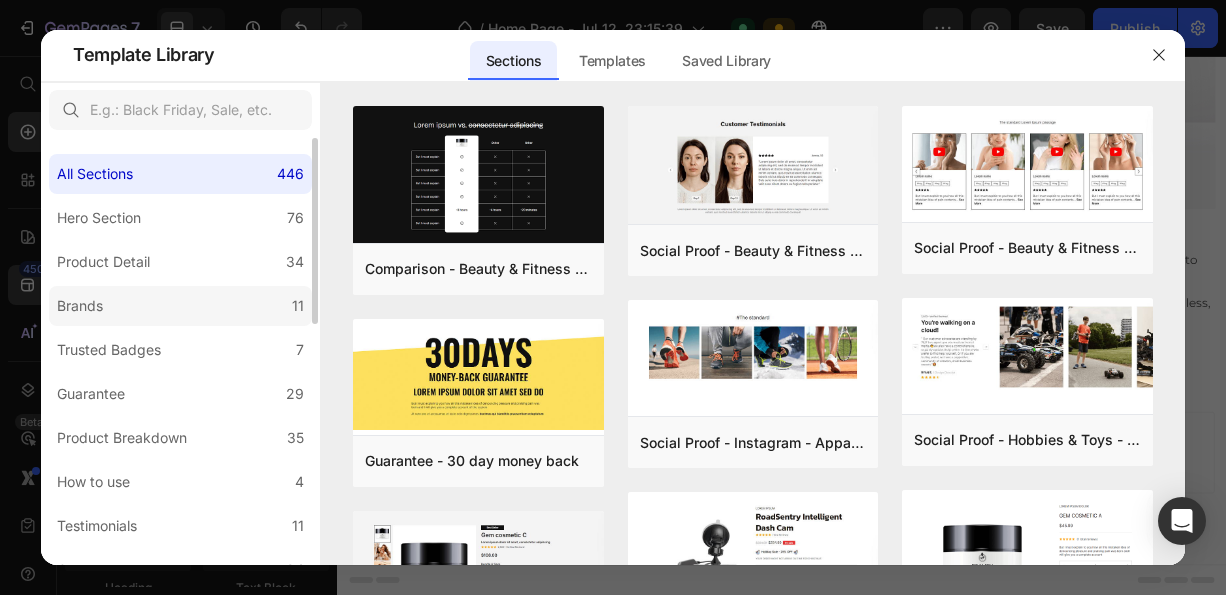 scroll, scrollTop: 100, scrollLeft: 0, axis: vertical 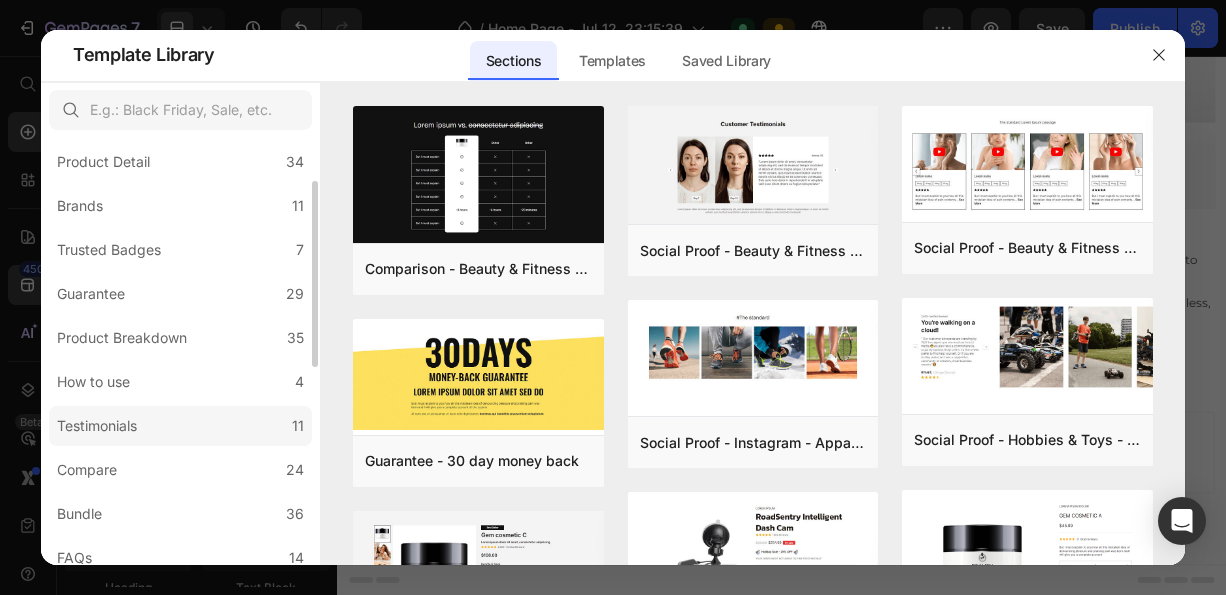 click on "Testimonials 11" 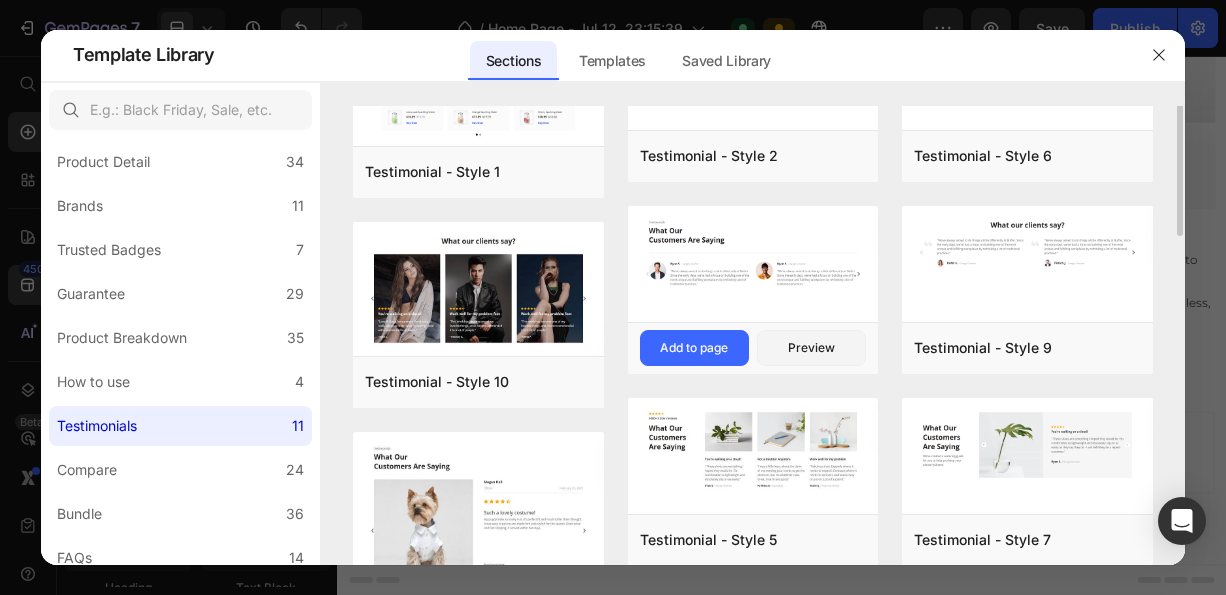 scroll, scrollTop: 0, scrollLeft: 0, axis: both 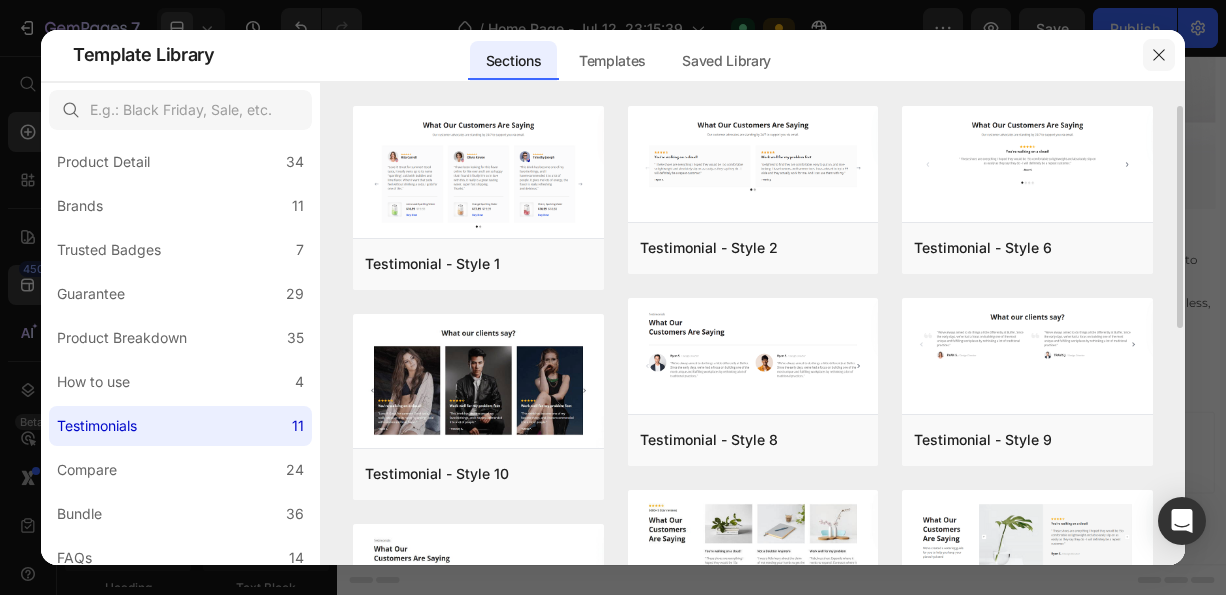 click 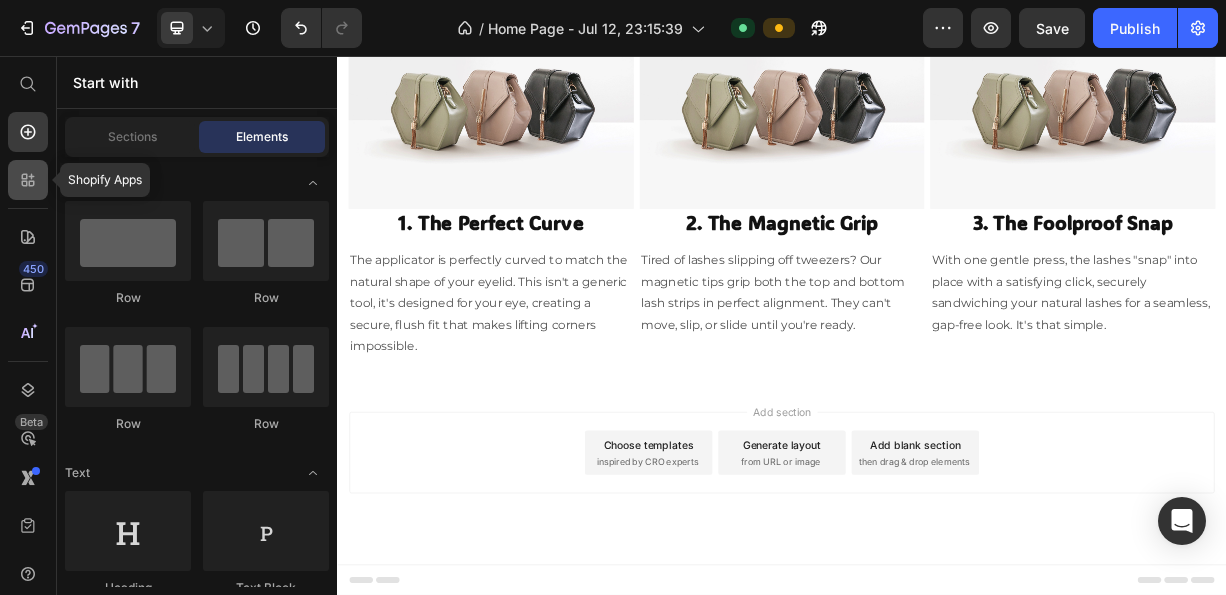 click 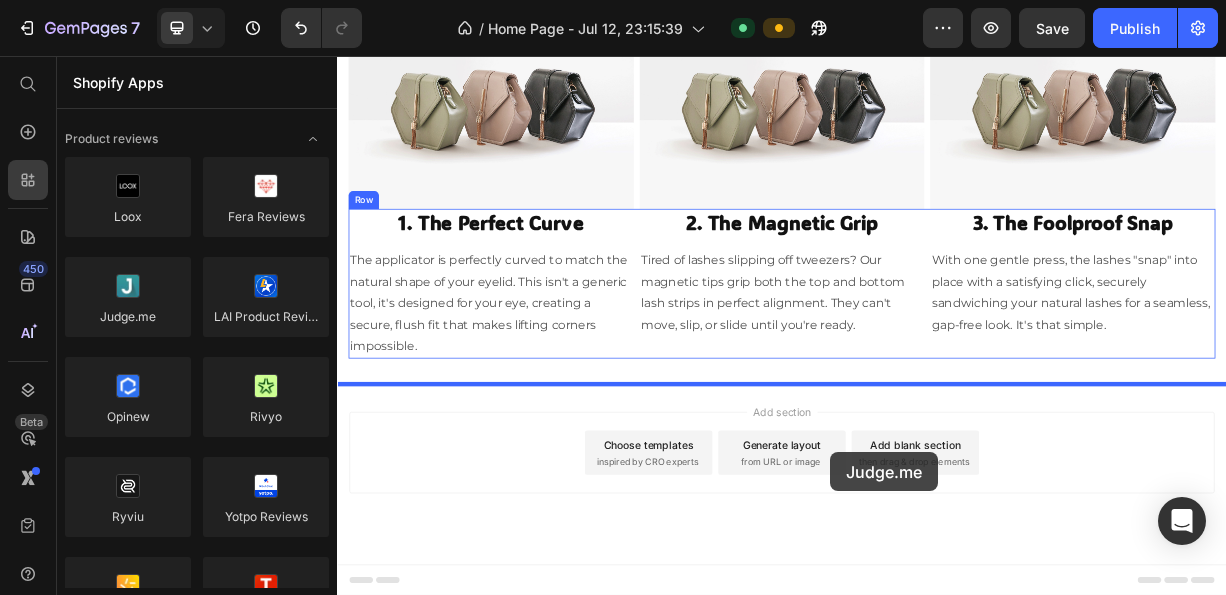 drag, startPoint x: 528, startPoint y: 354, endPoint x: 990, endPoint y: 583, distance: 515.6404 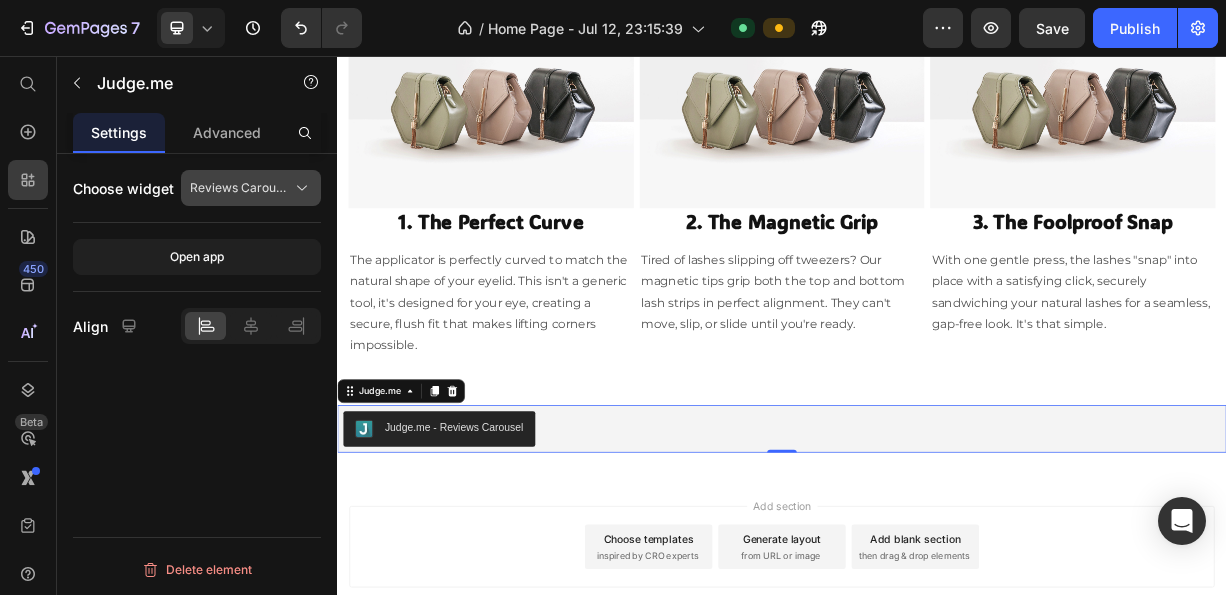 click on "Reviews Carousel" at bounding box center [239, 188] 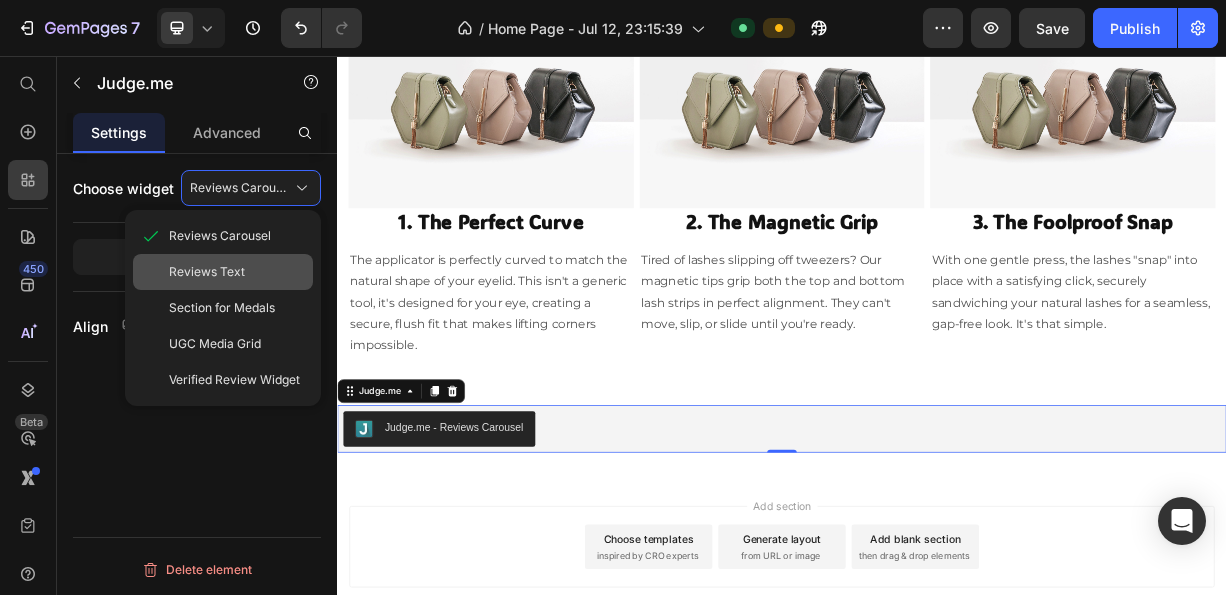 click on "Reviews Text" at bounding box center (237, 272) 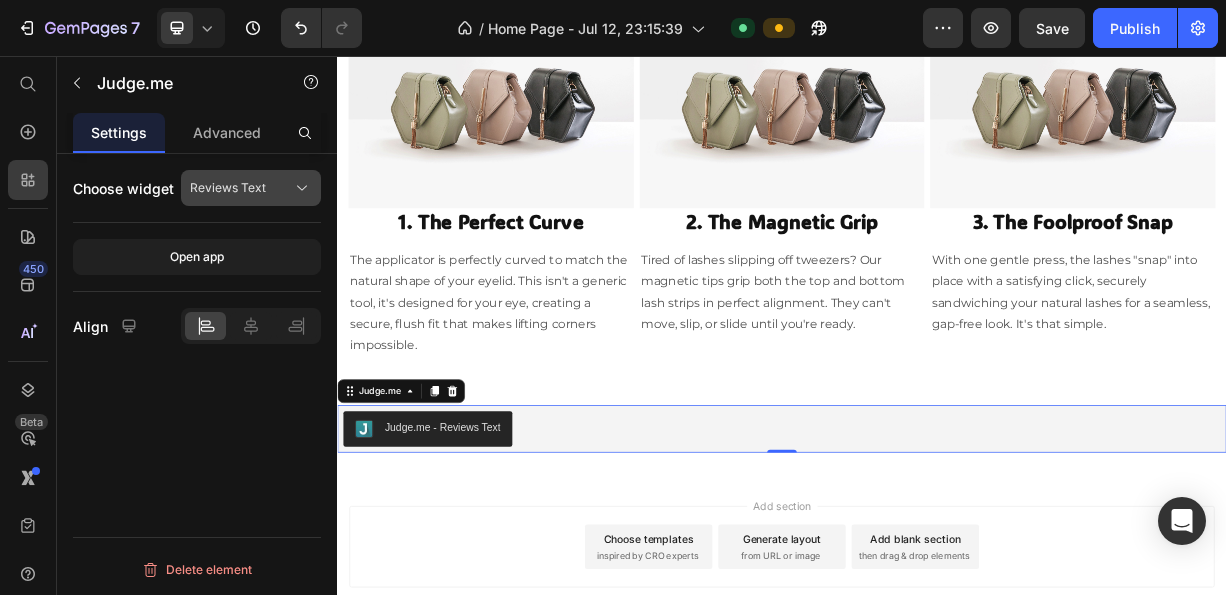 click on "Reviews Text" at bounding box center [251, 188] 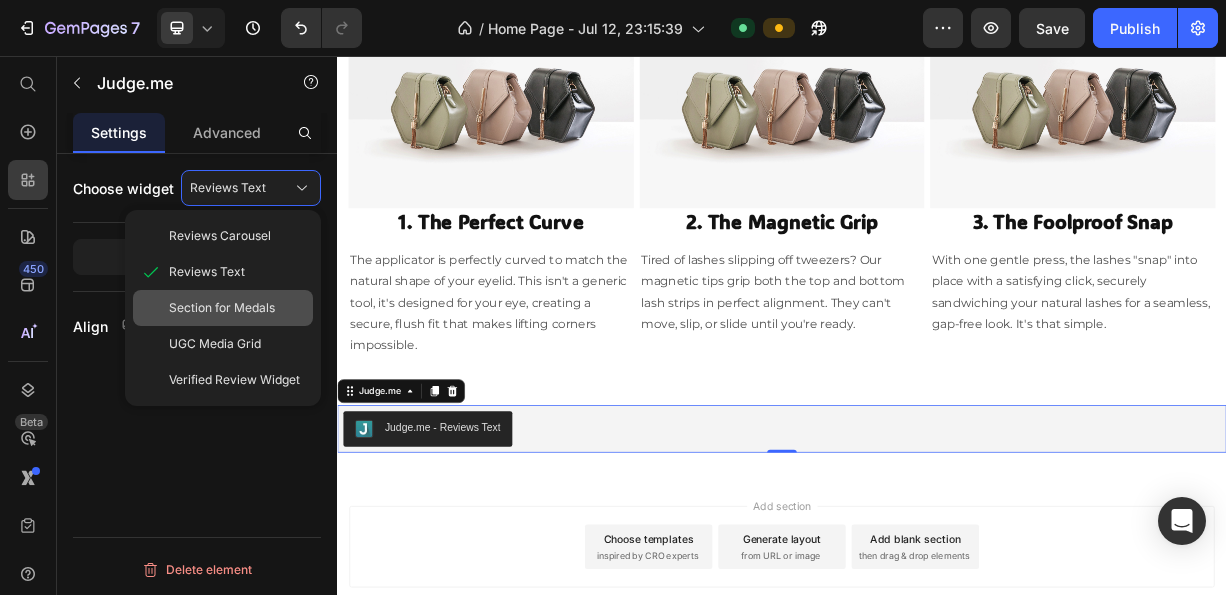 click on "Section for Medals" at bounding box center [222, 308] 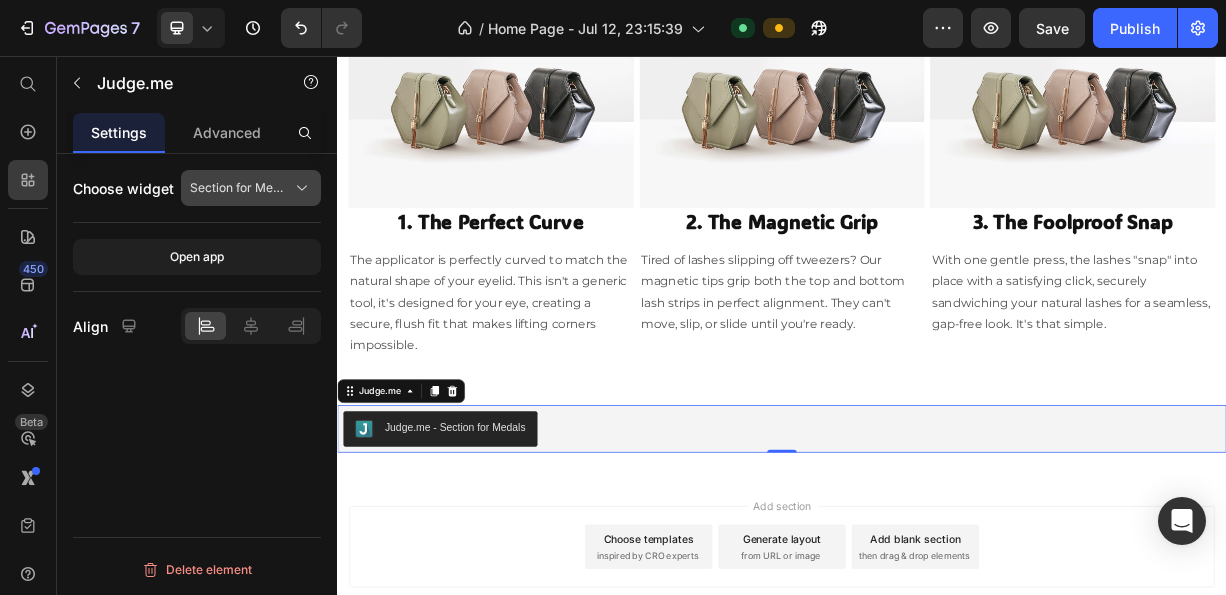 click on "Section for Medals" at bounding box center (239, 188) 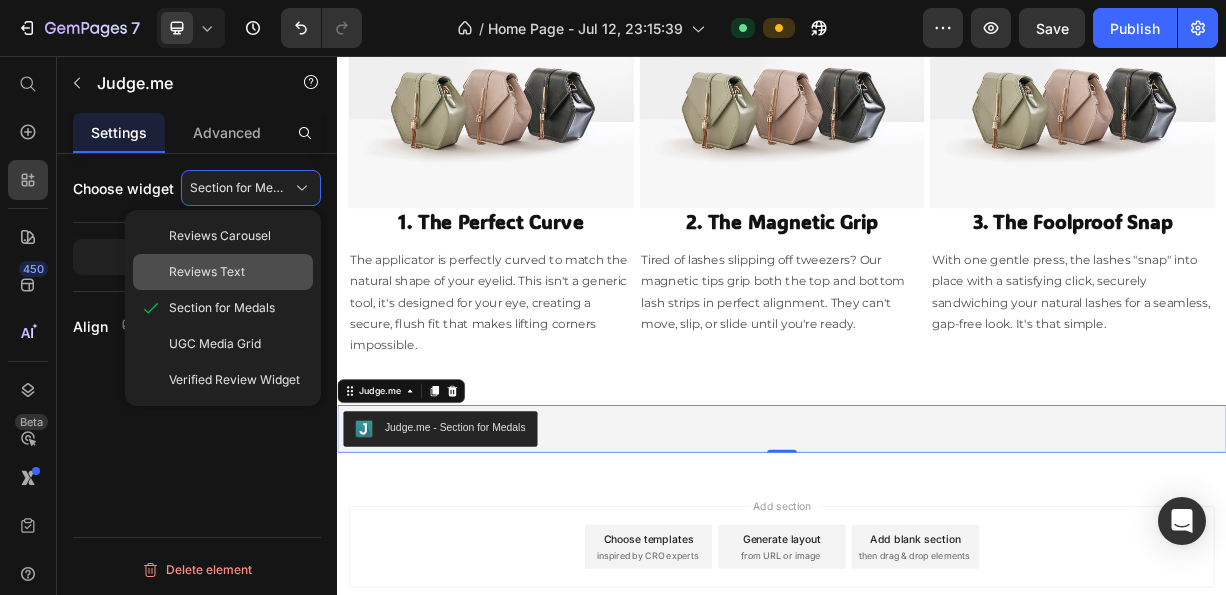 click on "Reviews Text" at bounding box center [237, 272] 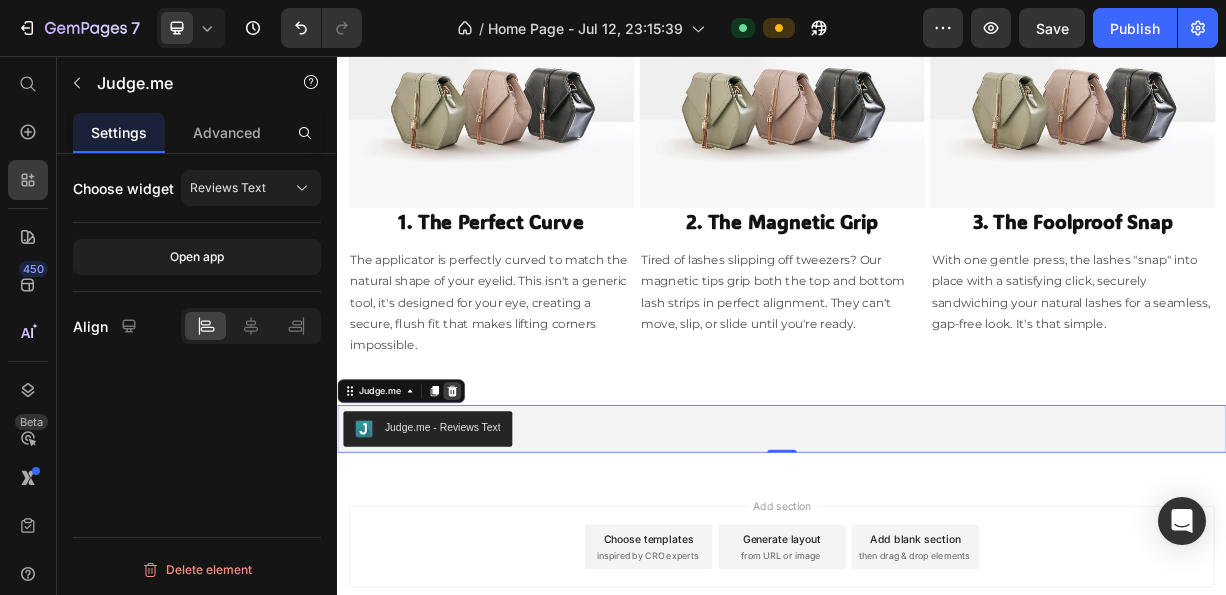 click 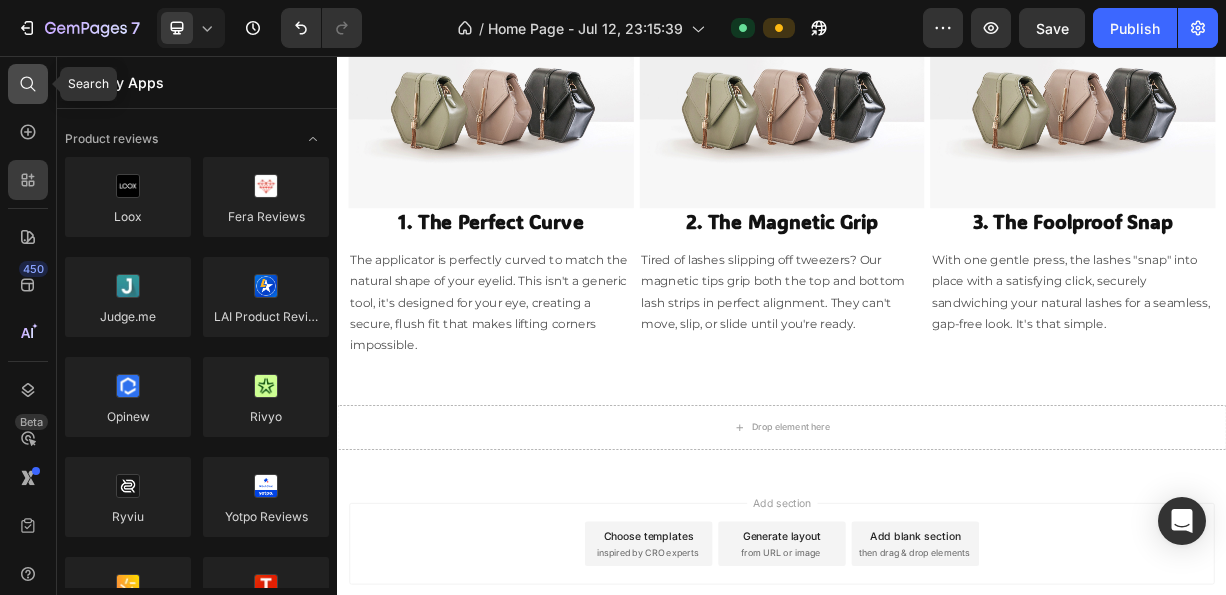 click 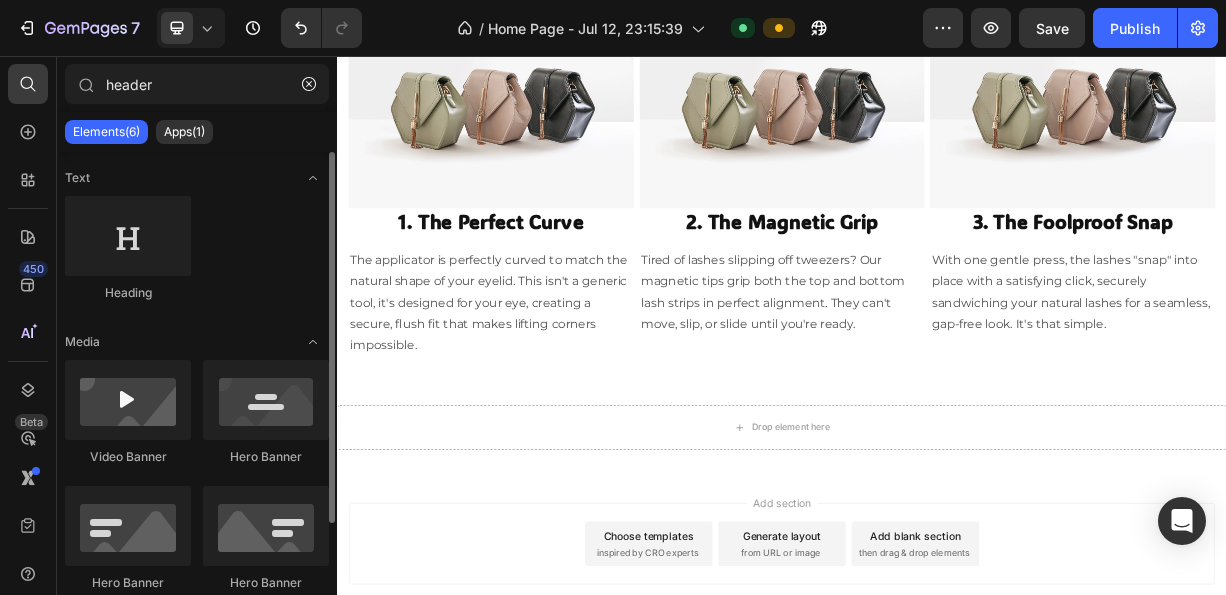 type on "header" 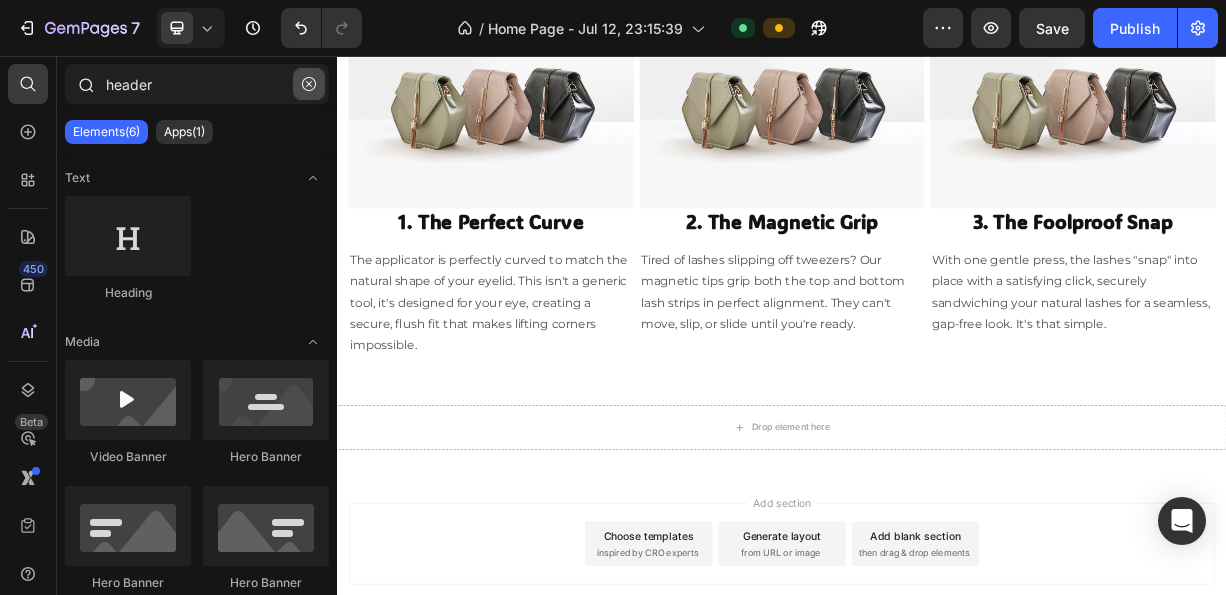 drag, startPoint x: 211, startPoint y: 327, endPoint x: 310, endPoint y: 69, distance: 276.3422 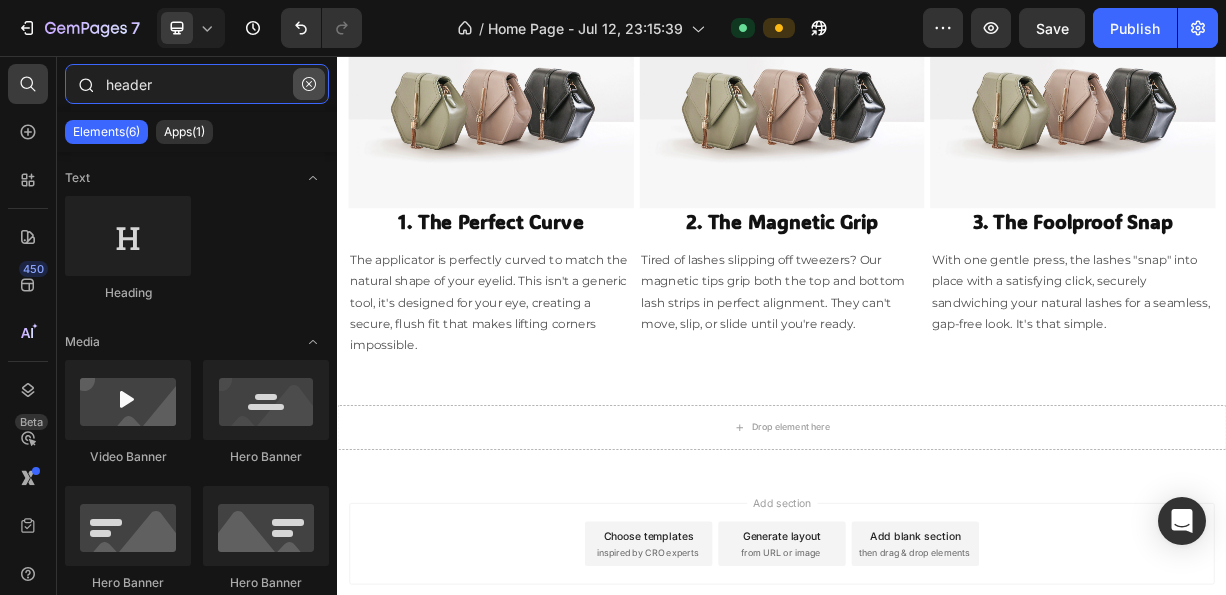type 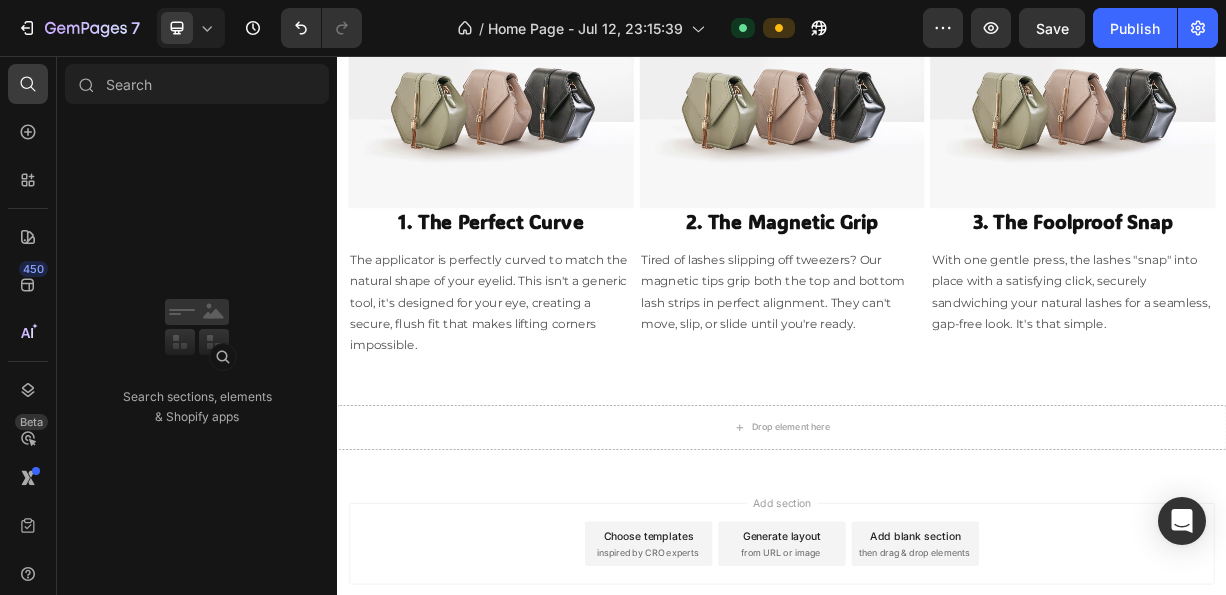 click on "450 Beta" at bounding box center (28, 261) 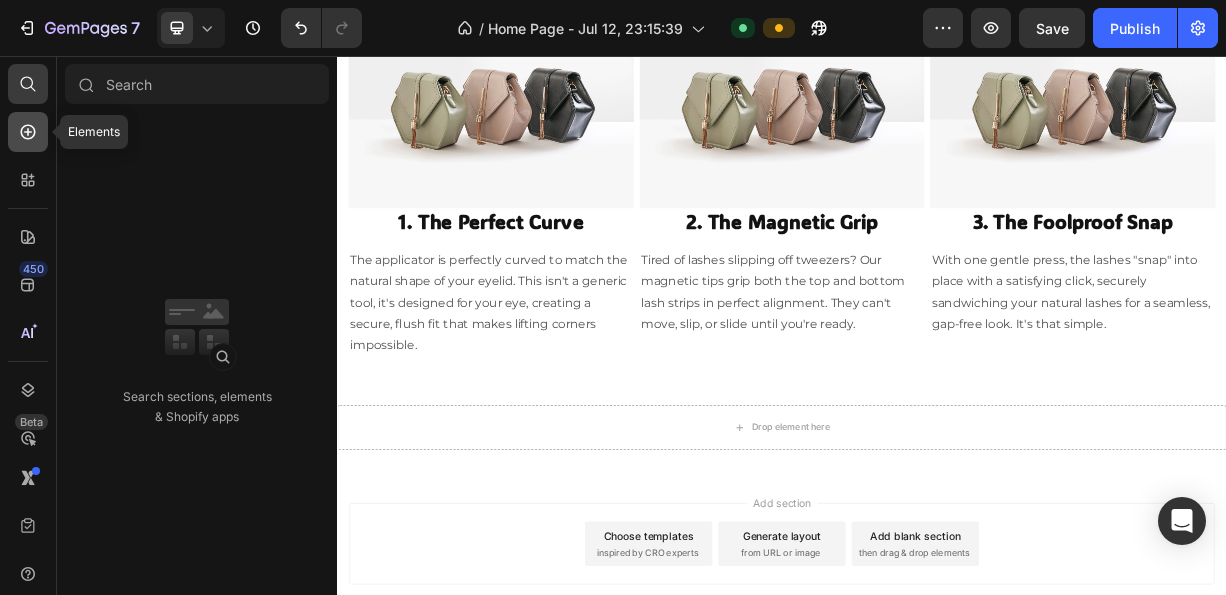 click 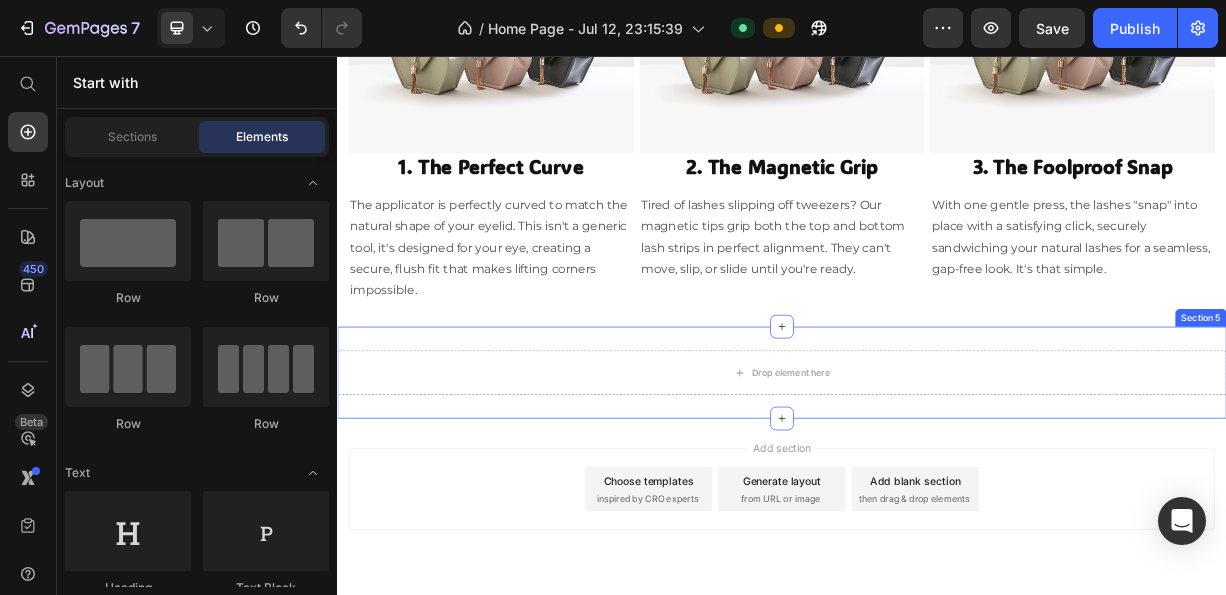 scroll, scrollTop: 2013, scrollLeft: 0, axis: vertical 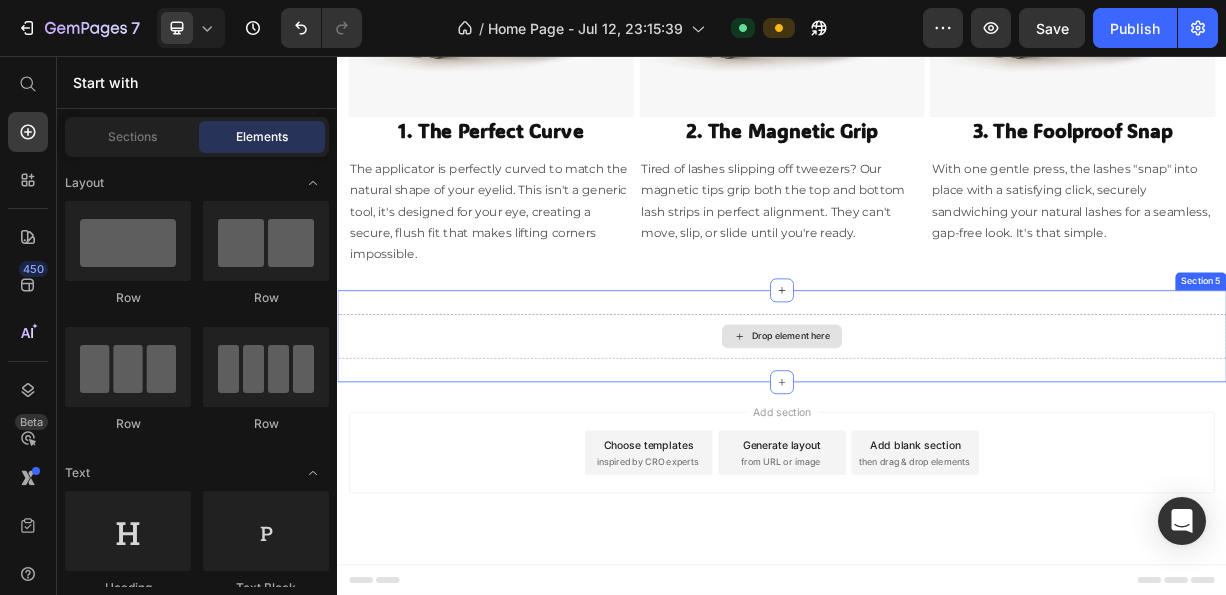 click on "Drop element here" at bounding box center (937, 434) 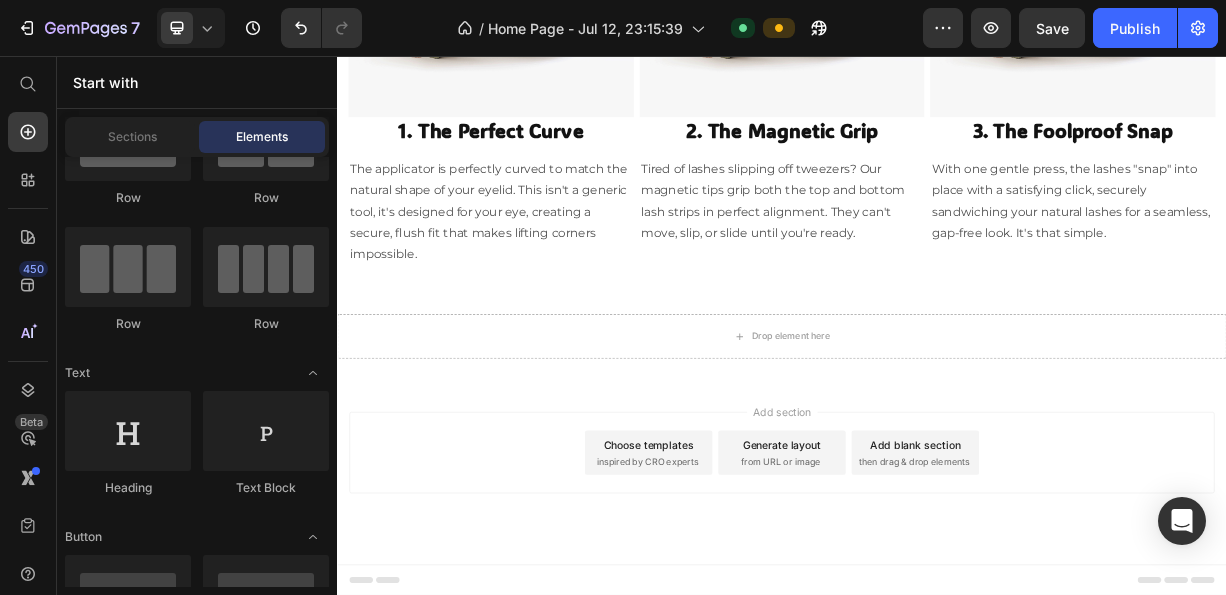 scroll, scrollTop: 0, scrollLeft: 0, axis: both 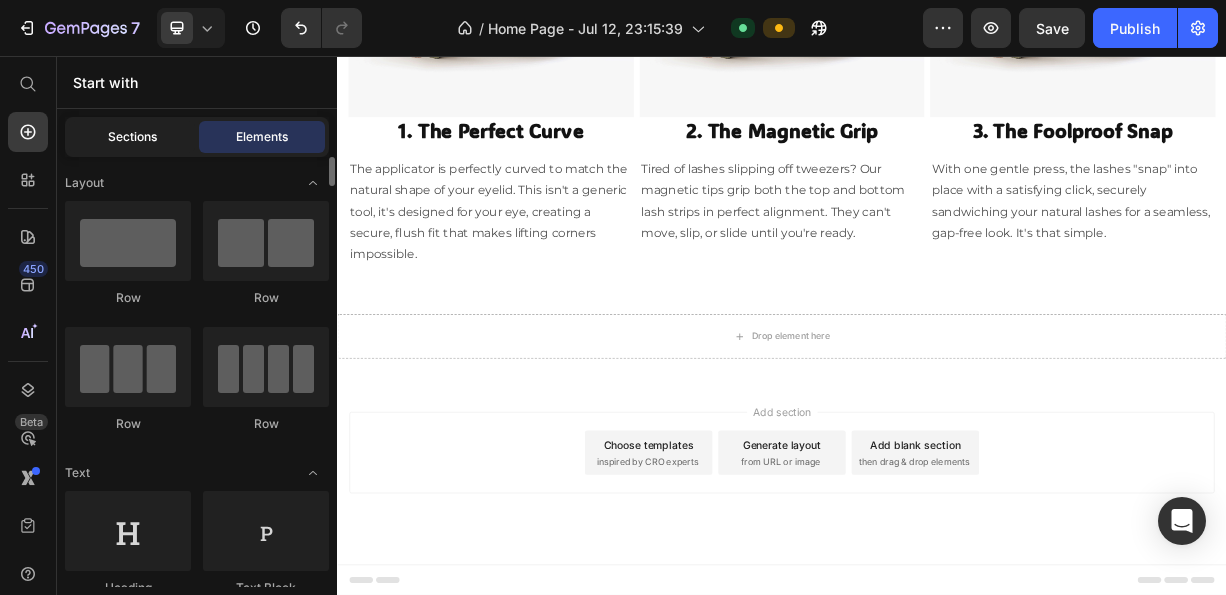 click on "Sections" 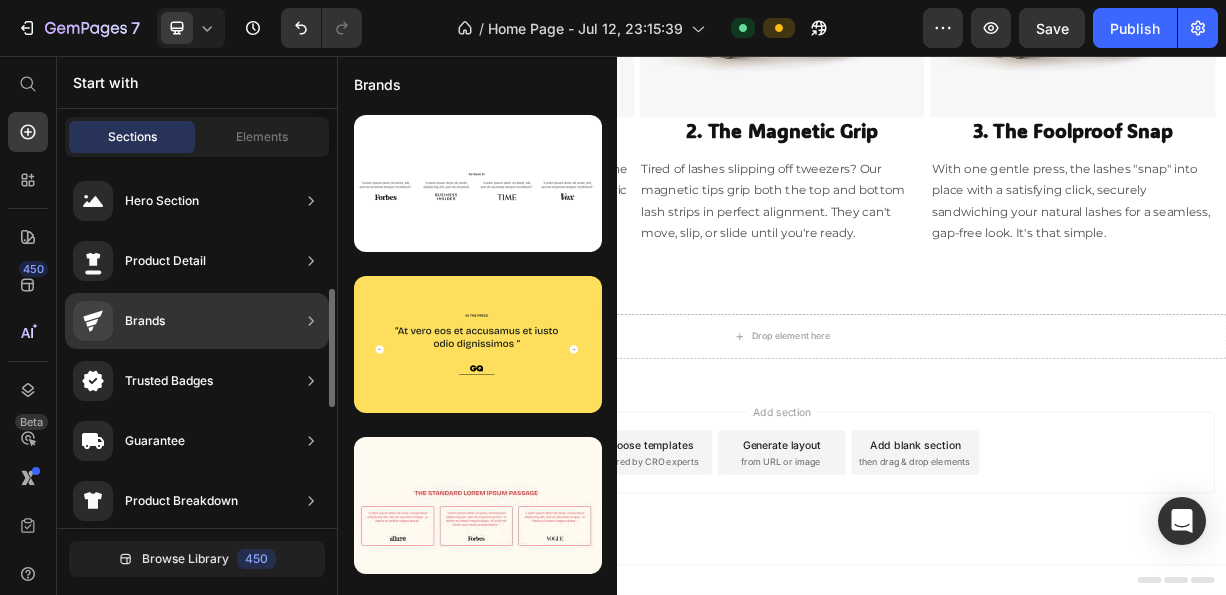 scroll, scrollTop: 100, scrollLeft: 0, axis: vertical 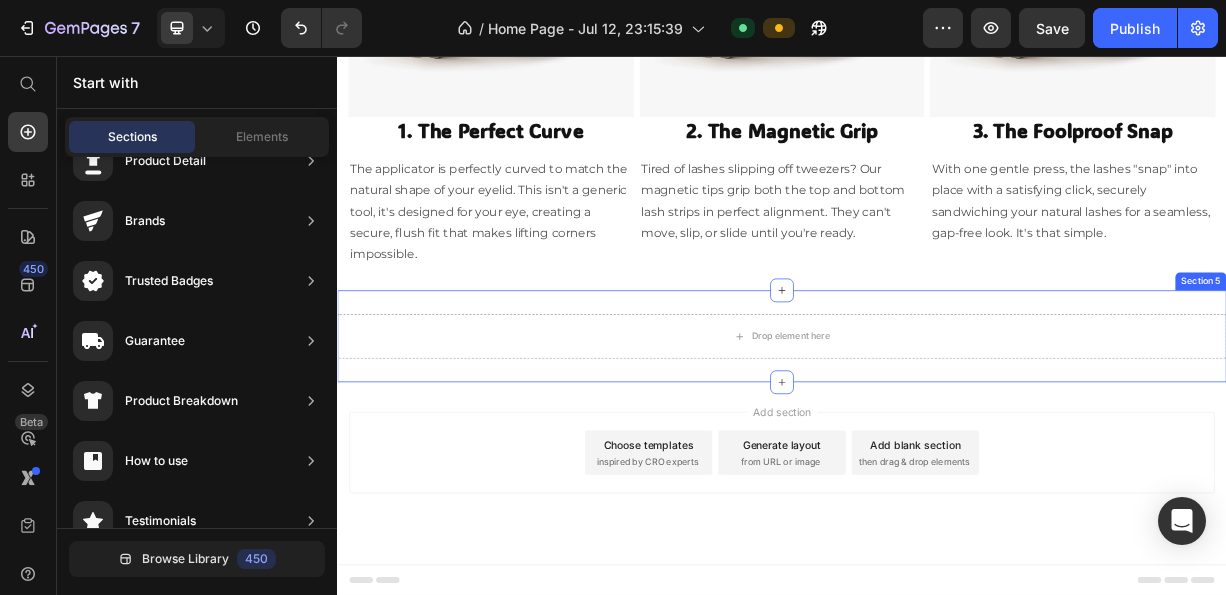 click on "Drop element here Section 5" at bounding box center (937, 434) 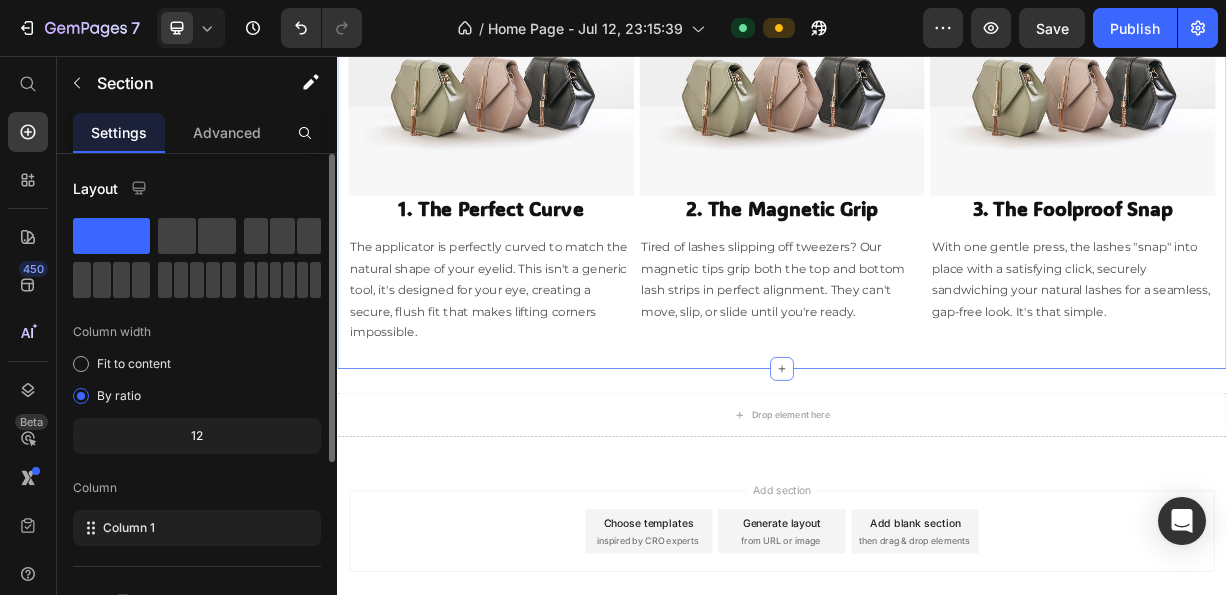 scroll, scrollTop: 1913, scrollLeft: 0, axis: vertical 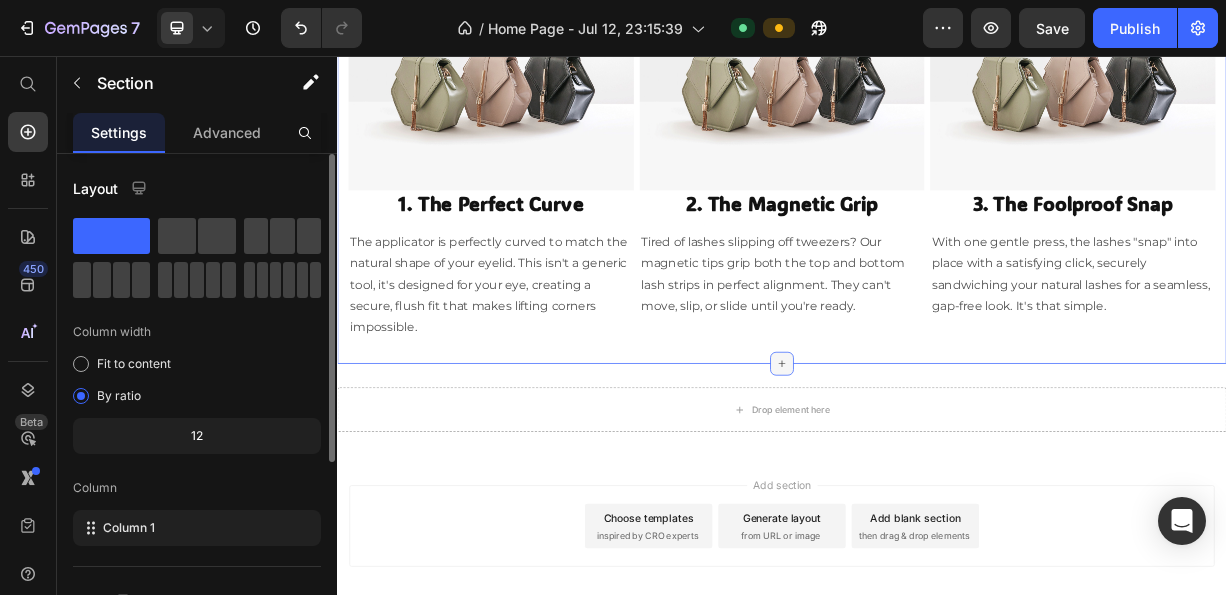 click at bounding box center (937, 471) 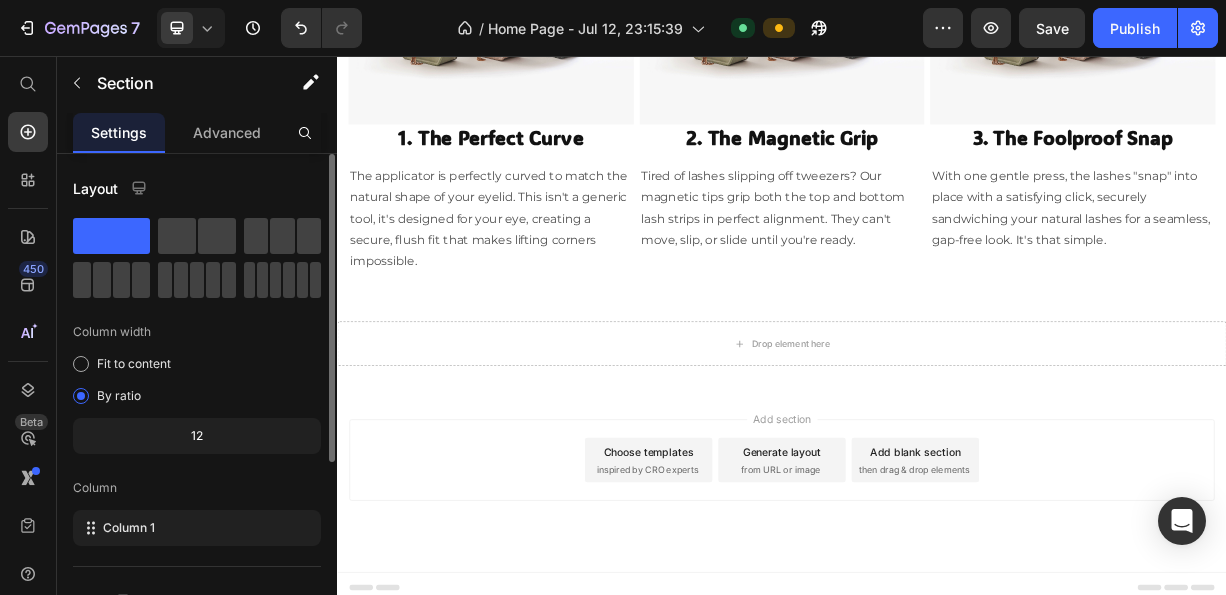 scroll, scrollTop: 2013, scrollLeft: 0, axis: vertical 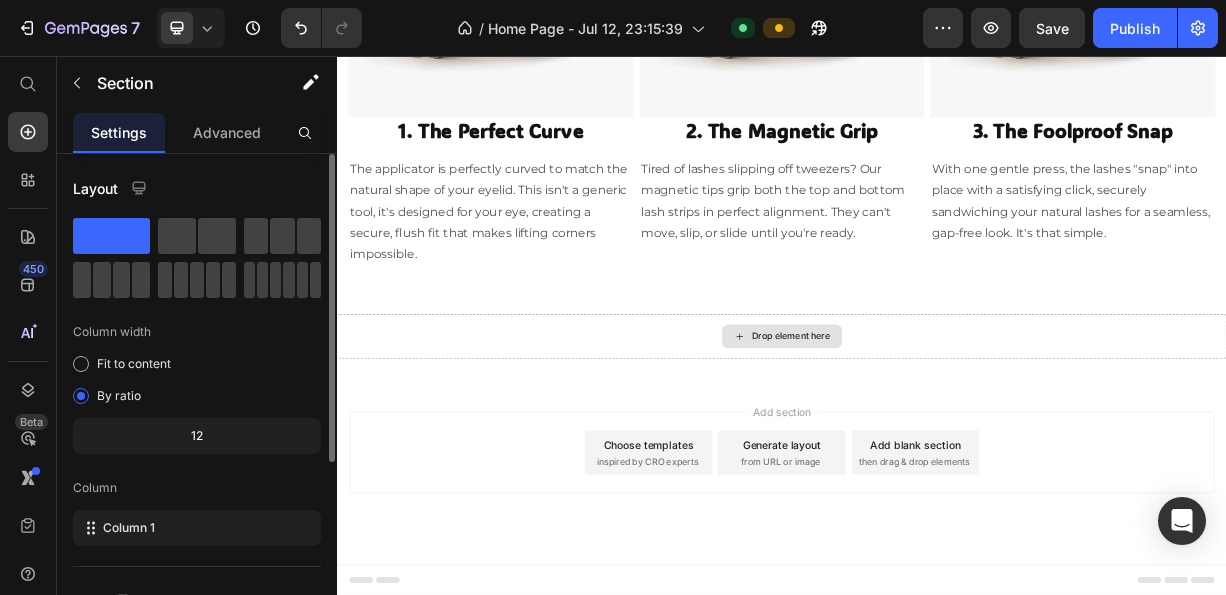click on "Drop element here" at bounding box center (949, 434) 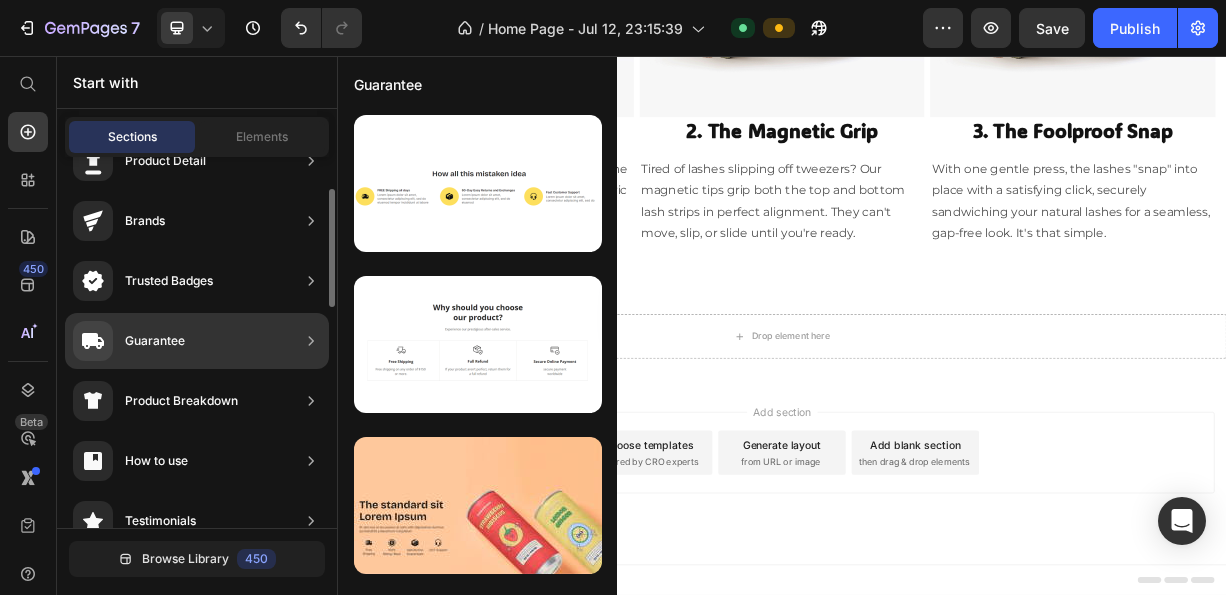 scroll, scrollTop: 300, scrollLeft: 0, axis: vertical 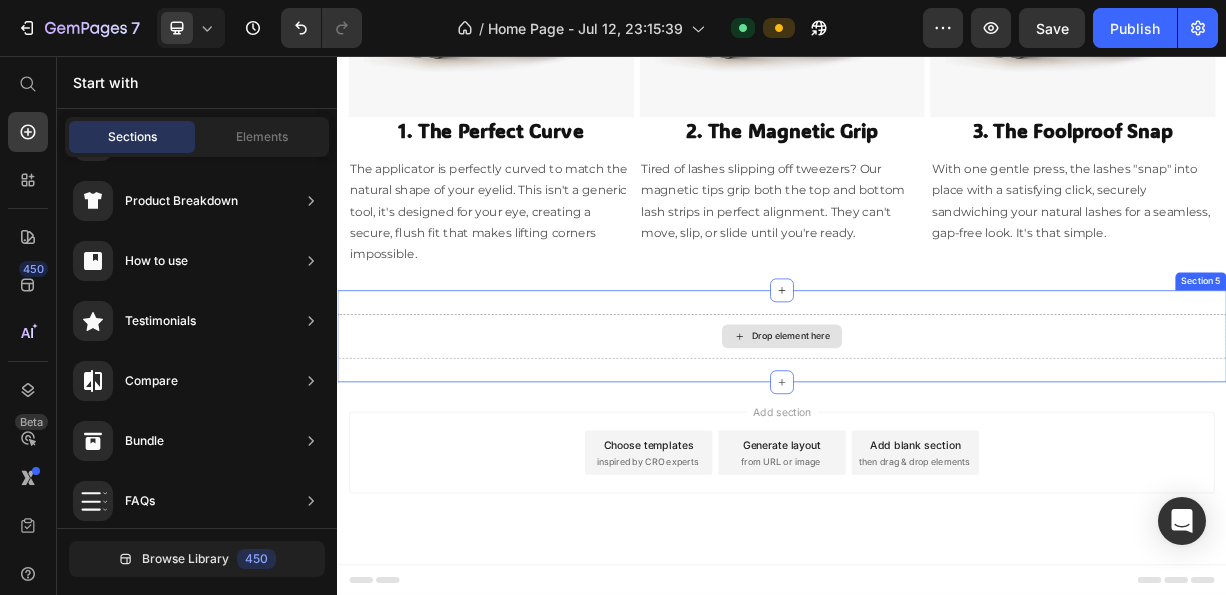 click on "Drop element here" at bounding box center (949, 434) 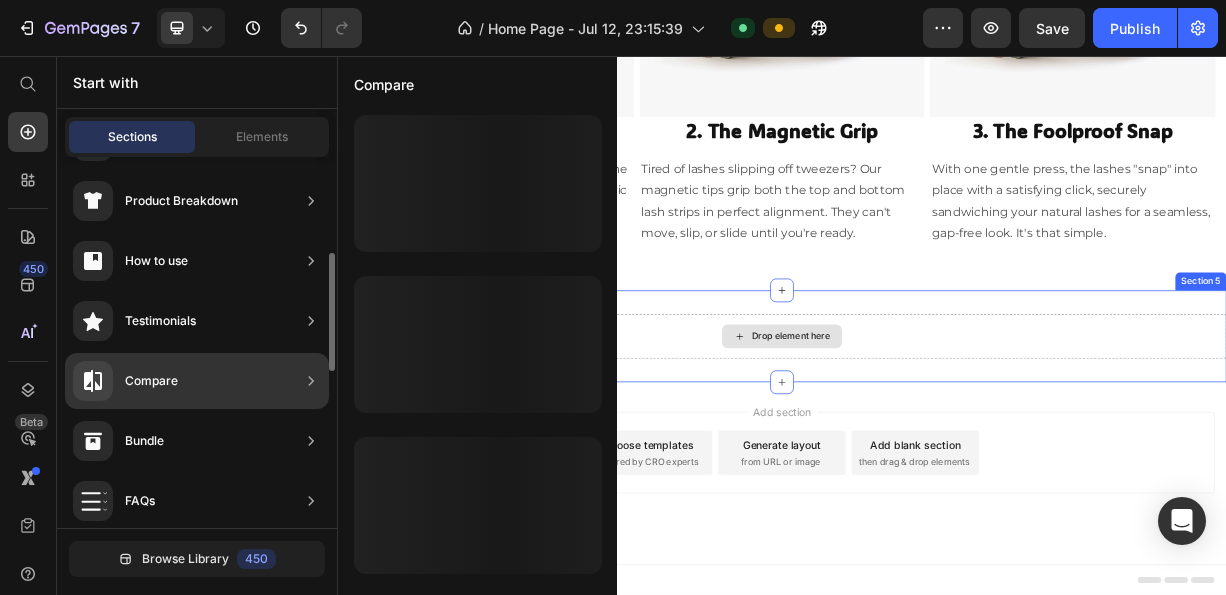 scroll, scrollTop: 308, scrollLeft: 0, axis: vertical 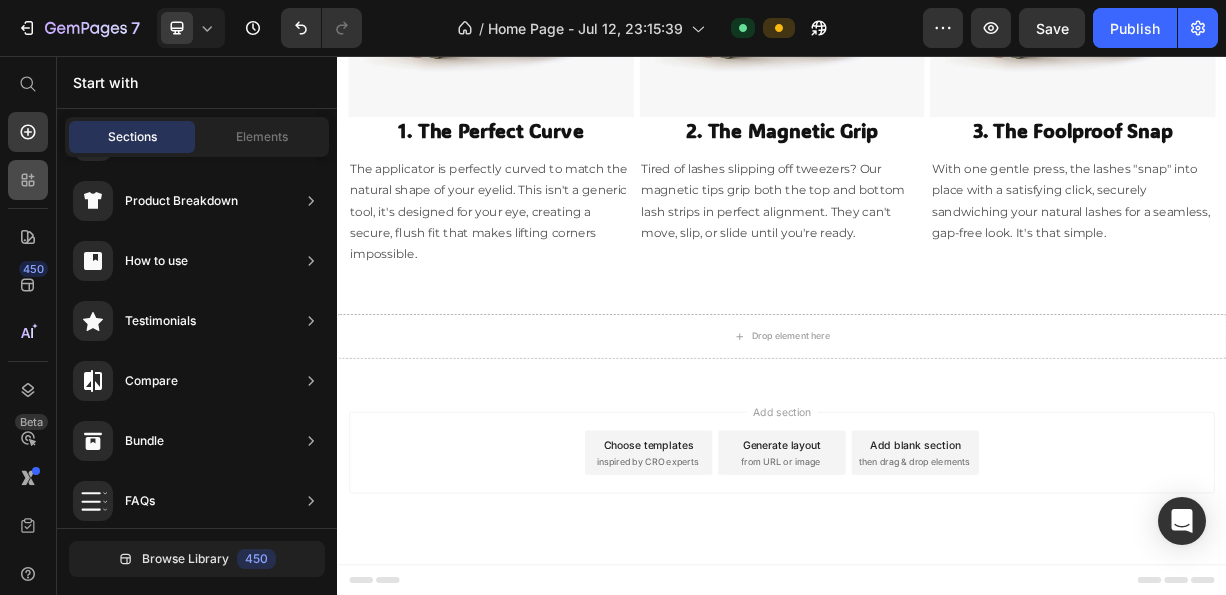 click 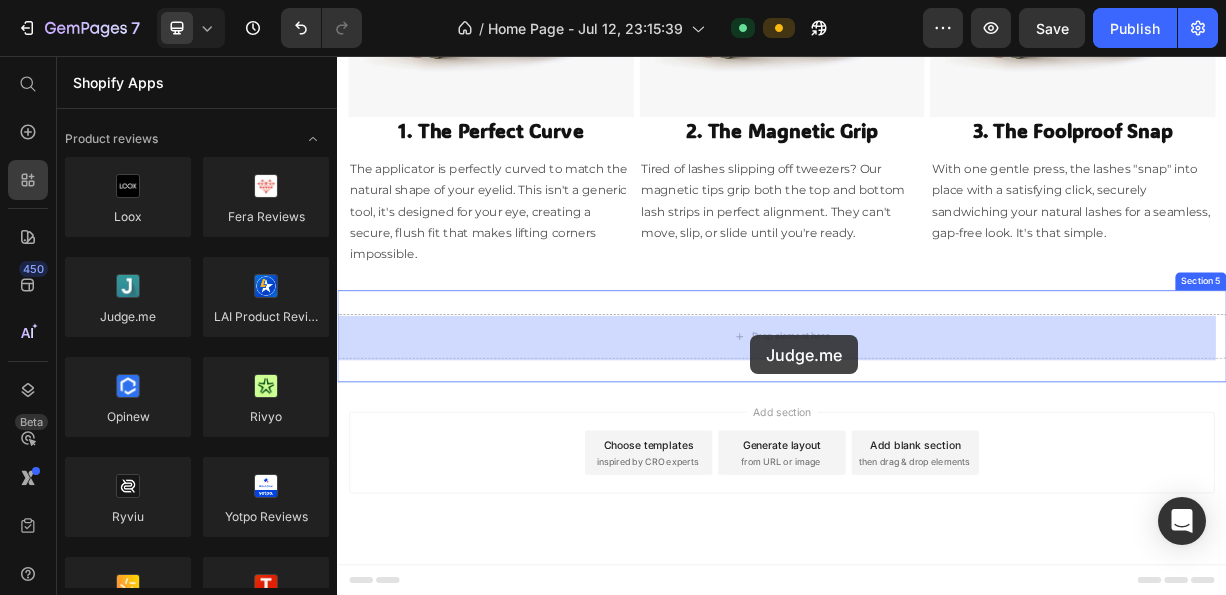 drag, startPoint x: 483, startPoint y: 342, endPoint x: 895, endPoint y: 433, distance: 421.93008 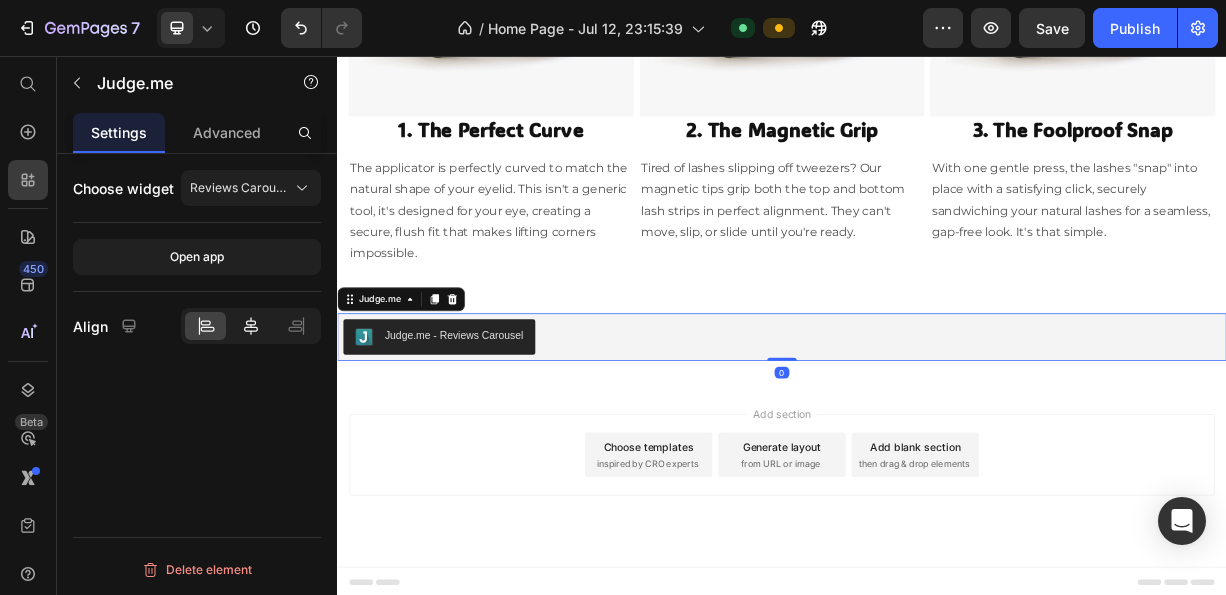 click 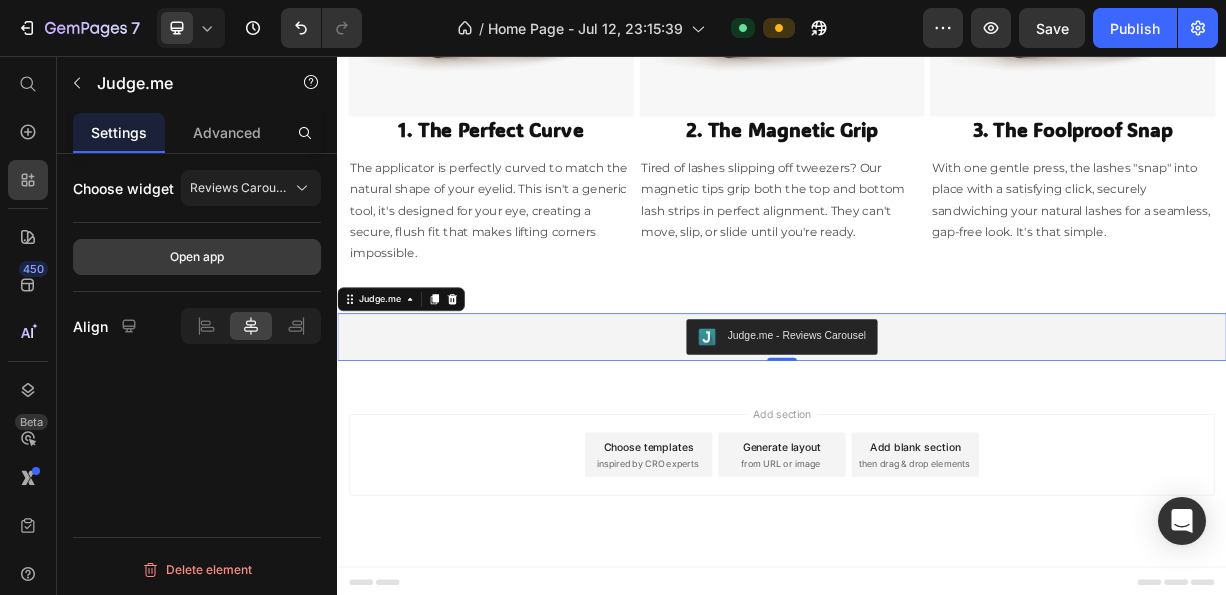 click on "Open app" at bounding box center [197, 257] 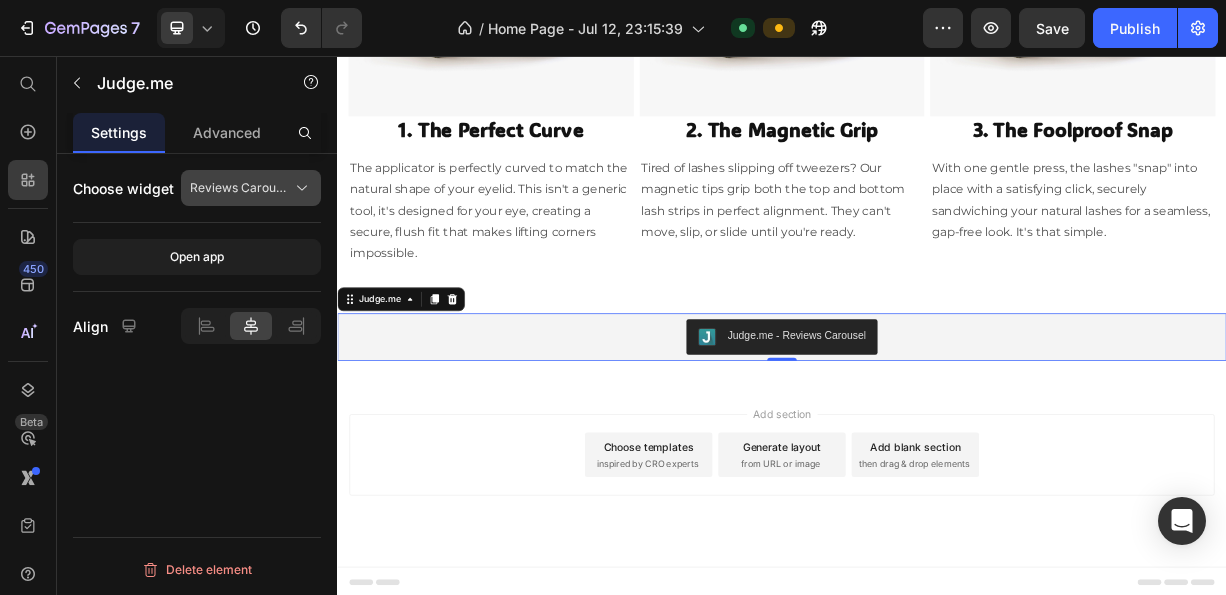 click on "Reviews Carousel" at bounding box center [239, 188] 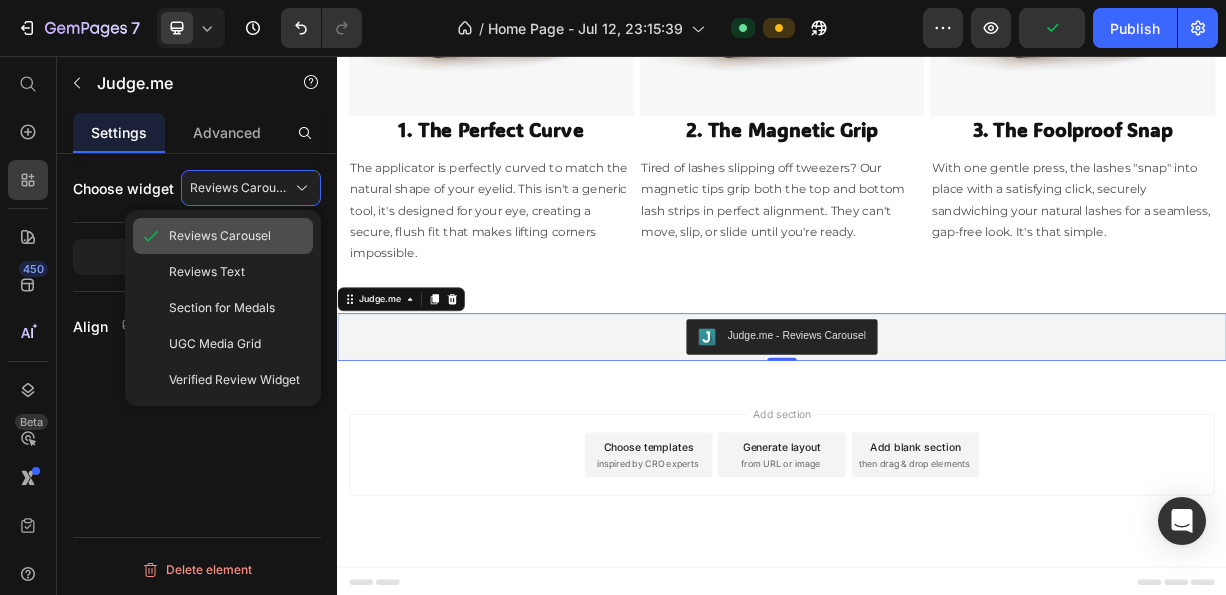 click on "Reviews Carousel" 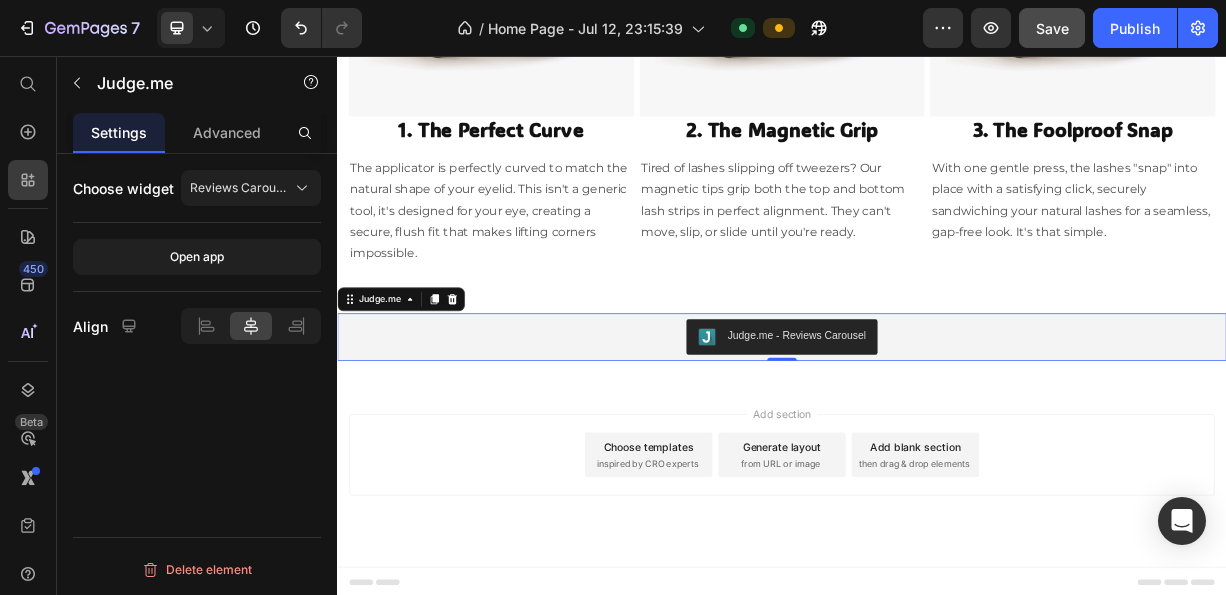 click on "Save" at bounding box center [1052, 28] 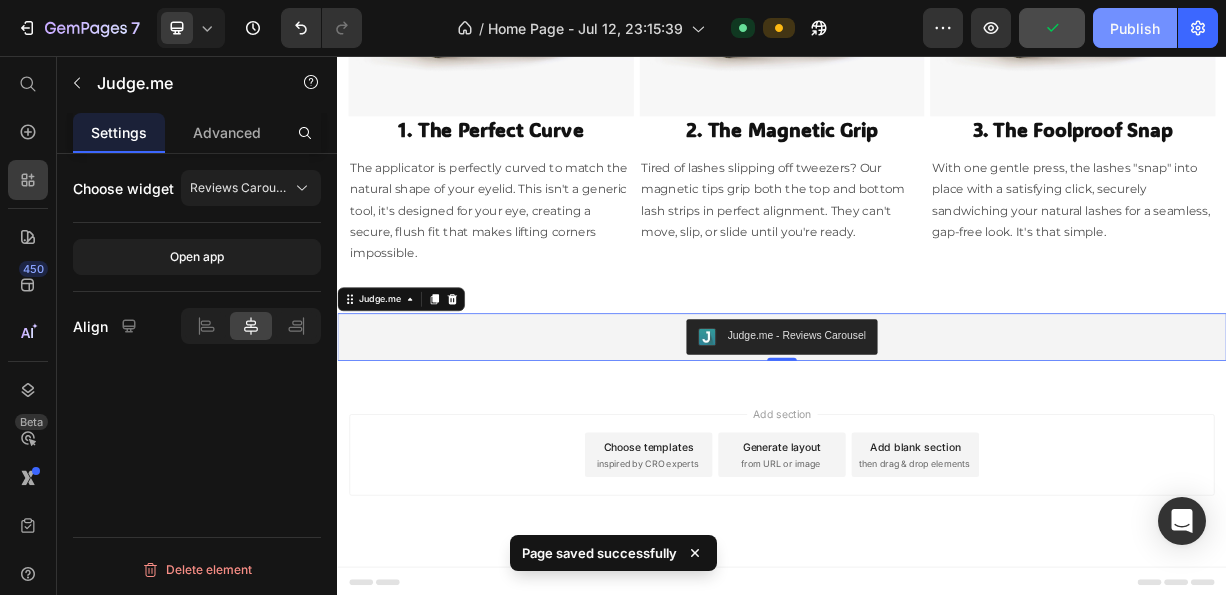 click on "Publish" at bounding box center [1135, 28] 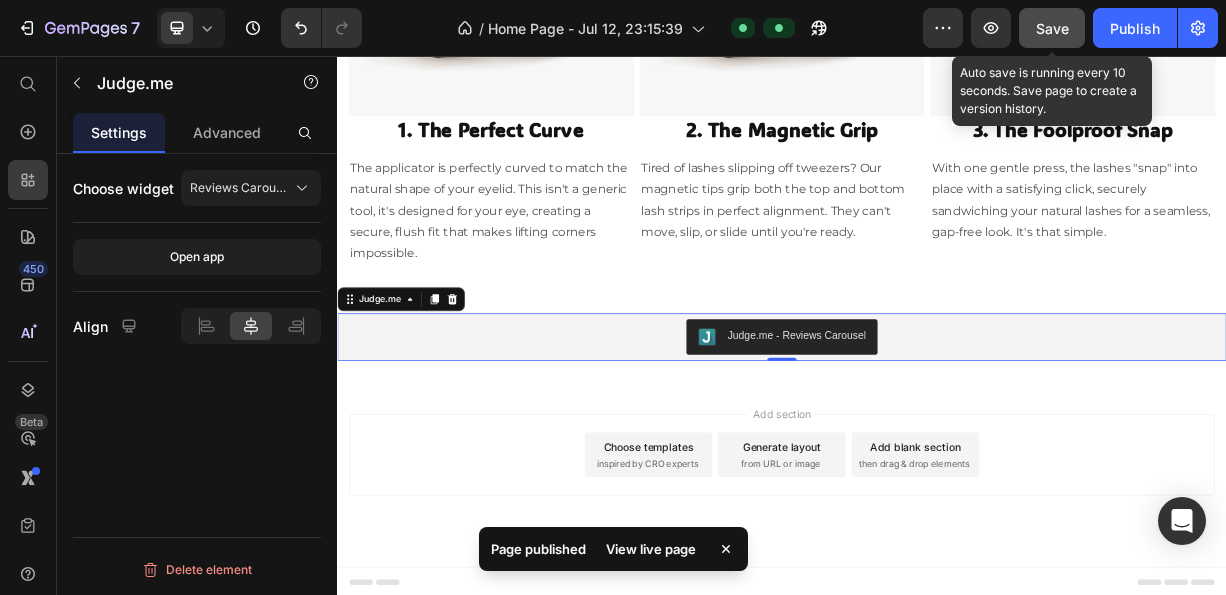 click on "Save" at bounding box center (1052, 28) 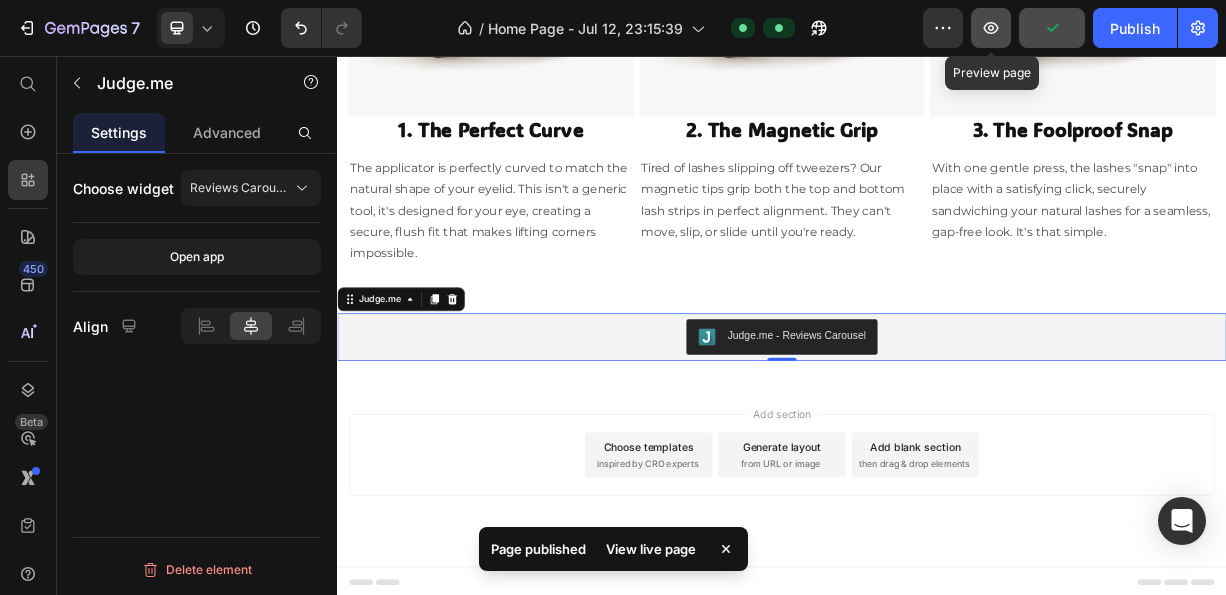 click 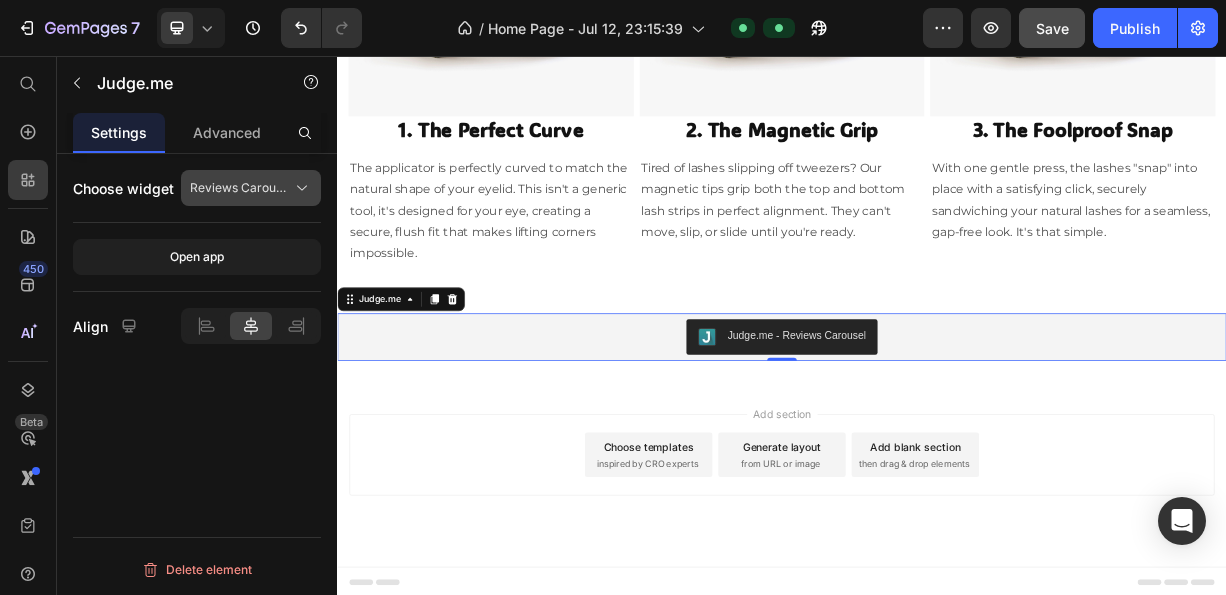 click on "Reviews Carousel" at bounding box center (251, 188) 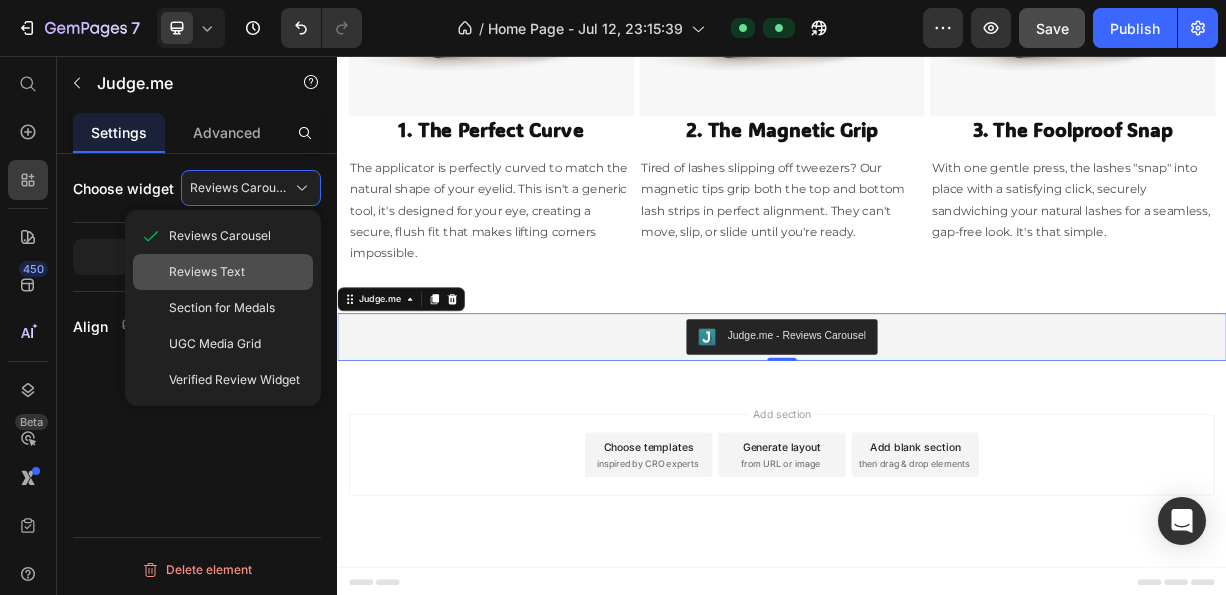 click on "Reviews Text" at bounding box center [207, 272] 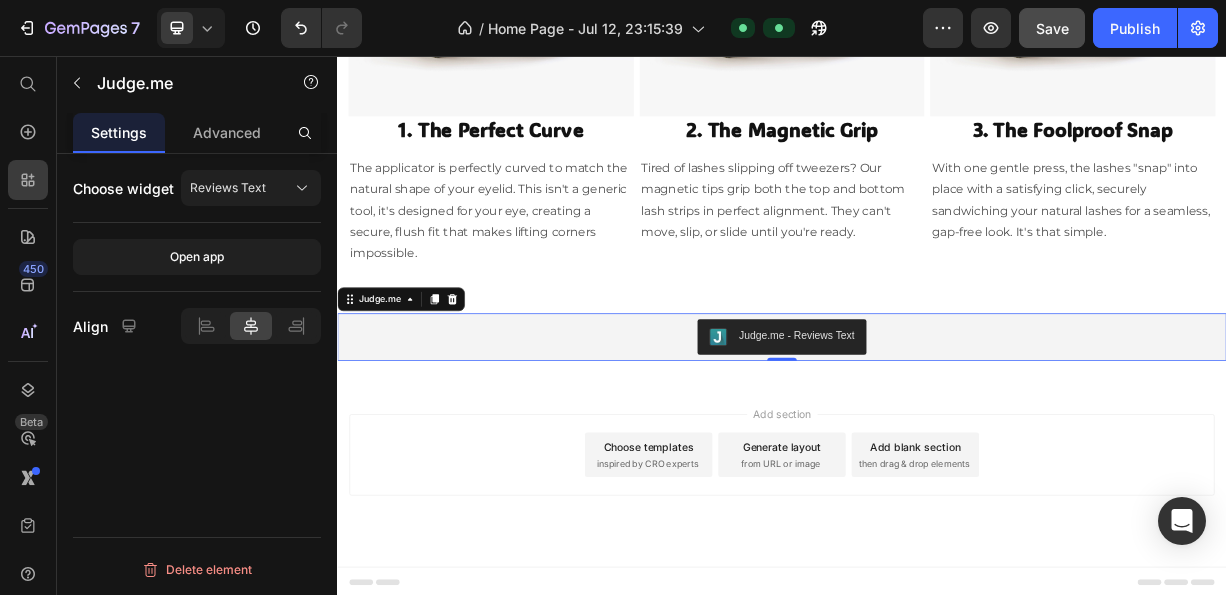 click on "Choose widget Reviews Text  Open app  Align  Delete element" at bounding box center (197, 403) 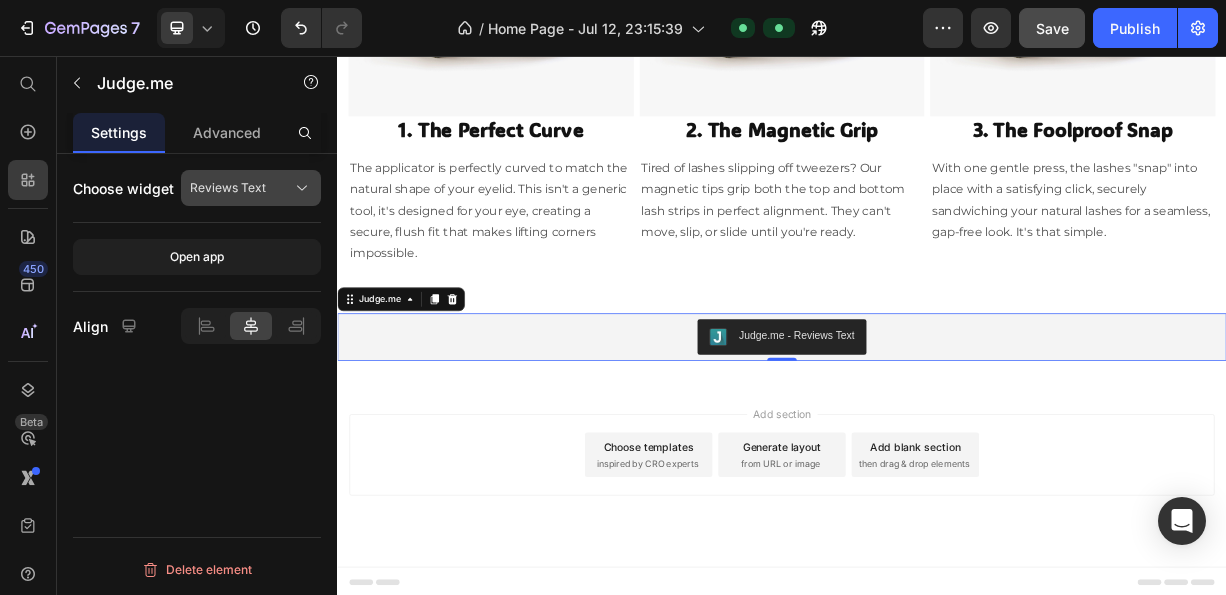 click on "Reviews Text" at bounding box center [251, 188] 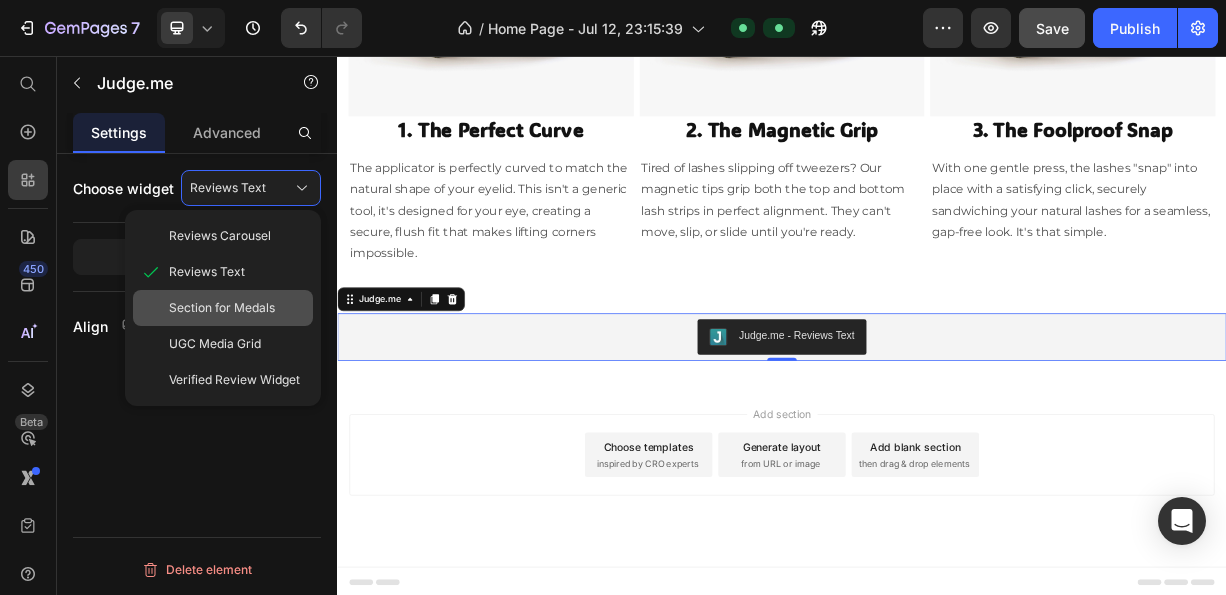 click on "Section for Medals" 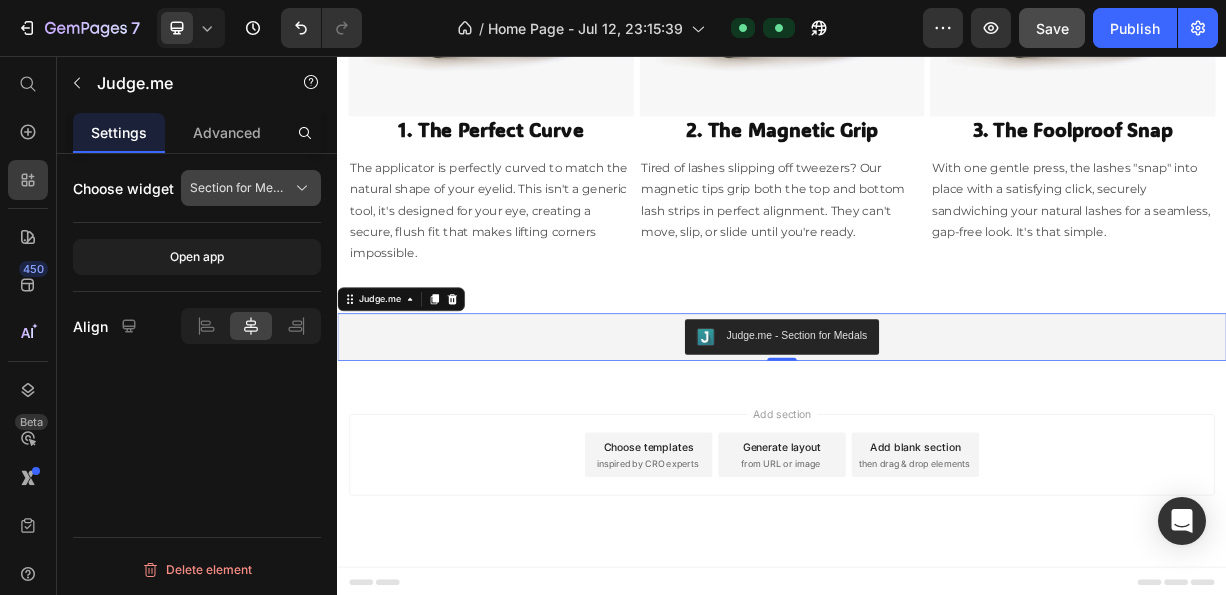 click on "Section for Medals" at bounding box center (239, 188) 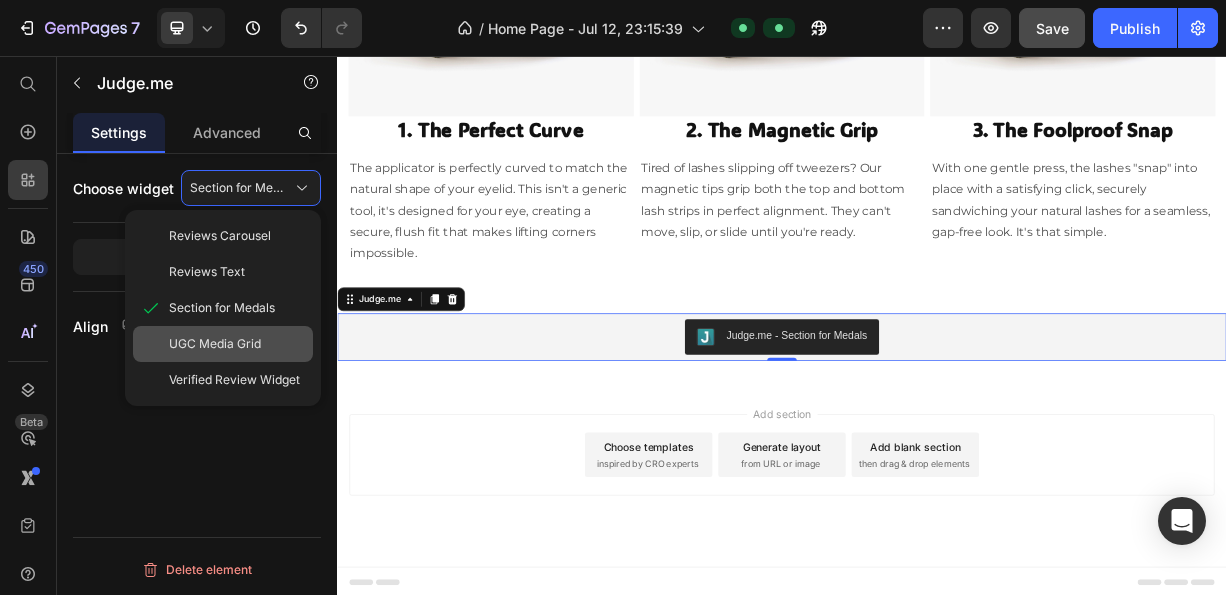 click on "UGC Media Grid" at bounding box center (215, 344) 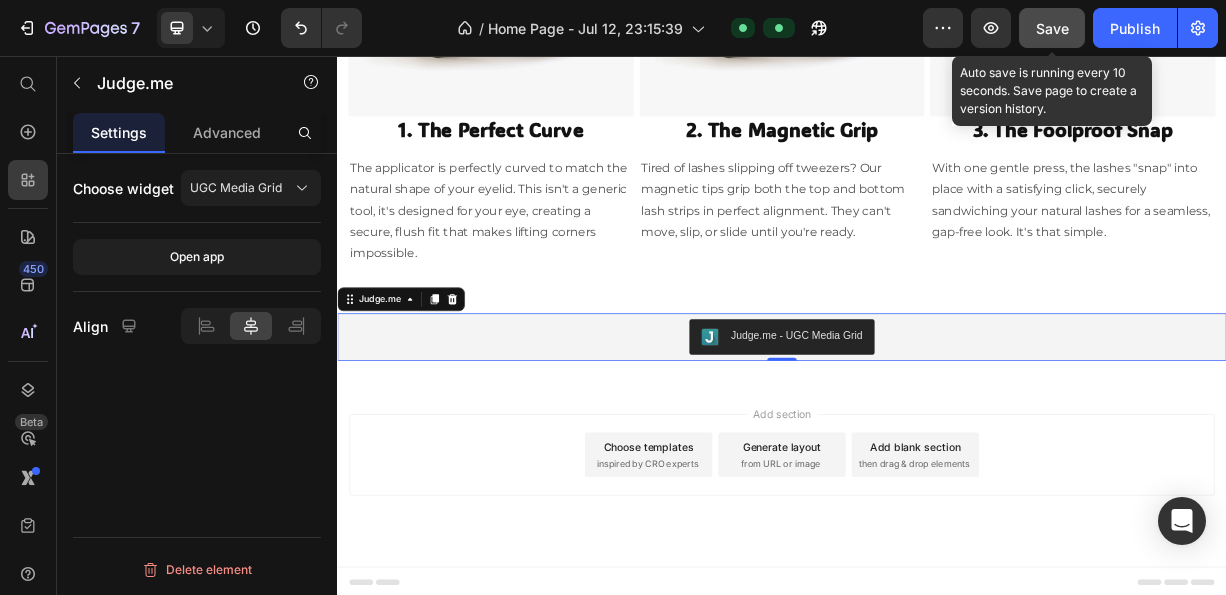 click on "Save" at bounding box center [1052, 28] 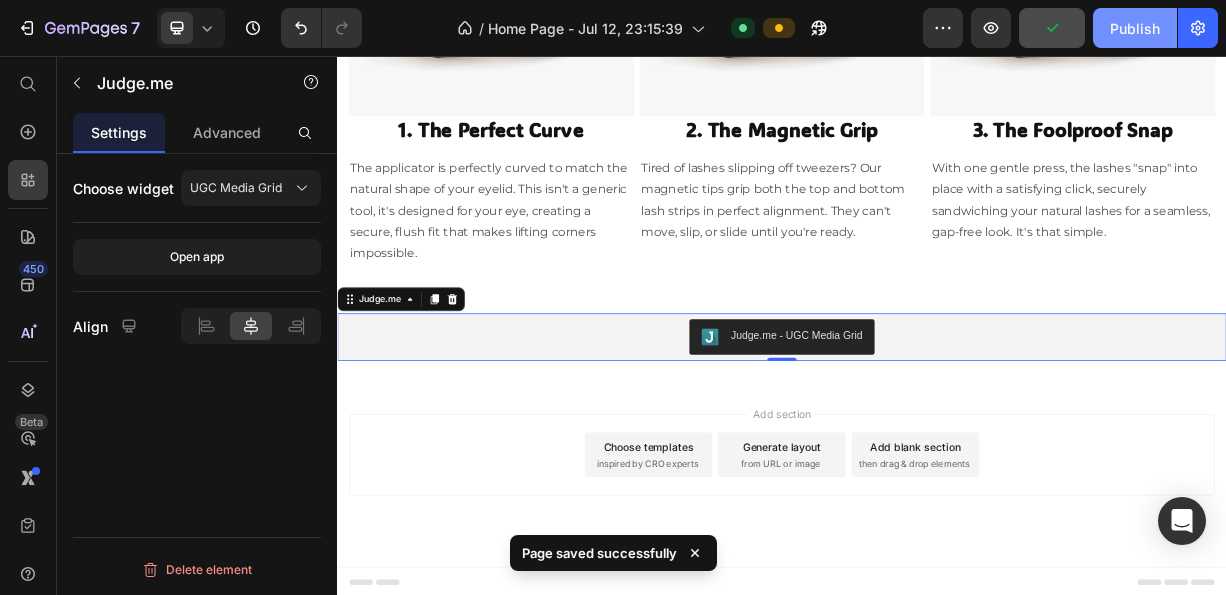 click on "Publish" at bounding box center (1135, 28) 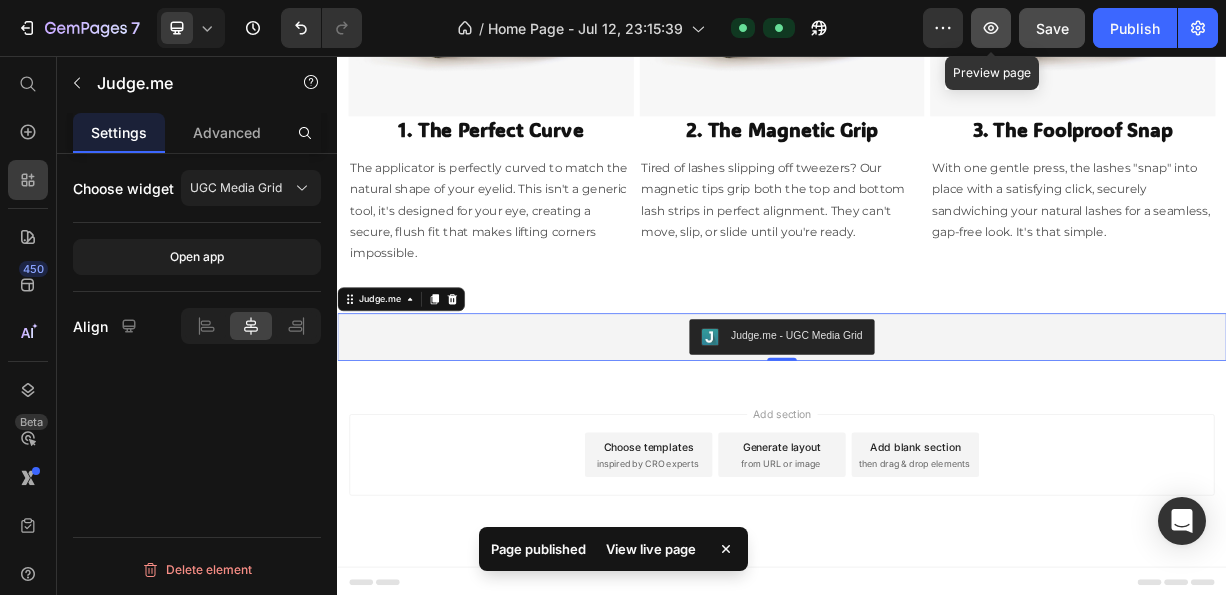 click 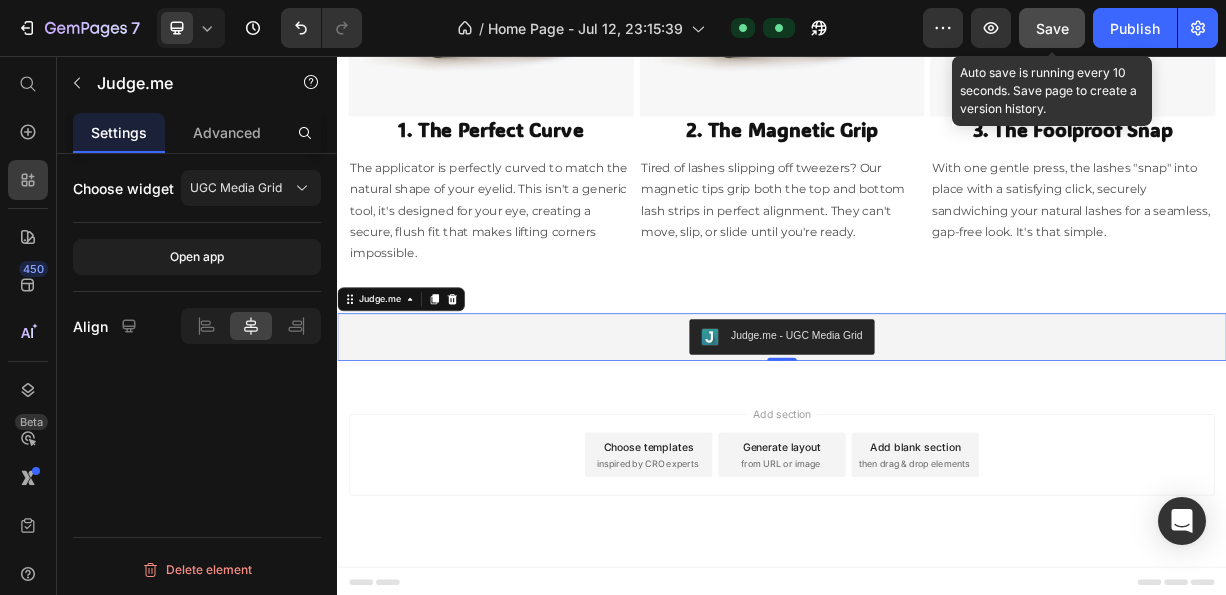 click on "Save" at bounding box center [1052, 28] 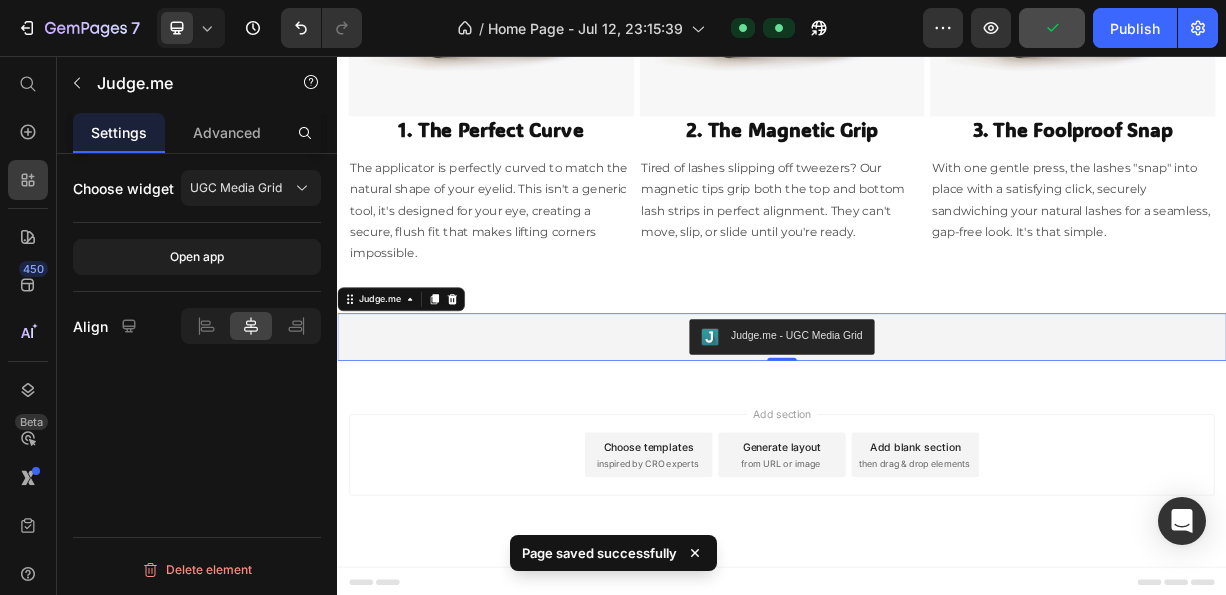 click on "Choose widget UGC Media Grid" 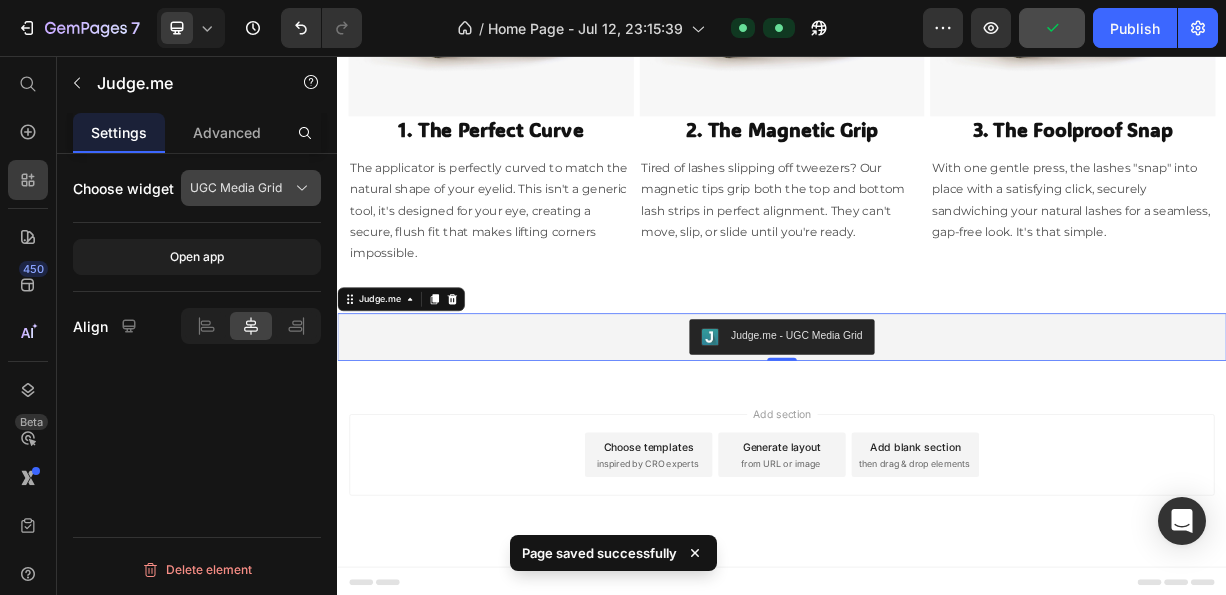 click on "UGC Media Grid" at bounding box center [236, 188] 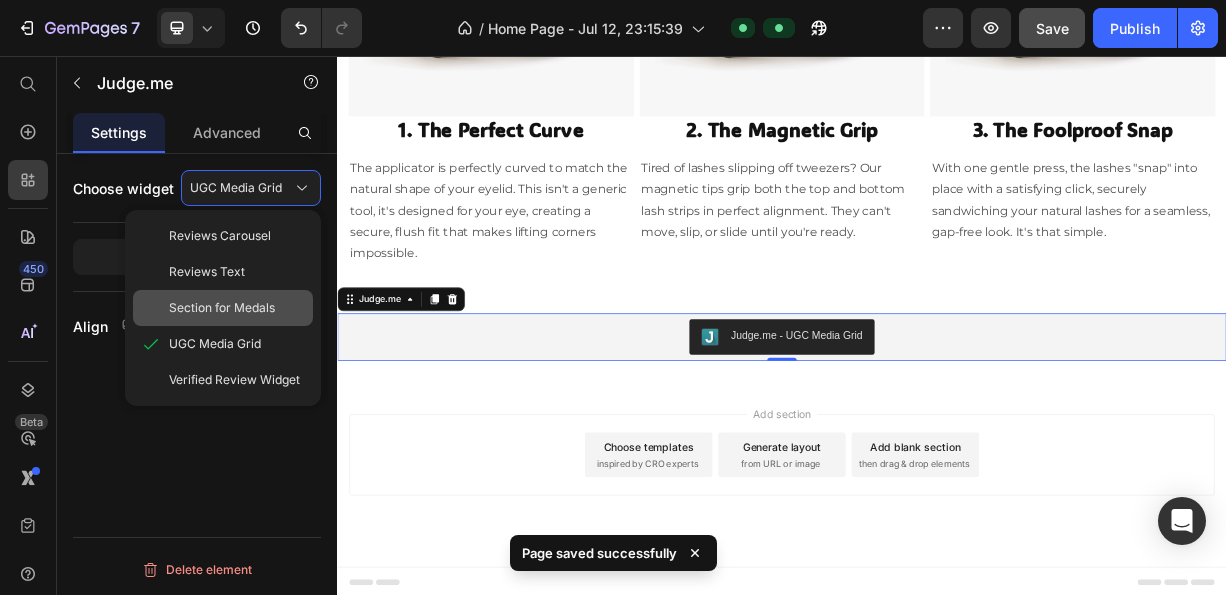 click on "Section for Medals" at bounding box center (222, 308) 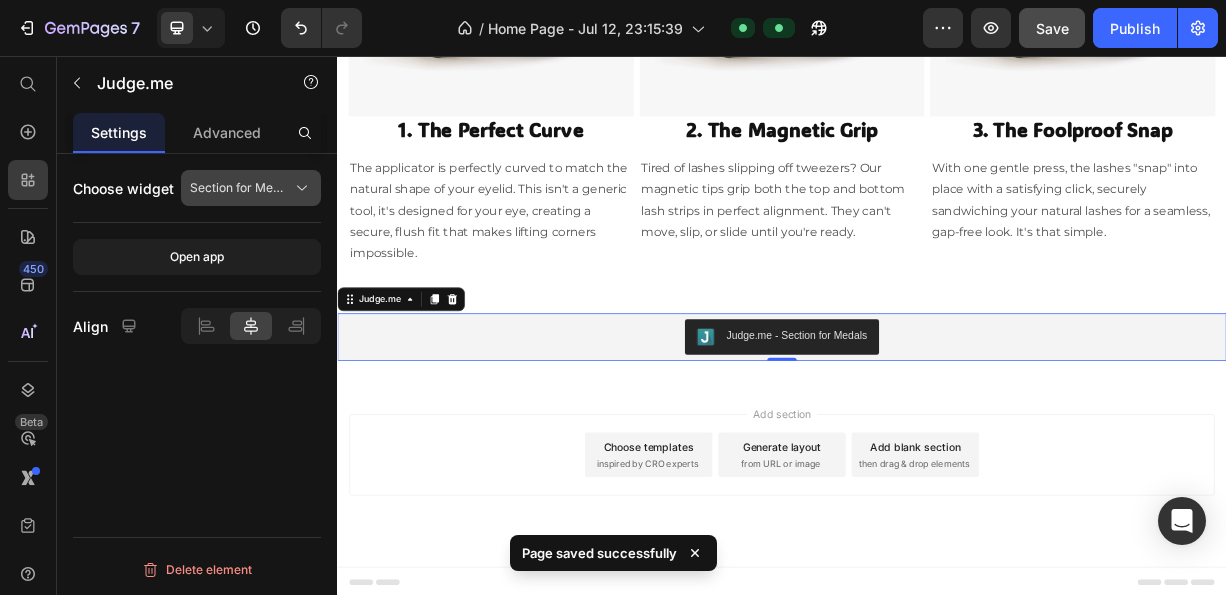 click on "Section for Medals" at bounding box center [239, 188] 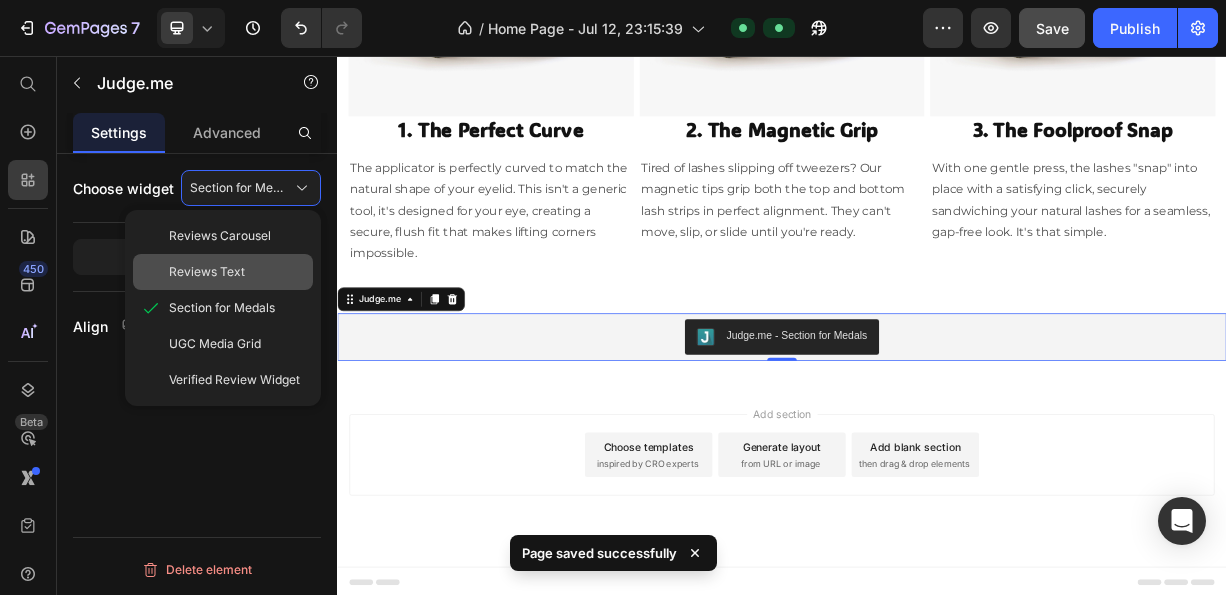 click on "Reviews Text" at bounding box center [237, 272] 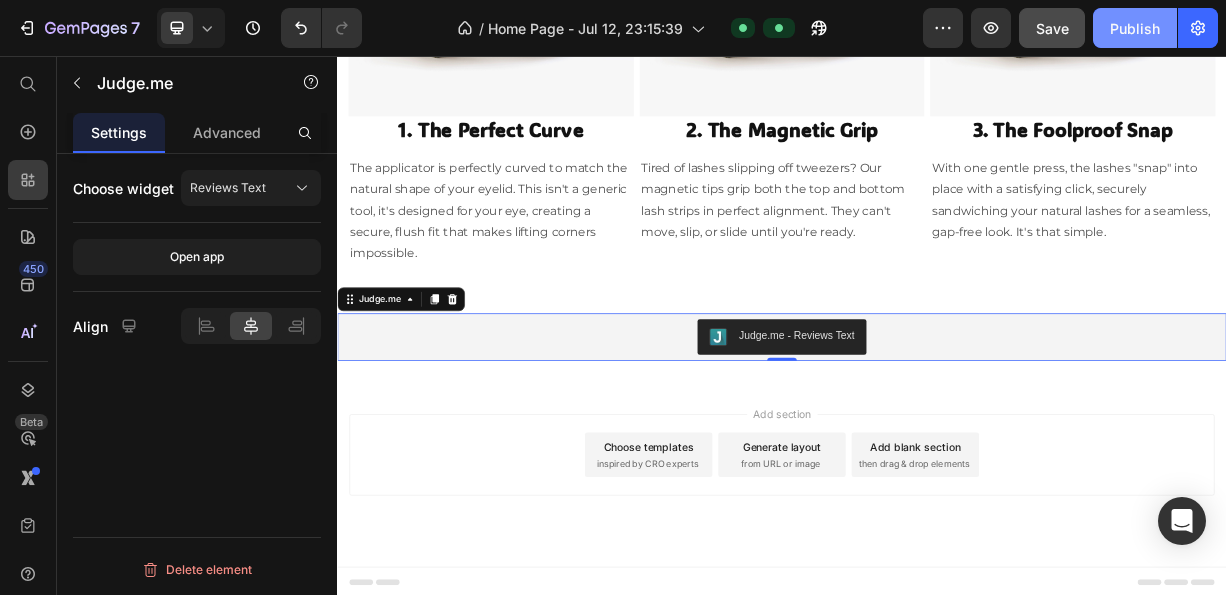 click on "Publish" at bounding box center (1135, 28) 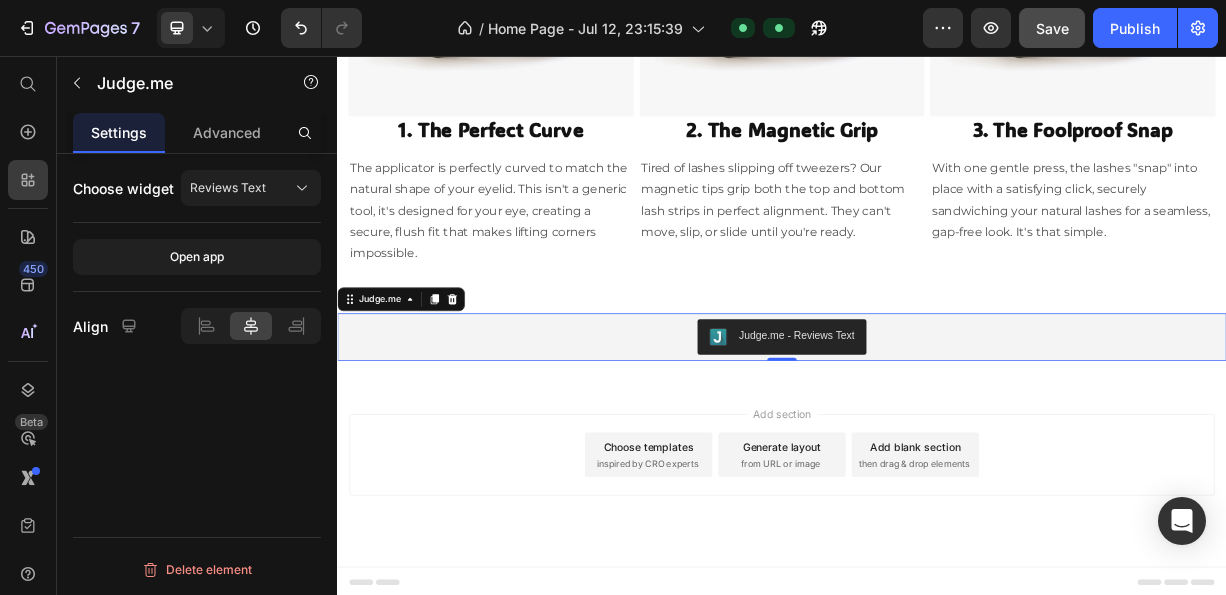 click on "Save" 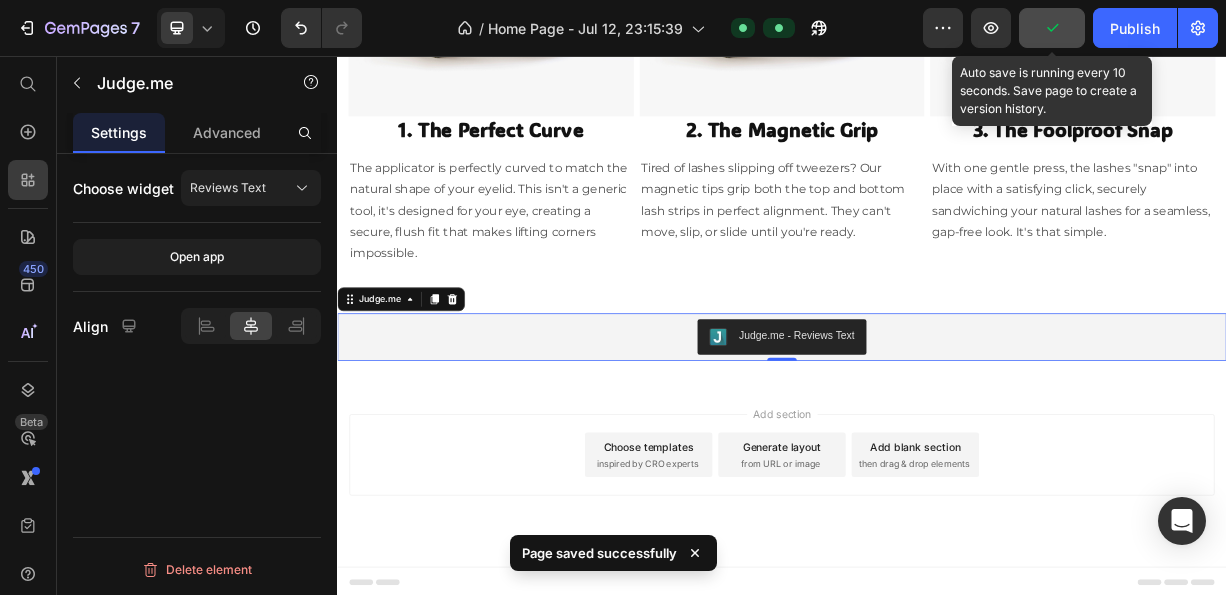 click 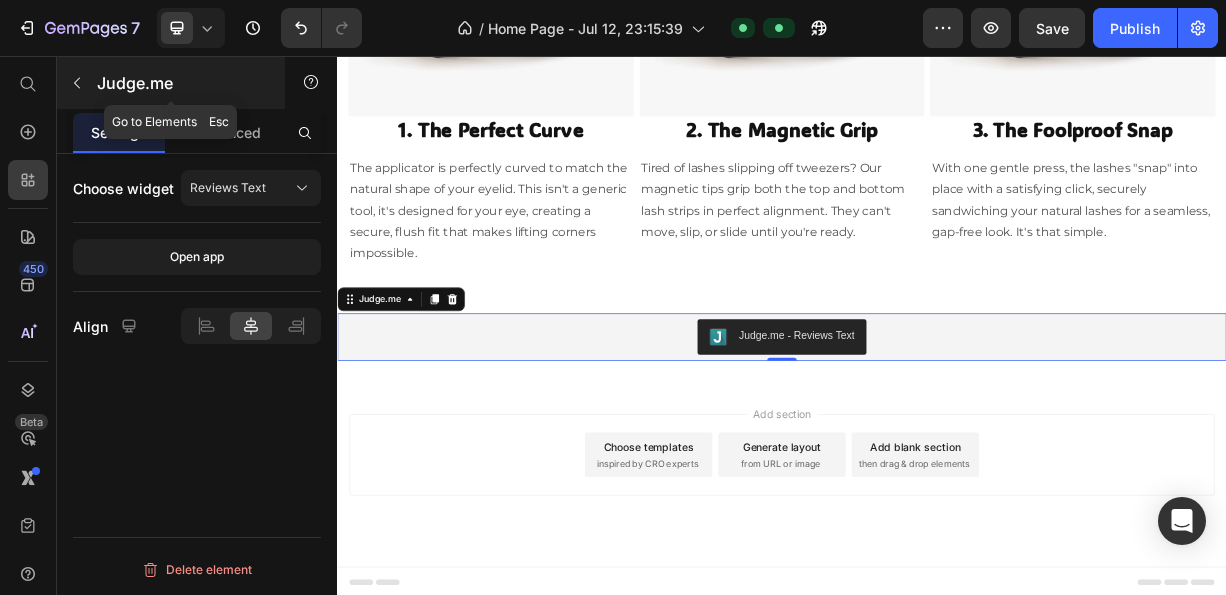 click at bounding box center [77, 83] 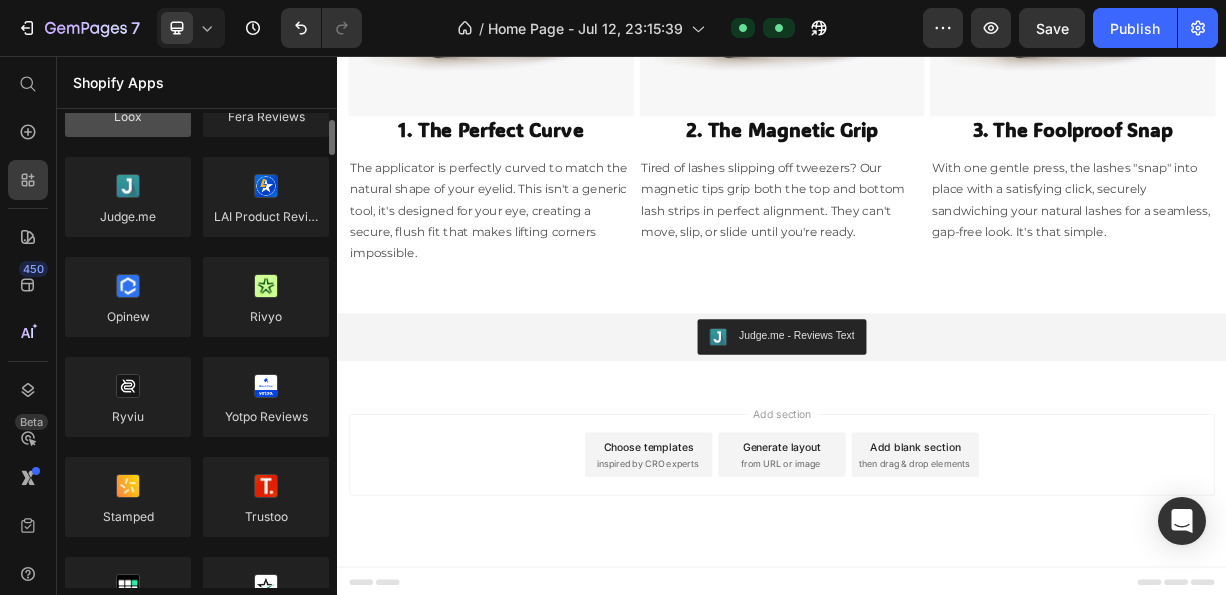scroll, scrollTop: 0, scrollLeft: 0, axis: both 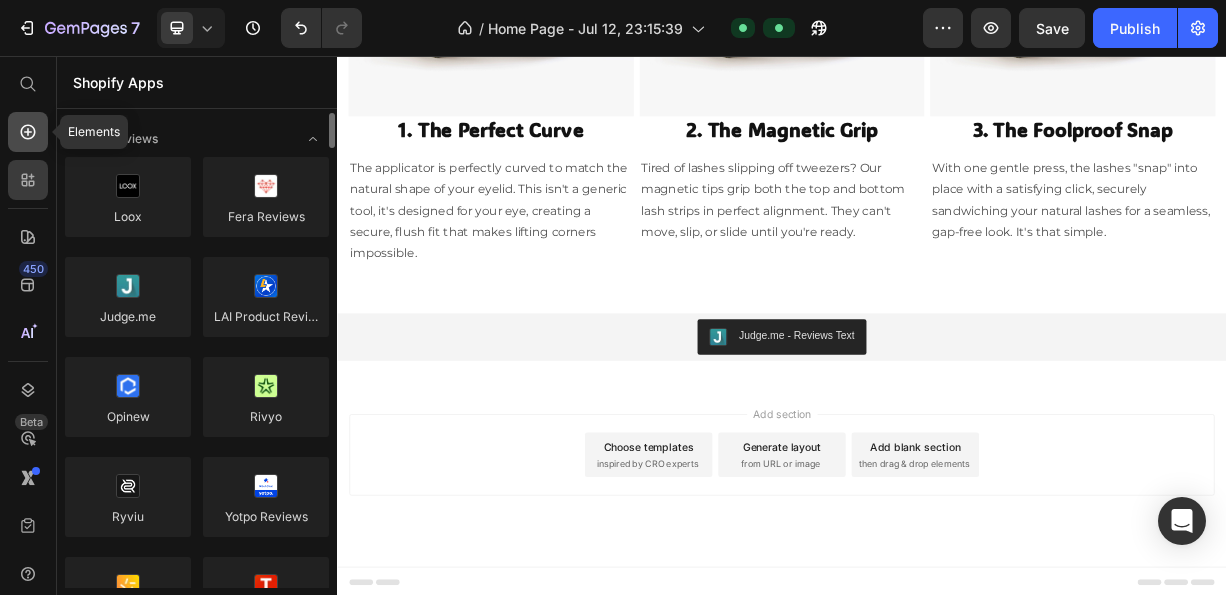 click 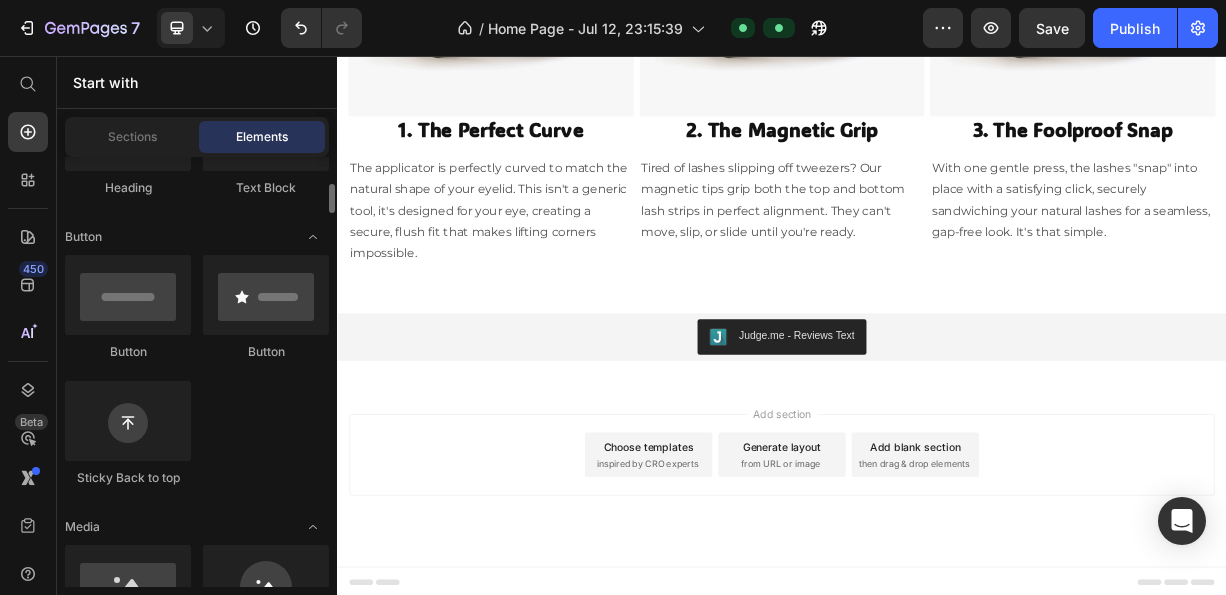 scroll, scrollTop: 500, scrollLeft: 0, axis: vertical 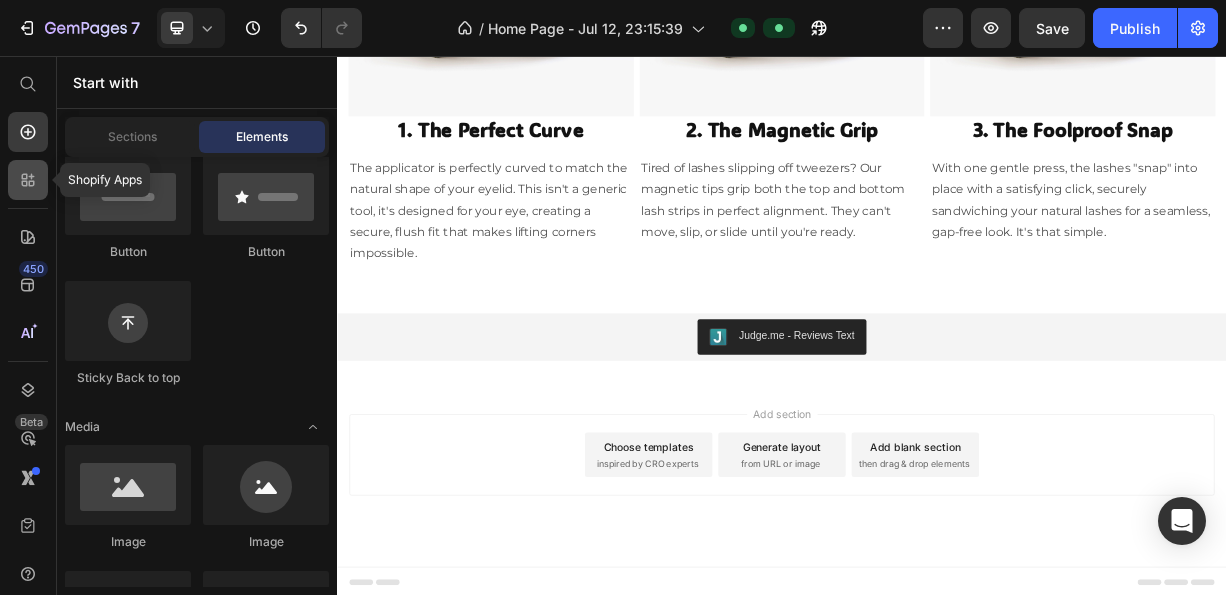 click 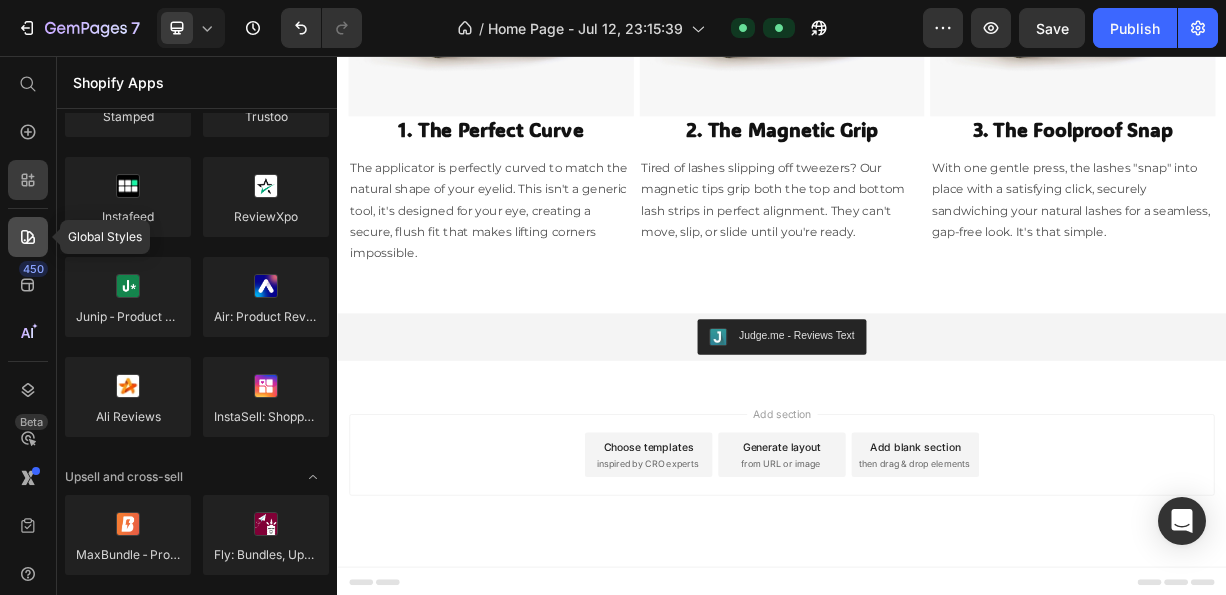 click 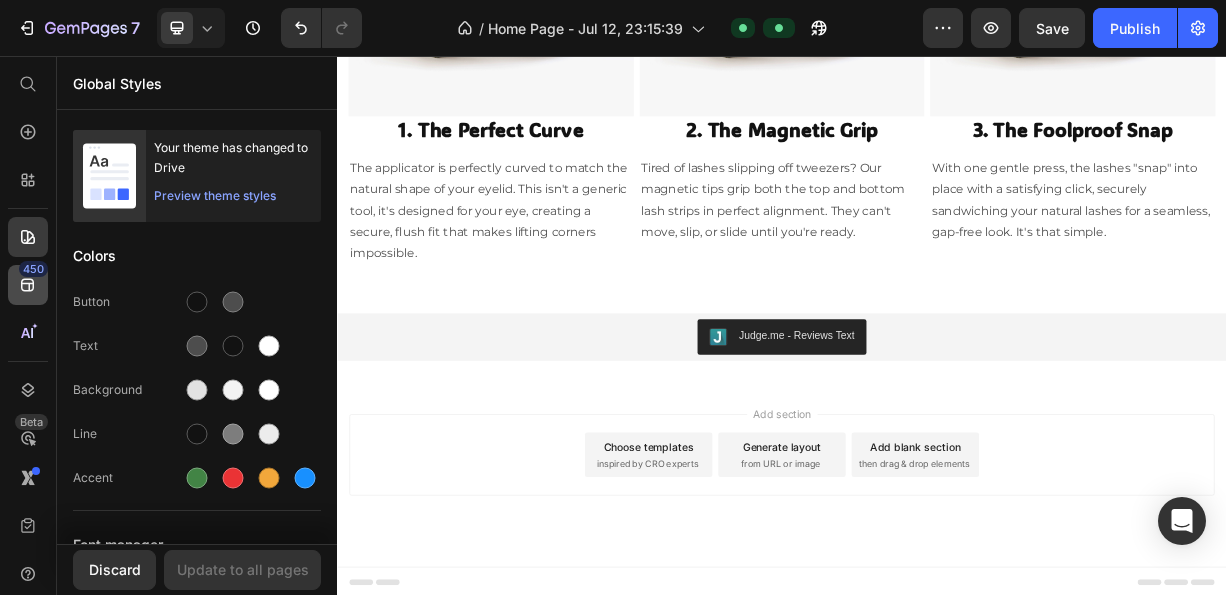 click on "450" at bounding box center (33, 269) 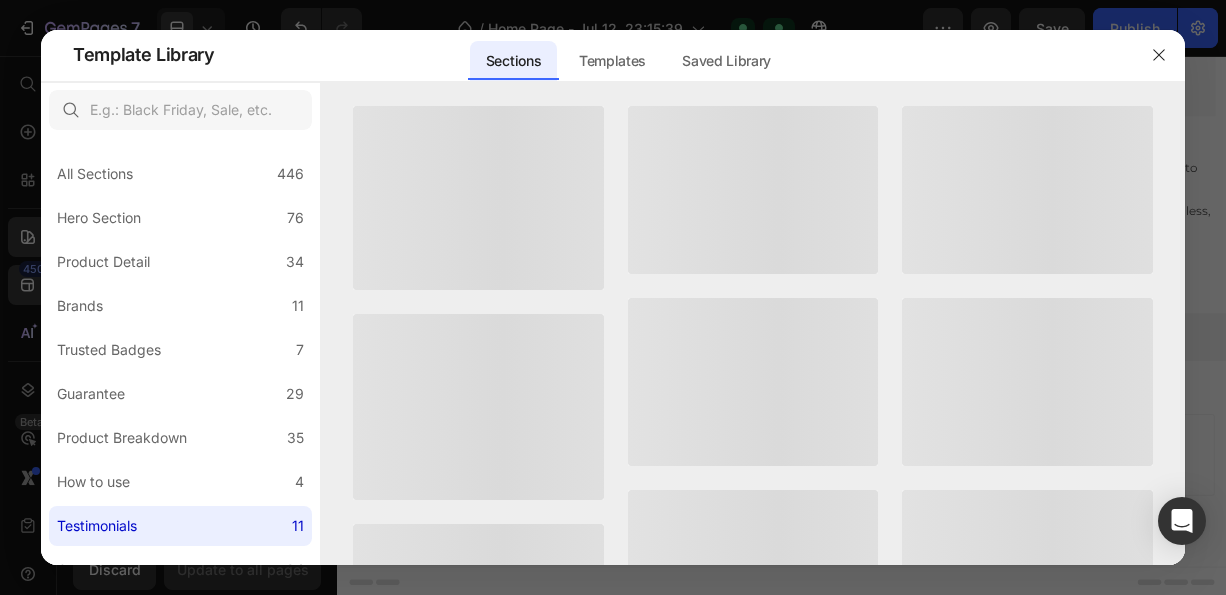 click at bounding box center (613, 297) 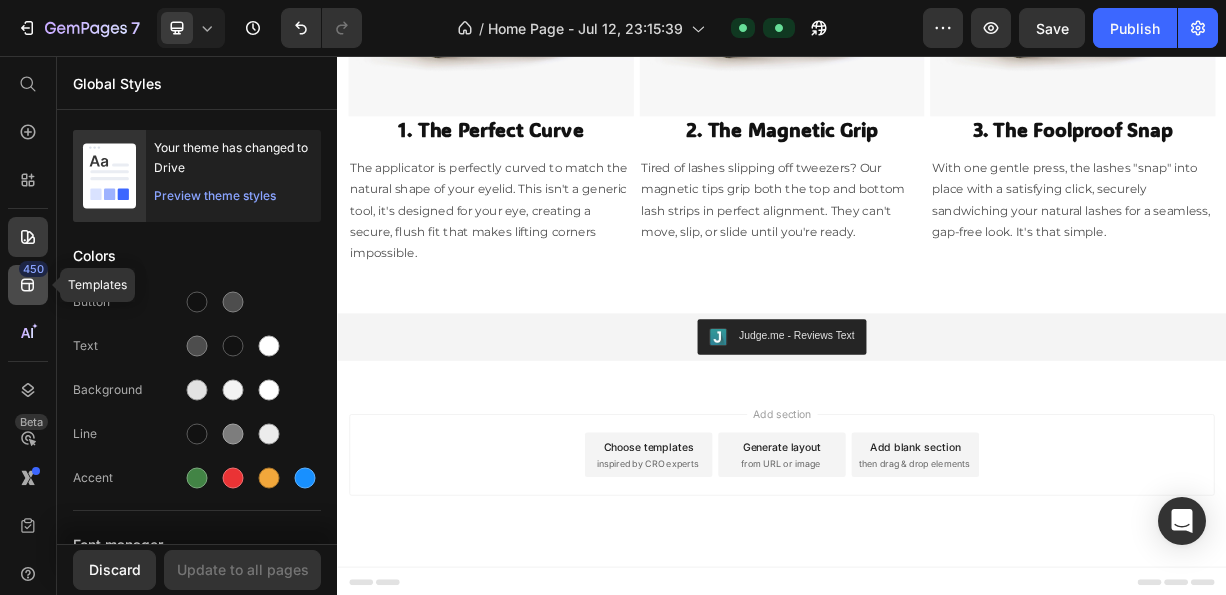 click on "450" 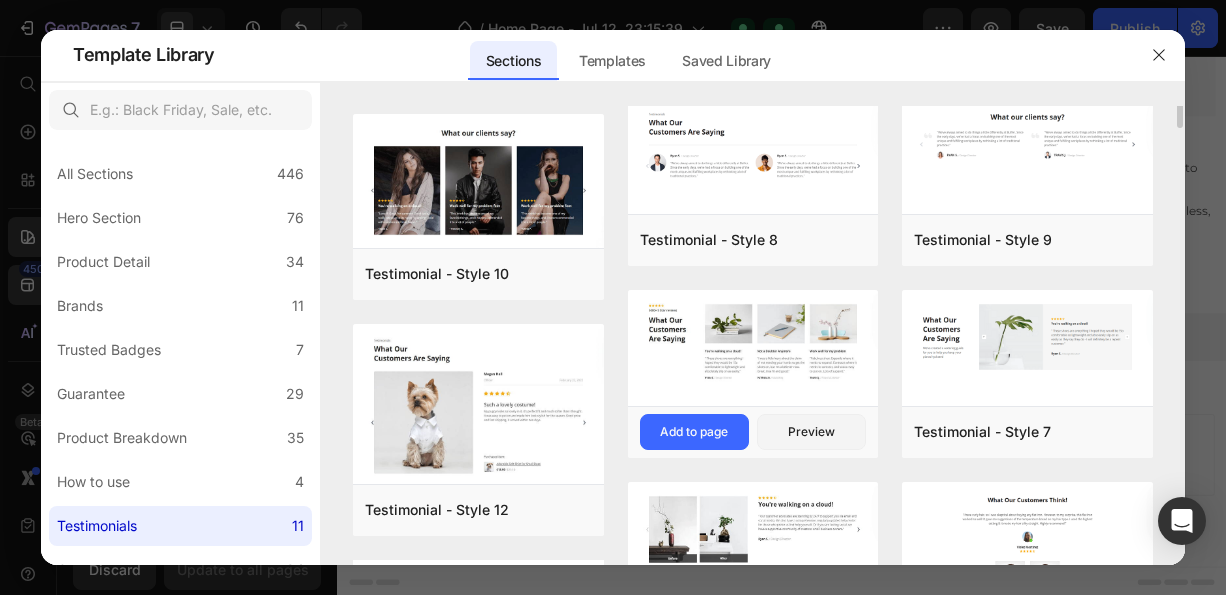 scroll, scrollTop: 0, scrollLeft: 0, axis: both 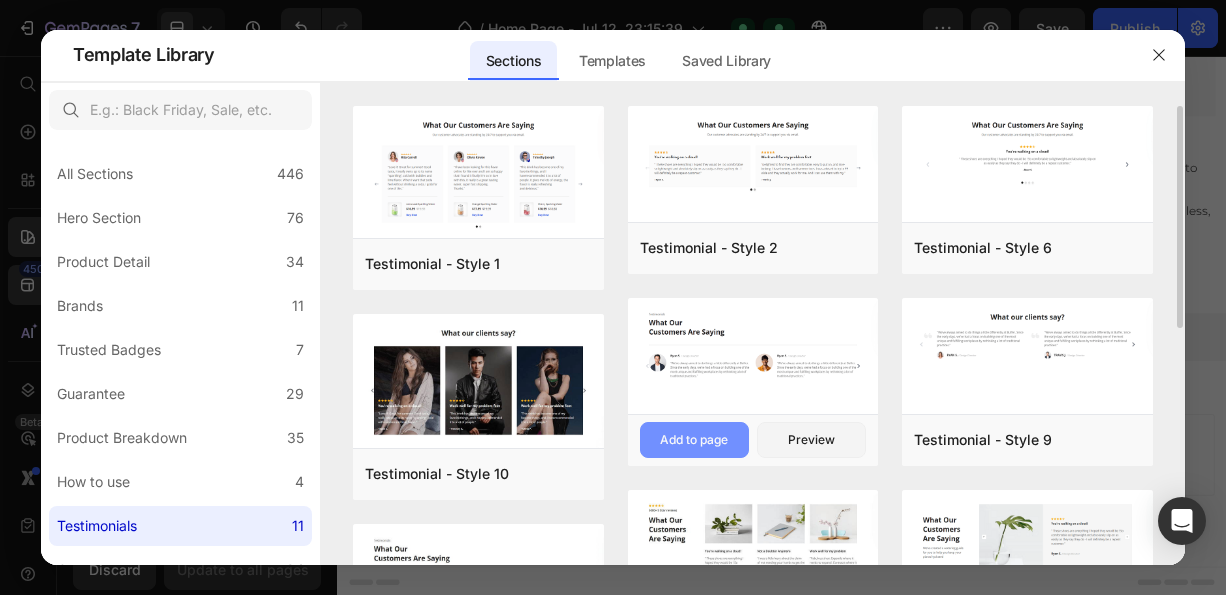 click on "Add to page" at bounding box center (694, 440) 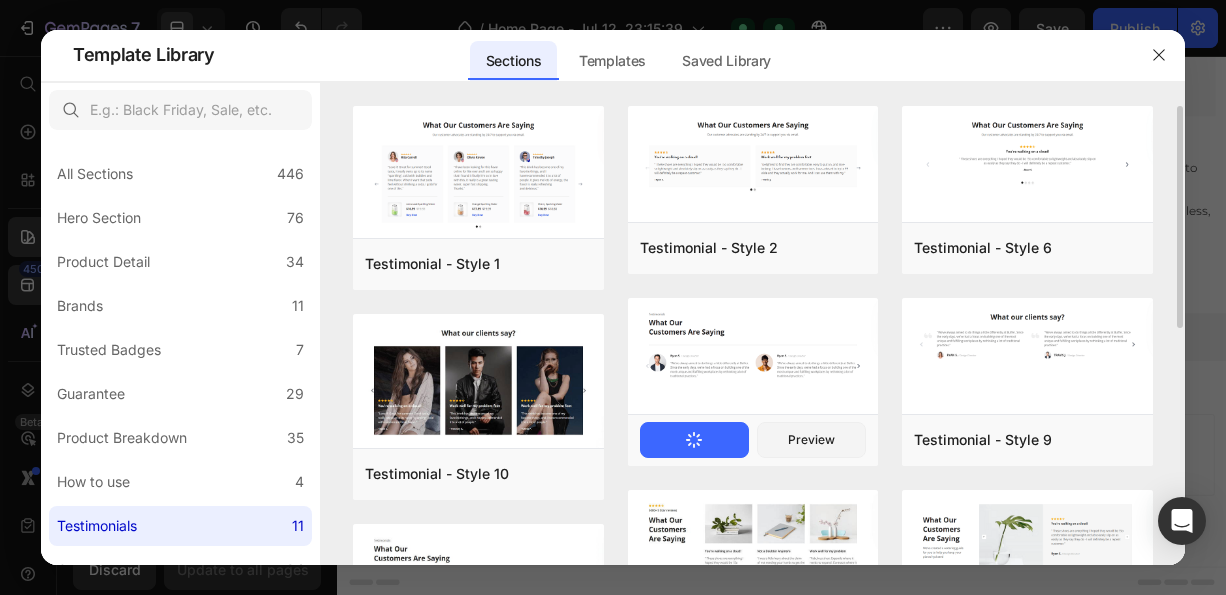 type 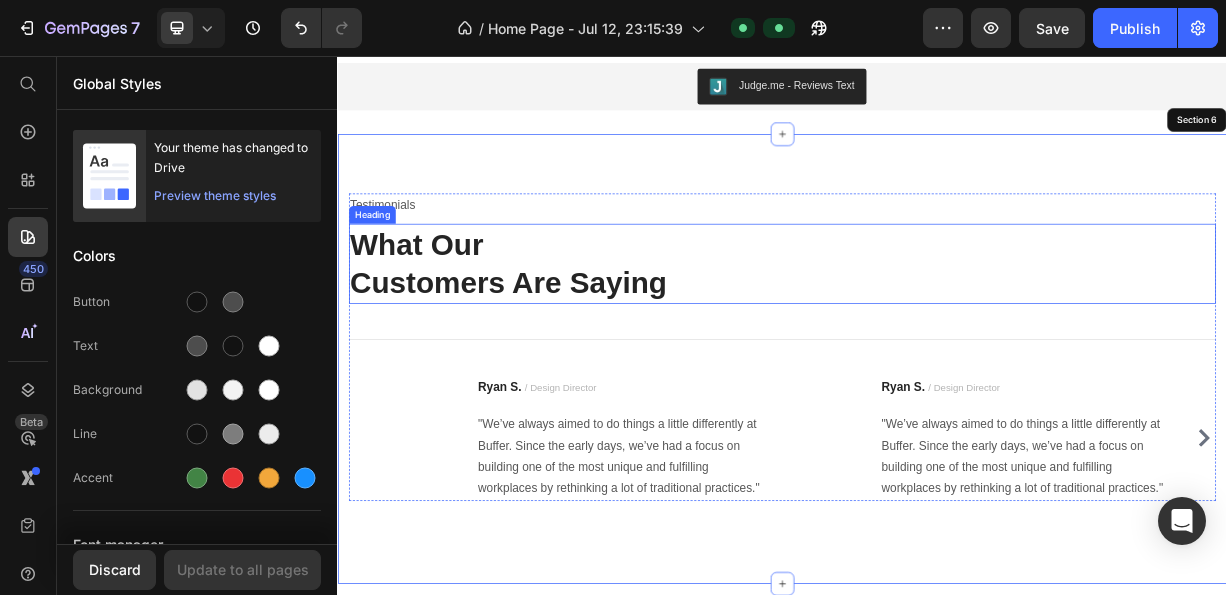 scroll, scrollTop: 2258, scrollLeft: 0, axis: vertical 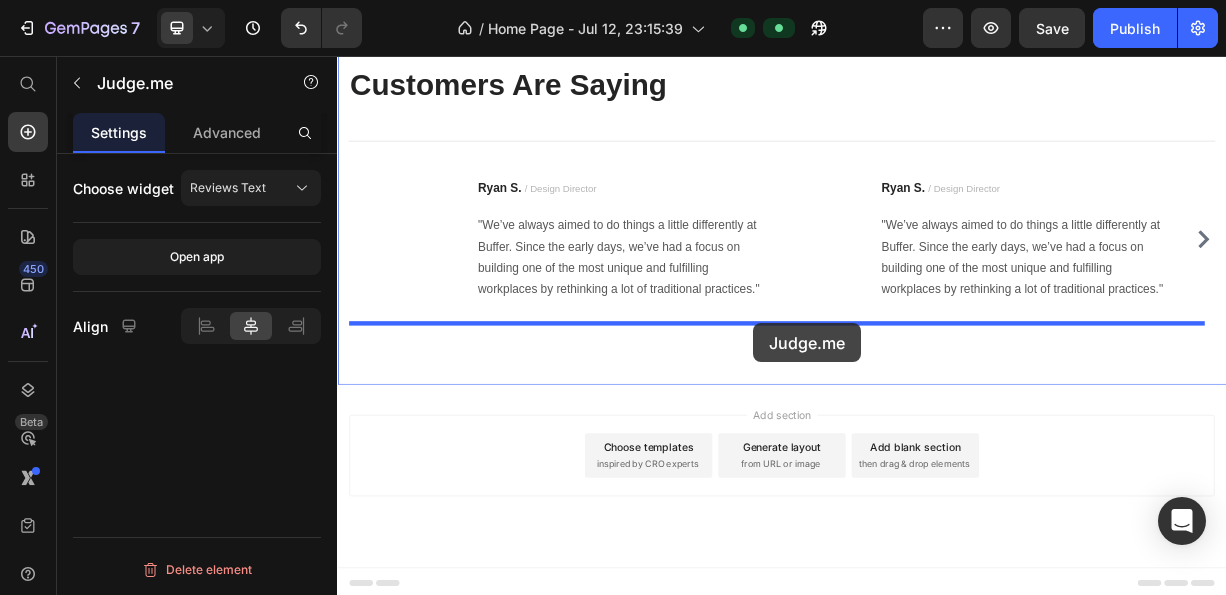 drag, startPoint x: 669, startPoint y: 184, endPoint x: 899, endPoint y: 417, distance: 327.3973 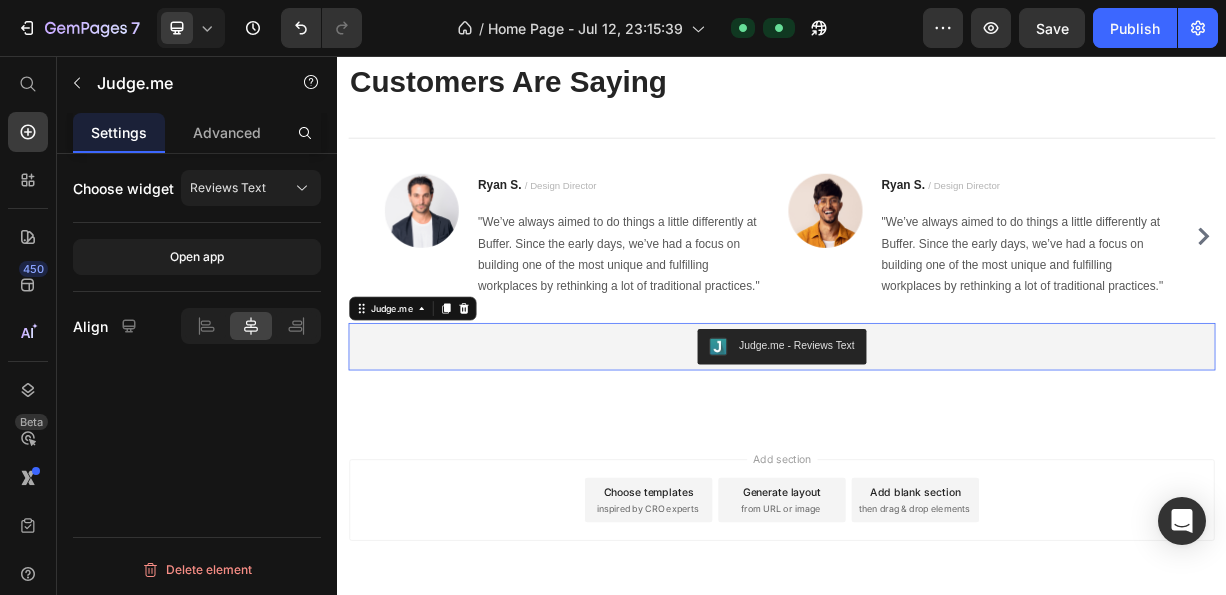 scroll, scrollTop: 2620, scrollLeft: 0, axis: vertical 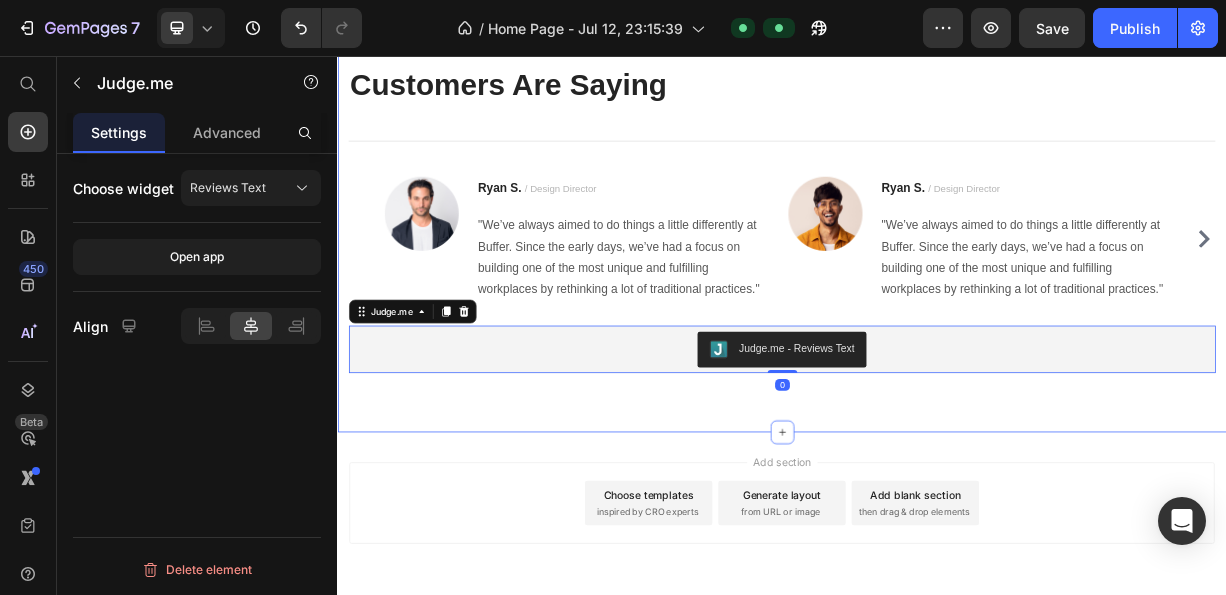 click on "Add section Choose templates inspired by CRO experts Generate layout from URL or image Add blank section then drag & drop elements" at bounding box center [937, 687] 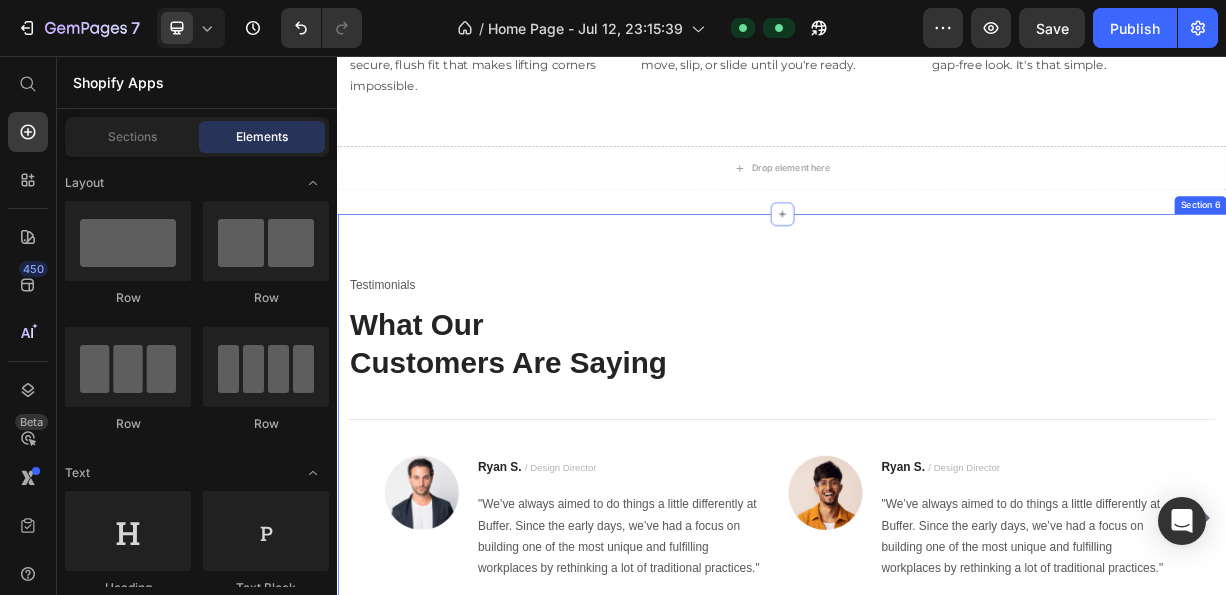 scroll, scrollTop: 2120, scrollLeft: 0, axis: vertical 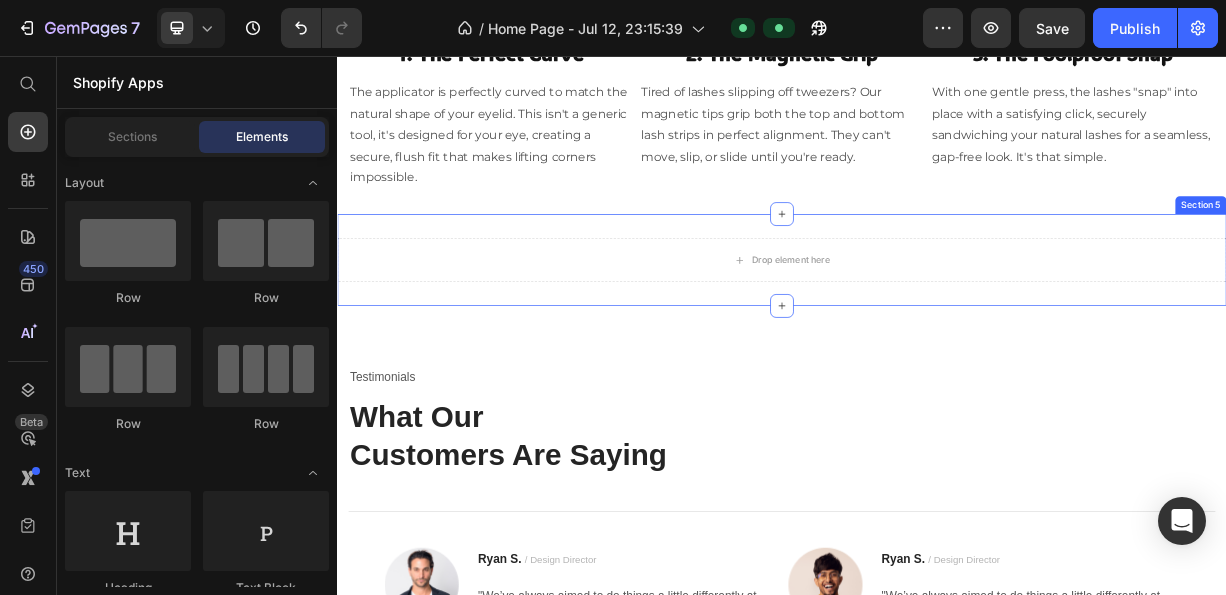 click on "Drop element here Section 5" at bounding box center [937, 331] 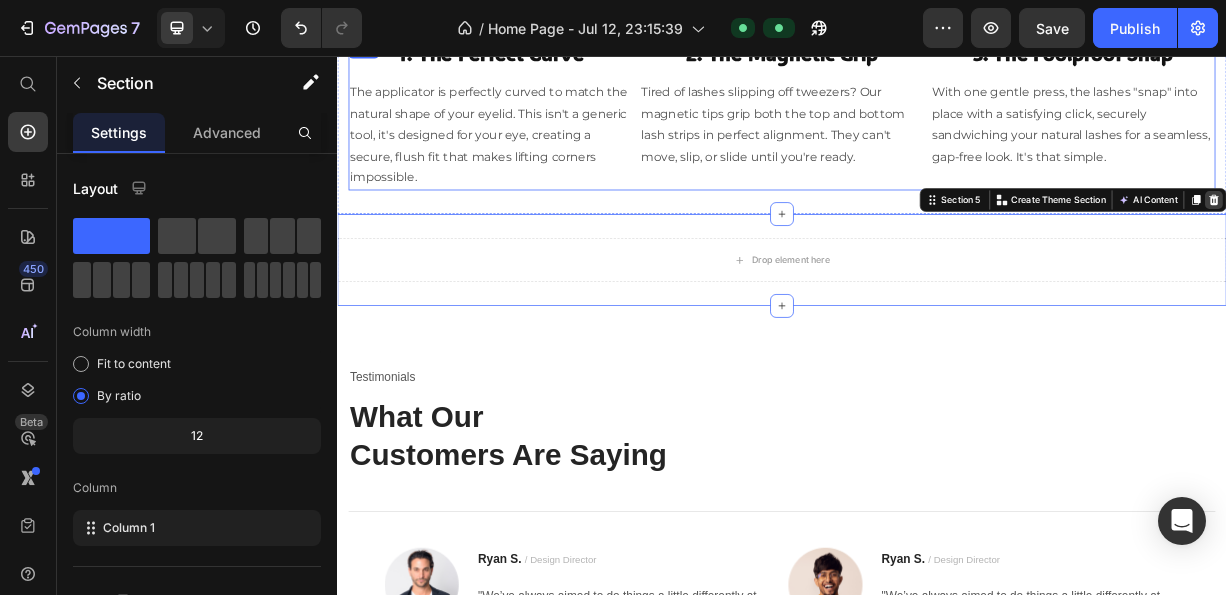 click 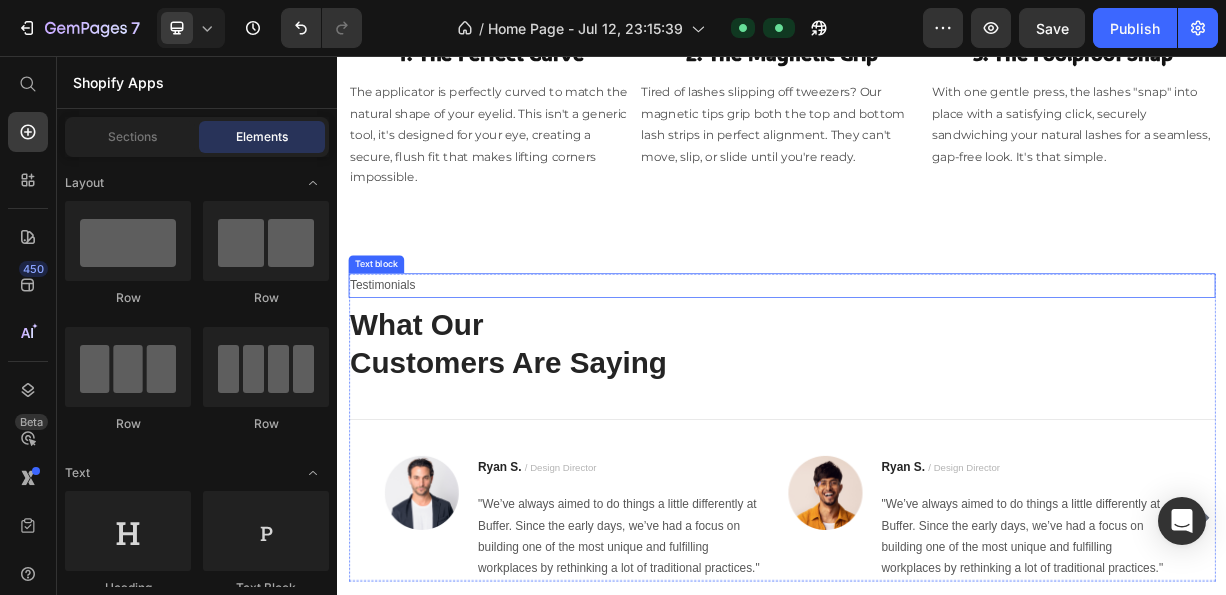 click on "Testimonials" at bounding box center (937, 365) 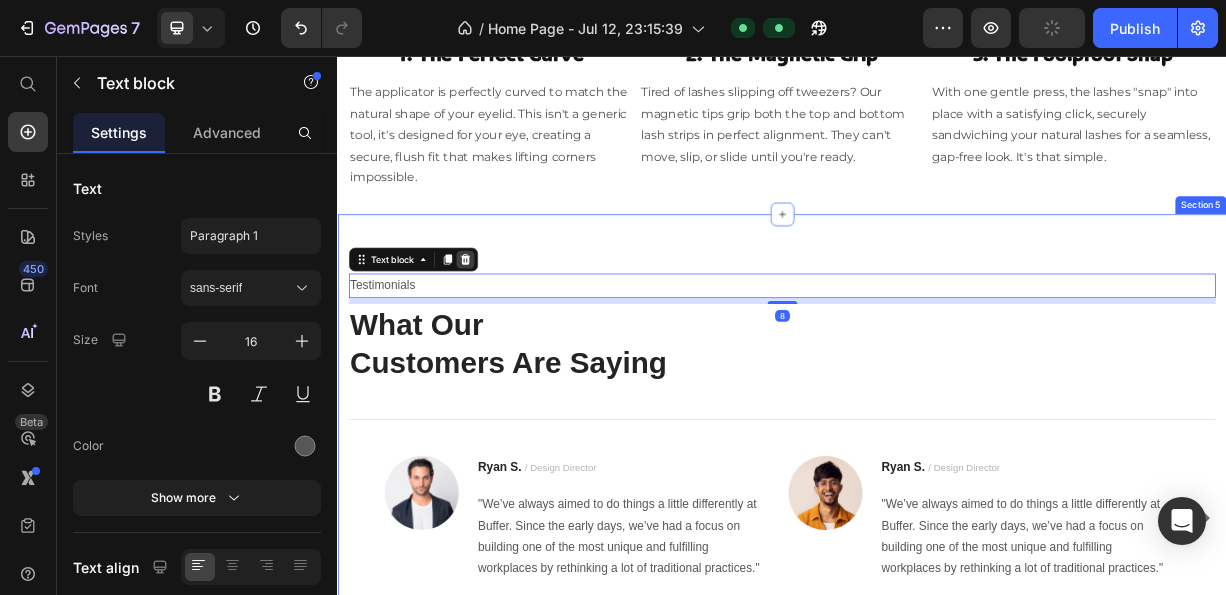 click 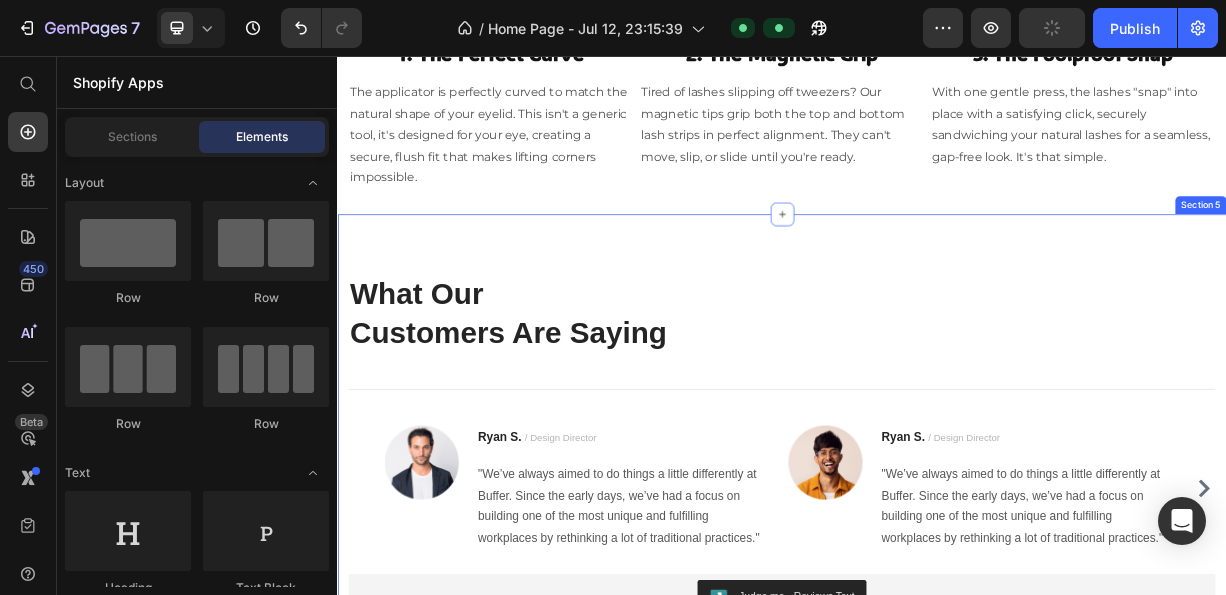 click on "Title Line Image [FIRST] [LAST]   / Design Director Text block "We’ve always aimed to do things a little differently at Buffer. Since the early days, we’ve had a focus on building one of the most unique and fulfilling workplaces by rethinking a lot of traditional practices." Text block Row Image [FIRST] [LAST]   / Design Director Text block "We’ve always aimed to do things a little differently at Buffer. Since the early days, we’ve had a focus on building one of the most unique and fulfilling workplaces by rethinking a lot of traditional practices." Text block Row Image [FIRST] [LAST]   / Design Director Text block "We’ve always aimed to do things a little differently at Buffer. Since the early days, we’ve had a focus on building one of the most unique and fulfilling workplaces by rethinking a lot of traditional practices." Text block Row Image [FIRST] [LAST]   / Design Director Text block Text block Row Carousel Row Judge.me - Reviews Text Judge.me Section 5" at bounding box center (937, 584) 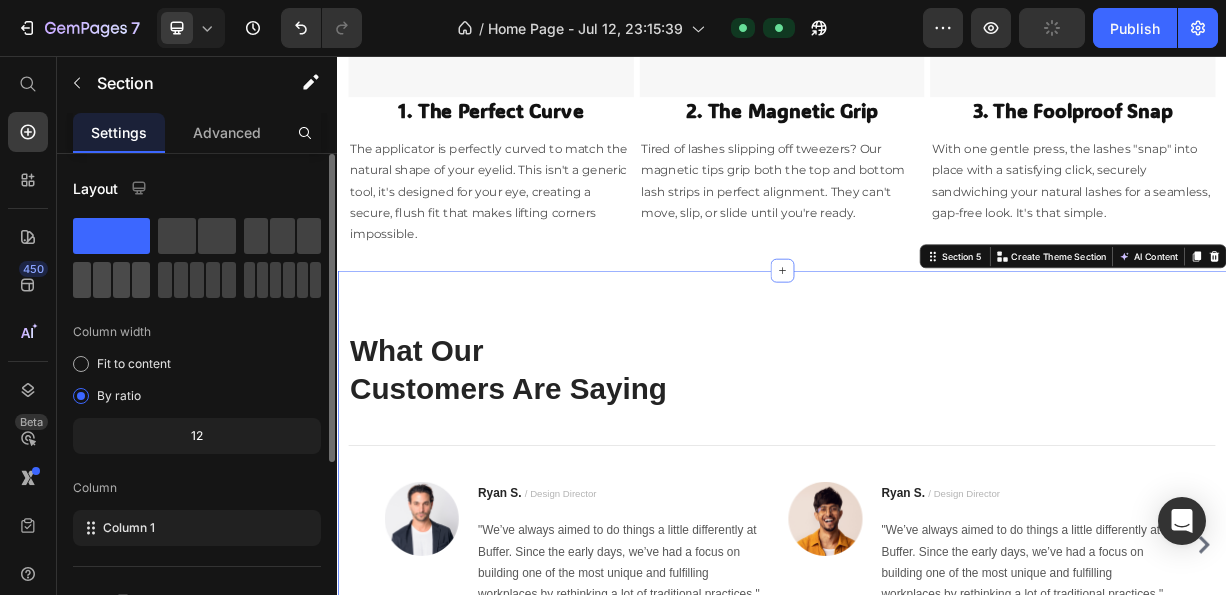 scroll, scrollTop: 2020, scrollLeft: 0, axis: vertical 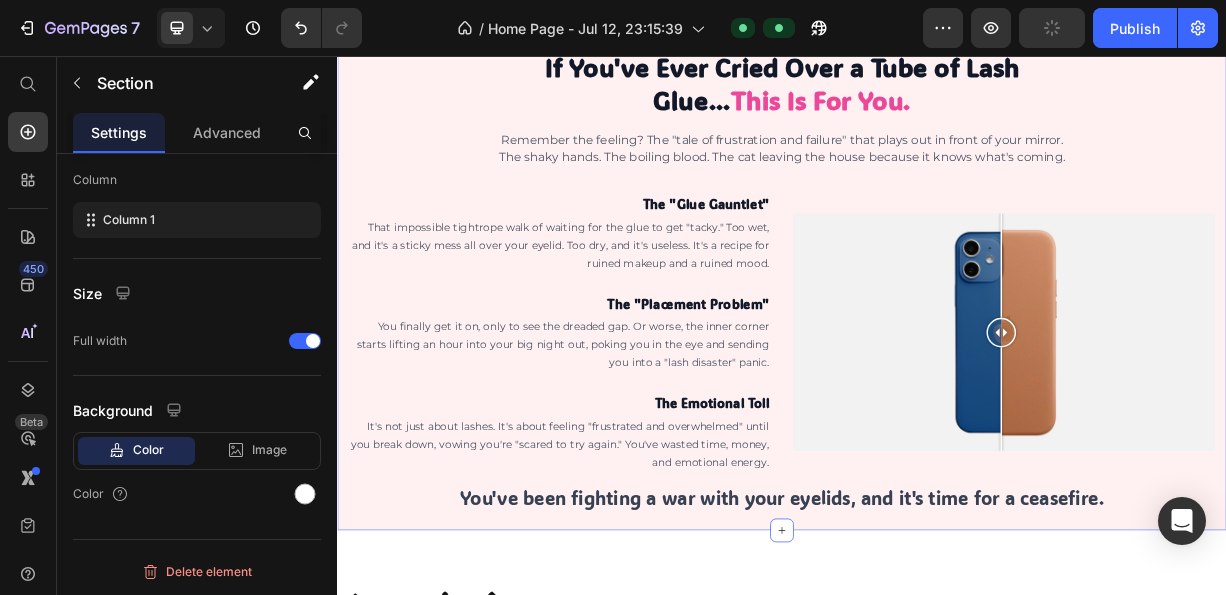 click on "If You've Ever Cried Over a Tube of Lash Glue...  This Is For You. Heading Remember the feeling? The "tale of frustration and failure" that plays out in front of your mirror. The shaky hands. The boiling blood. The cat leaving the house because it knows what's coming. Text block Row The "Glue Gauntlet" Text block That impossible tightrope walk of waiting for the glue to get "tacky." Too wet, and it's a sticky mess all over your eyelid. Too dry, and it's useless. It's a recipe for ruined makeup and a ruined mood. Text block The "Placement Problem" Text block You finally get it on, only to see the dreaded gap. Or worse, the inner corner starts lifting an hour into your big night out, poking you in the eye and sending you into a "lash disaster" panic. Text block The Emotional Toll Text block It's not just about lashes. It's about feeling "frustrated and overwhelmed" until you break down, vowing you're "scared to try again." You've wasted time, money, and emotional energy. Text block Image Comparison Row Heading" at bounding box center (937, 331) 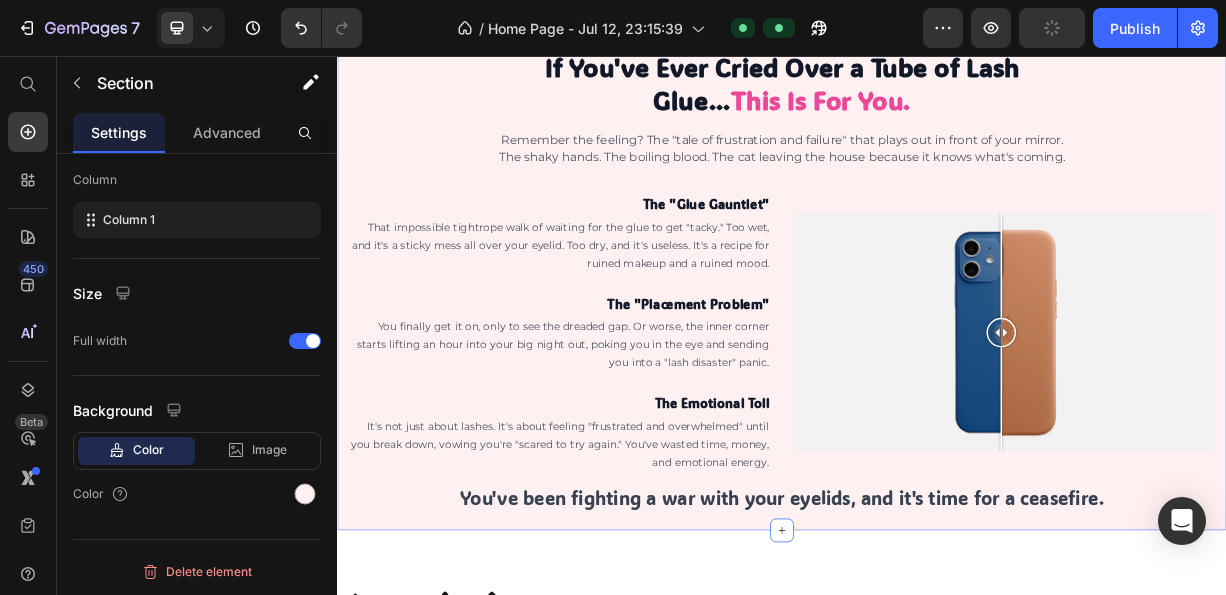 click on "If You've Ever Cried Over a Tube of Lash Glue...  This Is For You. Heading Remember the feeling? The "tale of frustration and failure" that plays out in front of your mirror. The shaky hands. The boiling blood. The cat leaving the house because it knows what's coming. Text block Row The "Glue Gauntlet" Text block That impossible tightrope walk of waiting for the glue to get "tacky." Too wet, and it's a sticky mess all over your eyelid. Too dry, and it's useless. It's a recipe for ruined makeup and a ruined mood. Text block The "Placement Problem" Text block You finally get it on, only to see the dreaded gap. Or worse, the inner corner starts lifting an hour into your big night out, poking you in the eye and sending you into a "lash disaster" panic. Text block The Emotional Toll Text block It's not just about lashes. It's about feeling "frustrated and overwhelmed" until you break down, vowing you're "scared to try again." You've wasted time, money, and emotional energy. Text block Image Comparison Row Heading" at bounding box center (937, 331) 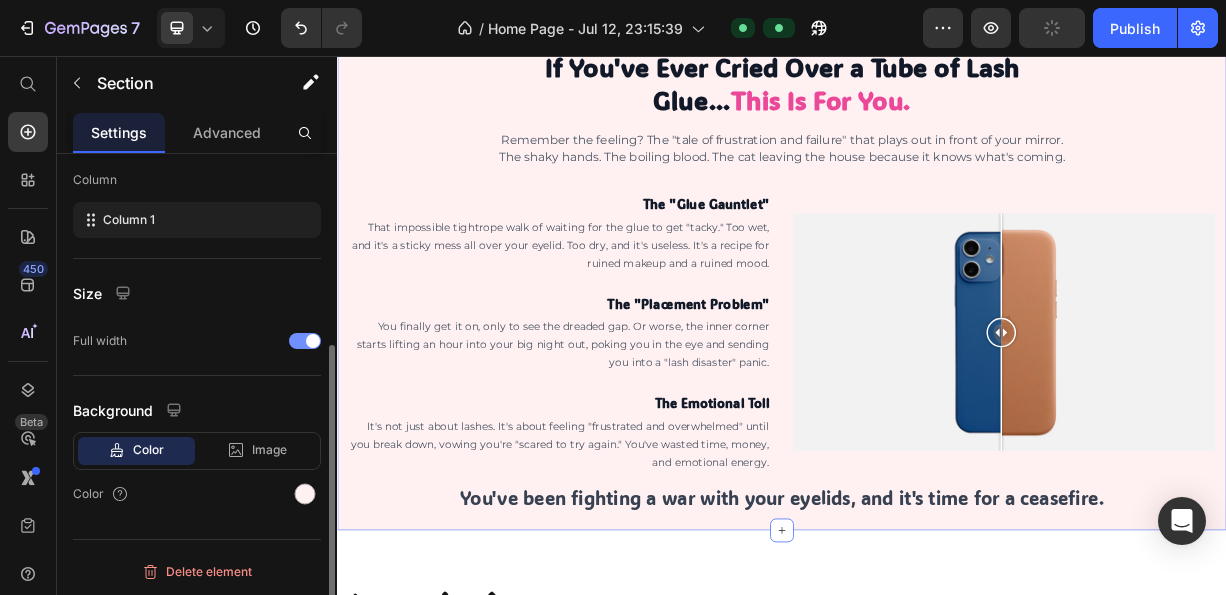 scroll, scrollTop: 308, scrollLeft: 0, axis: vertical 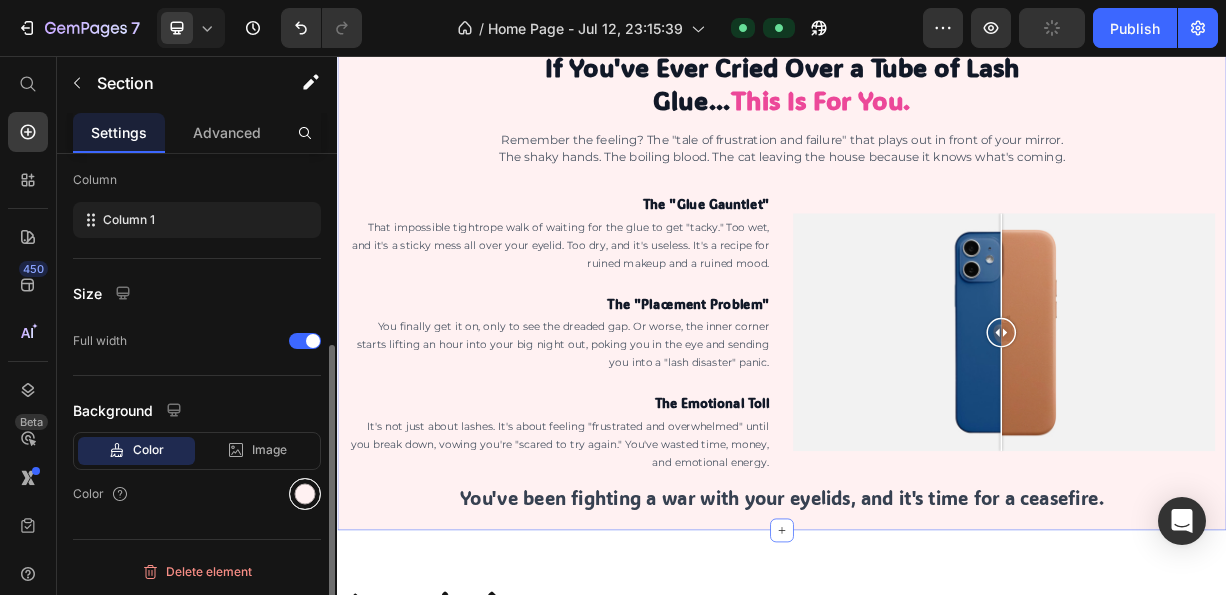 click at bounding box center [305, 494] 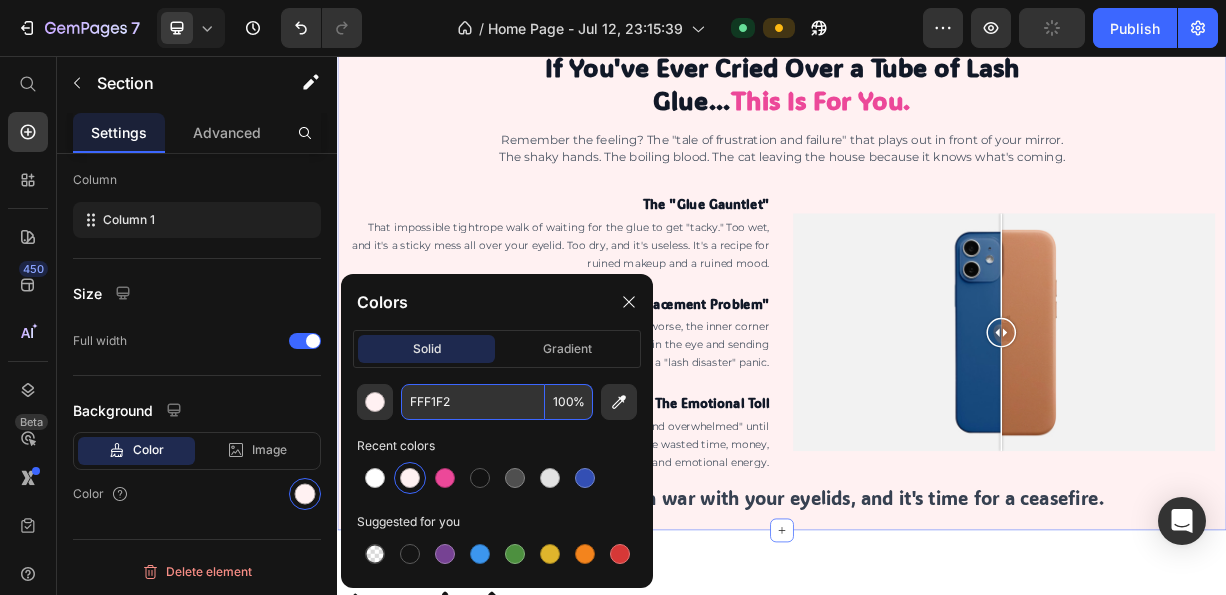 click on "FFF1F2" at bounding box center [473, 402] 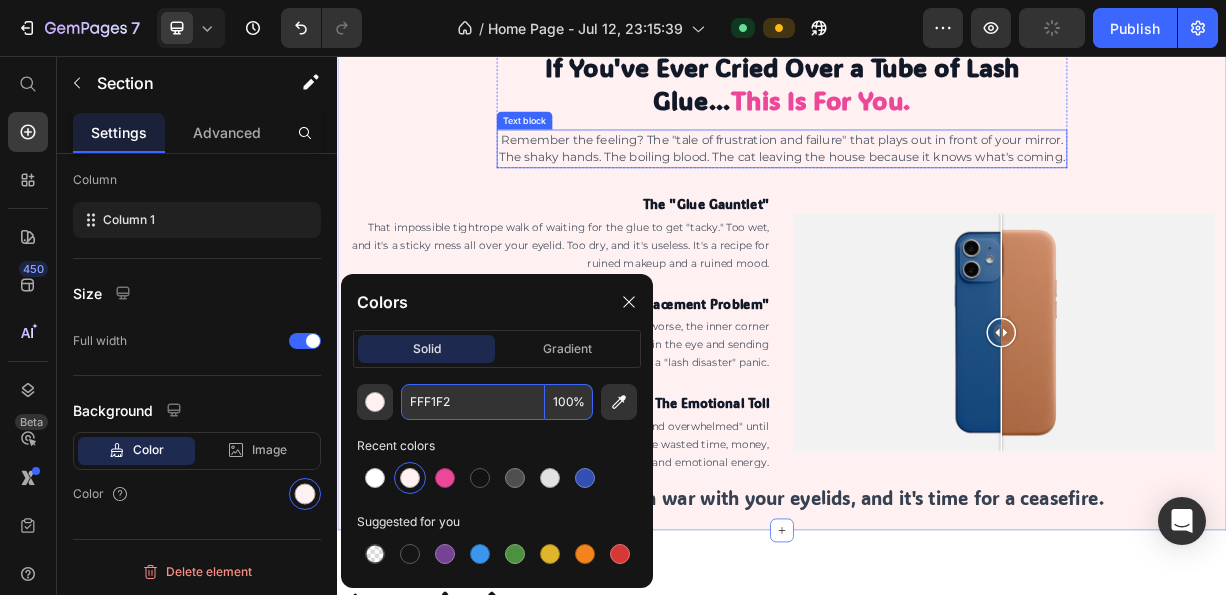 click on "If You've Ever Cried Over a Tube of Lash Glue...  This Is For You. Heading Remember the feeling? The "tale of frustration and failure" that plays out in front of your mirror. The shaky hands. The boiling blood. The cat leaving the house because it knows what's coming. Text block" at bounding box center [937, 128] 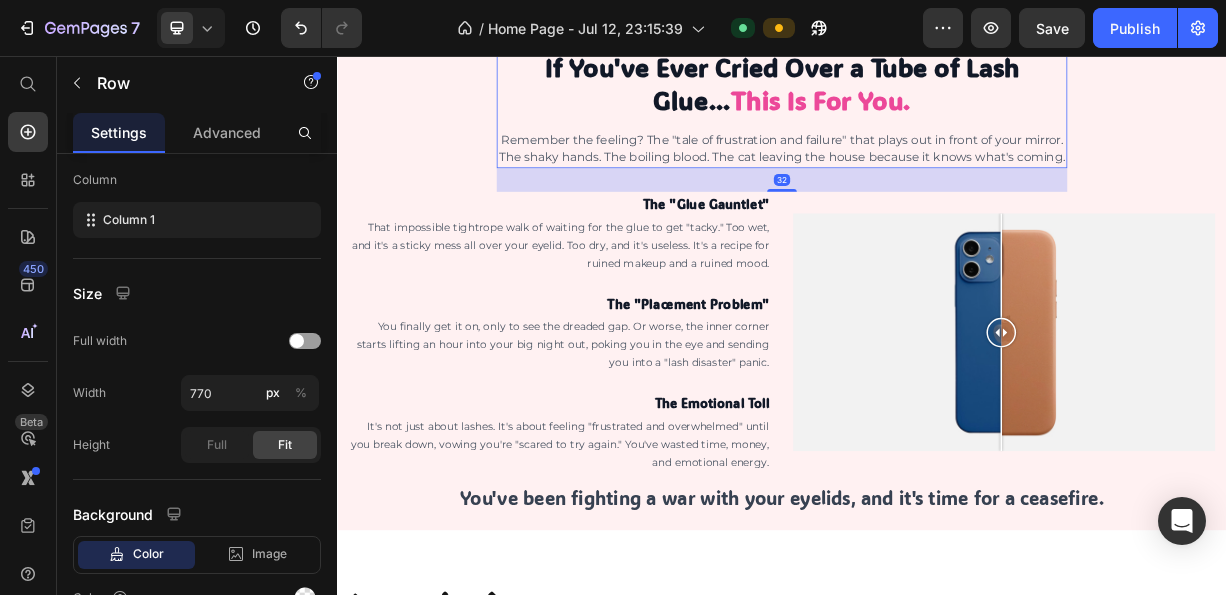scroll, scrollTop: 0, scrollLeft: 0, axis: both 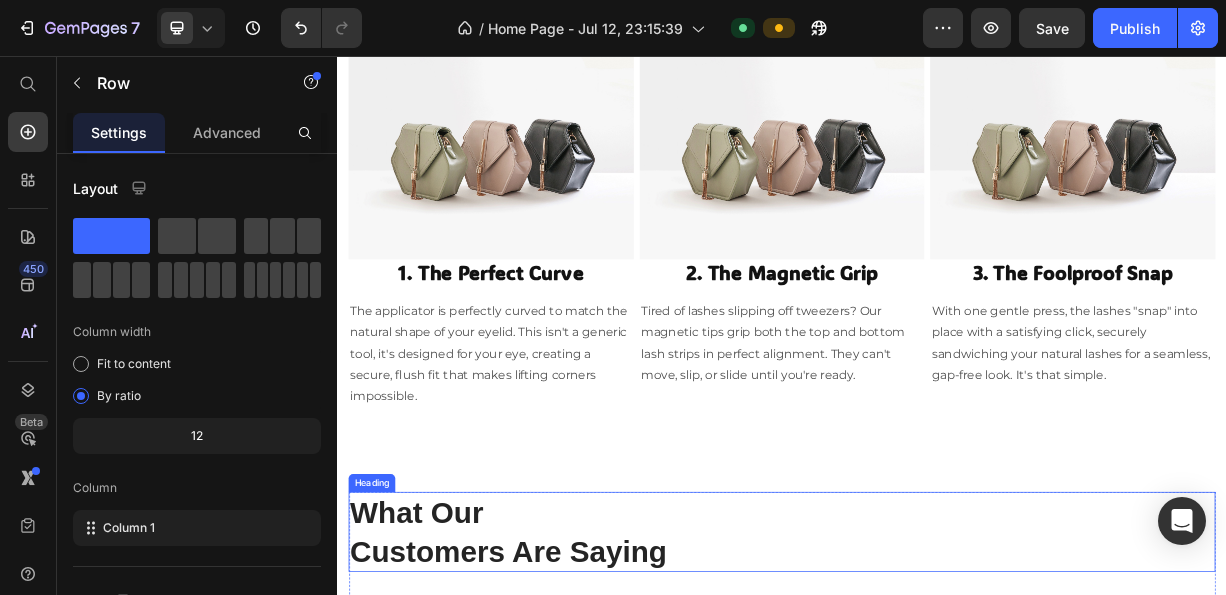 click on "Title Line Image [FIRST] [LAST]   / Design Director Text block "We’ve always aimed to do things a little differently at Buffer. Since the early days, we’ve had a focus on building one of the most unique and fulfilling workplaces by rethinking a lot of traditional practices." Text block Row Image [FIRST] [LAST]   / Design Director Text block "We’ve always aimed to do things a little differently at Buffer. Since the early days, we’ve had a focus on building one of the most unique and fulfilling workplaces by rethinking a lot of traditional practices." Text block Row Image [FIRST] [LAST]   / Design Director Text block "We’ve always aimed to do things a little differently at Buffer. Since the early days, we’ve had a focus on building one of the most unique and fulfilling workplaces by rethinking a lot of traditional practices." Text block Row Image [FIRST] [LAST]   / Design Director Text block Text block Row Carousel Row Judge.me - Reviews Text Judge.me Section 5" at bounding box center [937, 879] 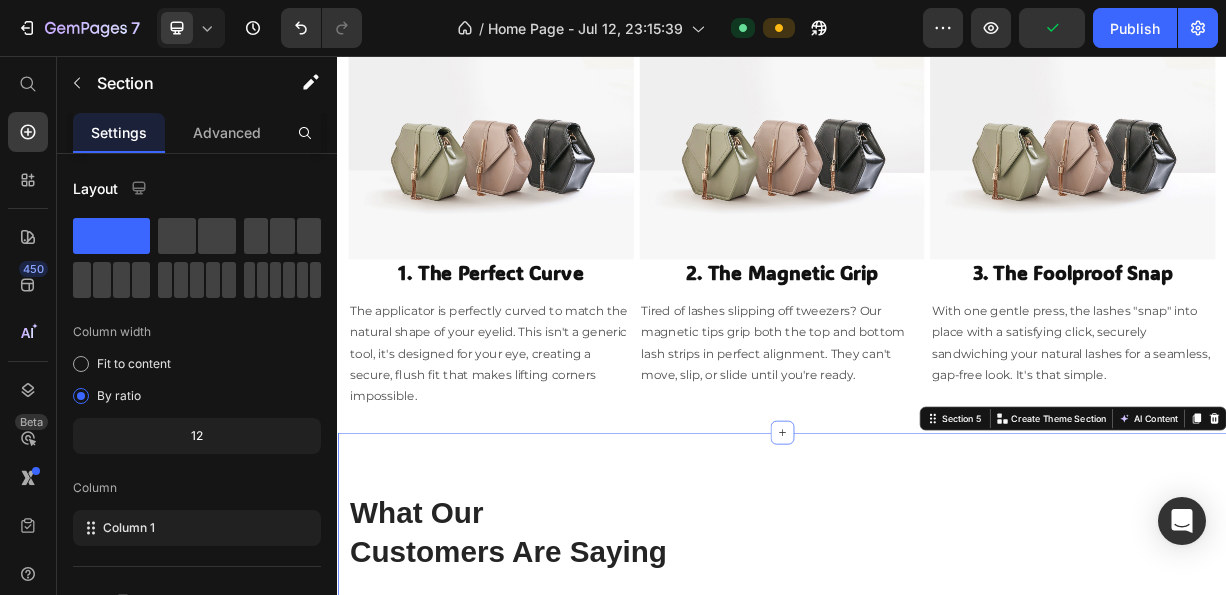 click on "Title Line Image [FIRST] [LAST]   / Design Director Text block "We’ve always aimed to do things a little differently at Buffer. Since the early days, we’ve had a focus on building one of the most unique and fulfilling workplaces by rethinking a lot of traditional practices." Text block Row Image [FIRST] [LAST]   / Design Director Text block "We’ve always aimed to do things a little differently at Buffer. Since the early days, we’ve had a focus on building one of the most unique and fulfilling workplaces by rethinking a lot of traditional practices." Text block Row Image [FIRST] [LAST]   / Design Director Text block "We’ve always aimed to do things a little differently at Buffer. Since the early days, we’ve had a focus on building one of the most unique and fulfilling workplaces by rethinking a lot of traditional practices." Text block Row Image [FIRST] [LAST]   / Design Director Text block Text block Row Carousel Row Judge.me - Reviews Text Judge.me Section 5   Product" at bounding box center [937, 879] 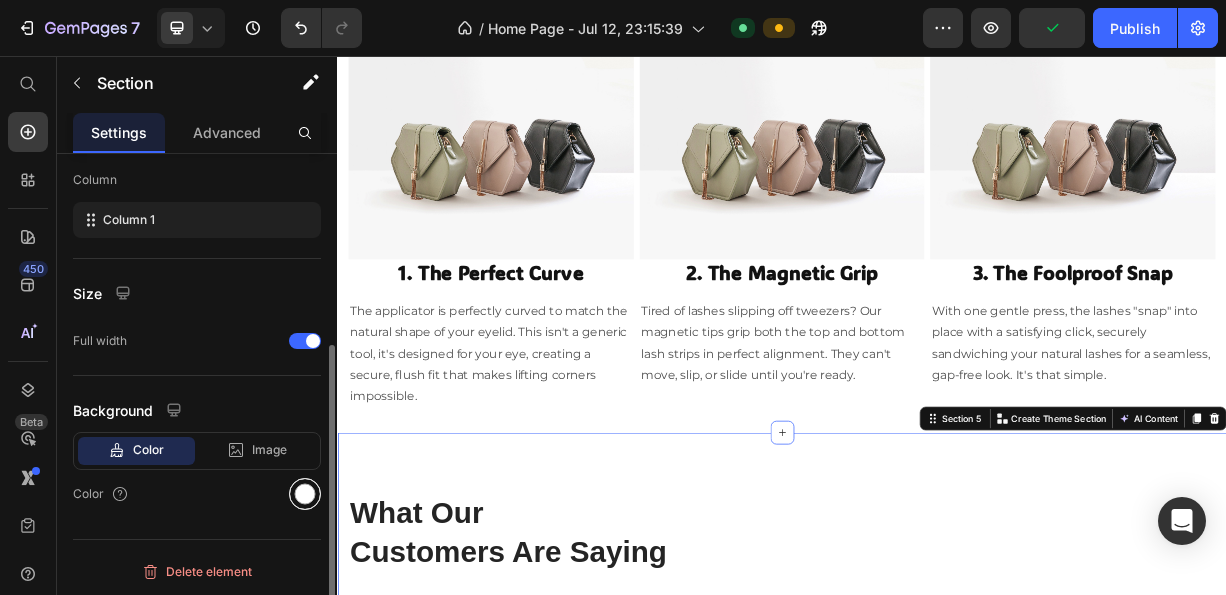 click on "Color Image Video  Color" 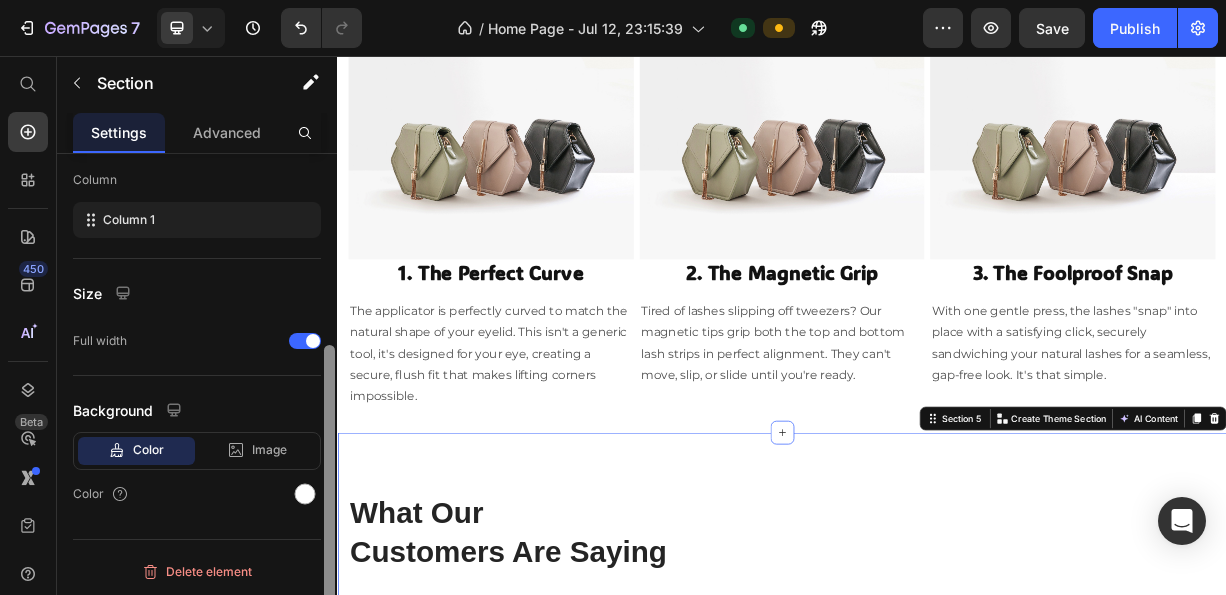 click at bounding box center [329, 403] 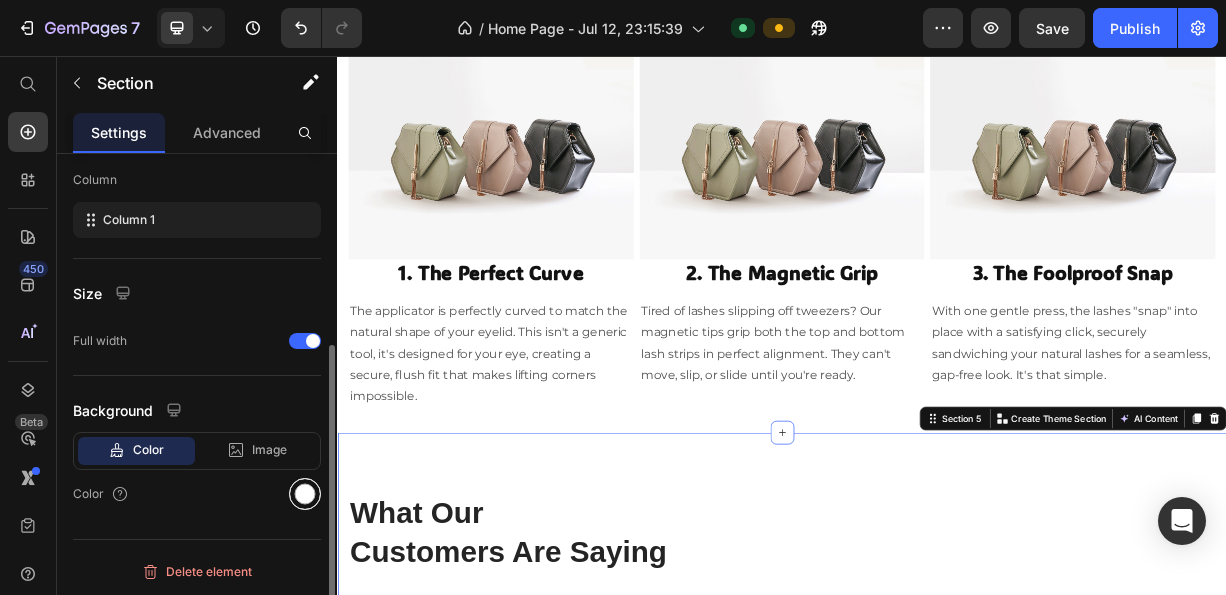 click at bounding box center [305, 494] 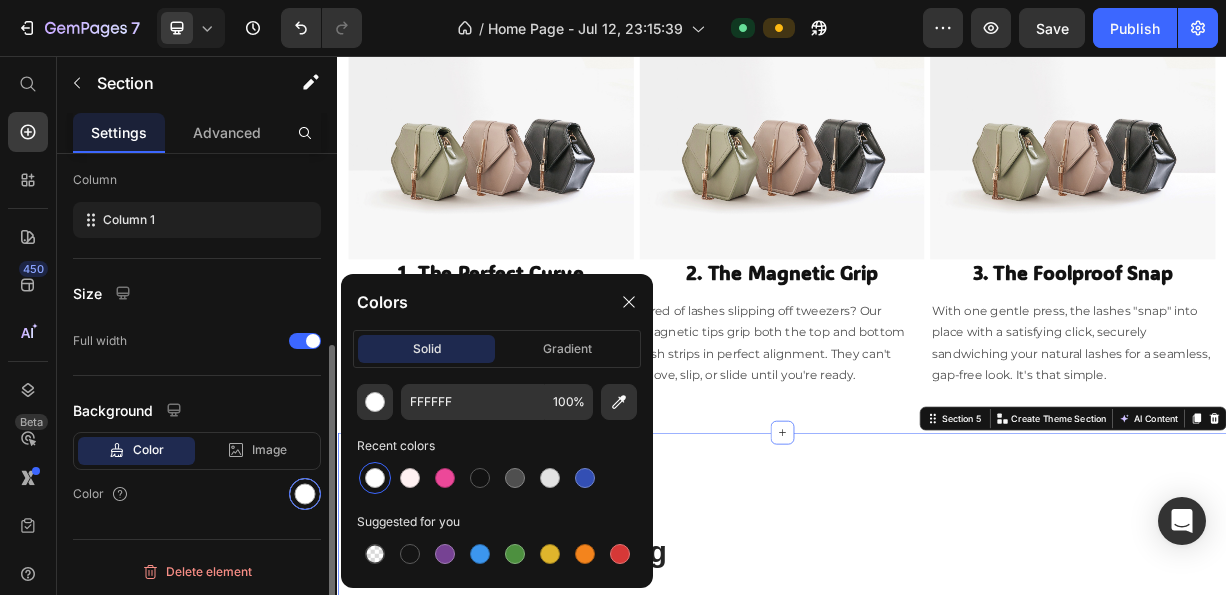 click at bounding box center [305, 494] 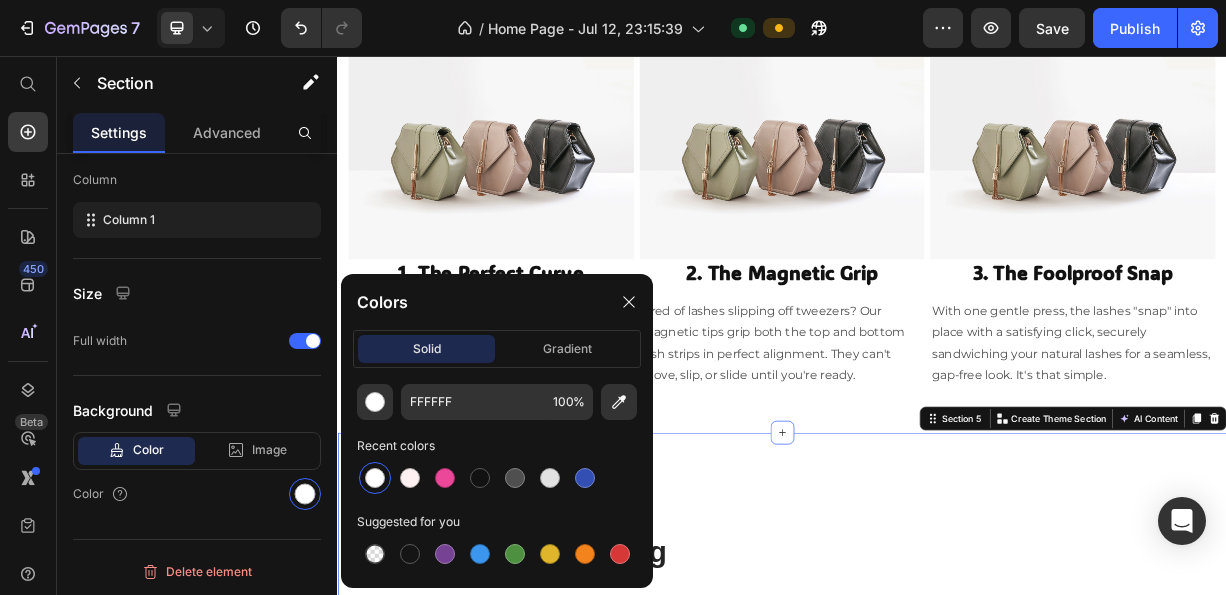 click on "FFFFFF 100 % Recent colors Suggested for you" 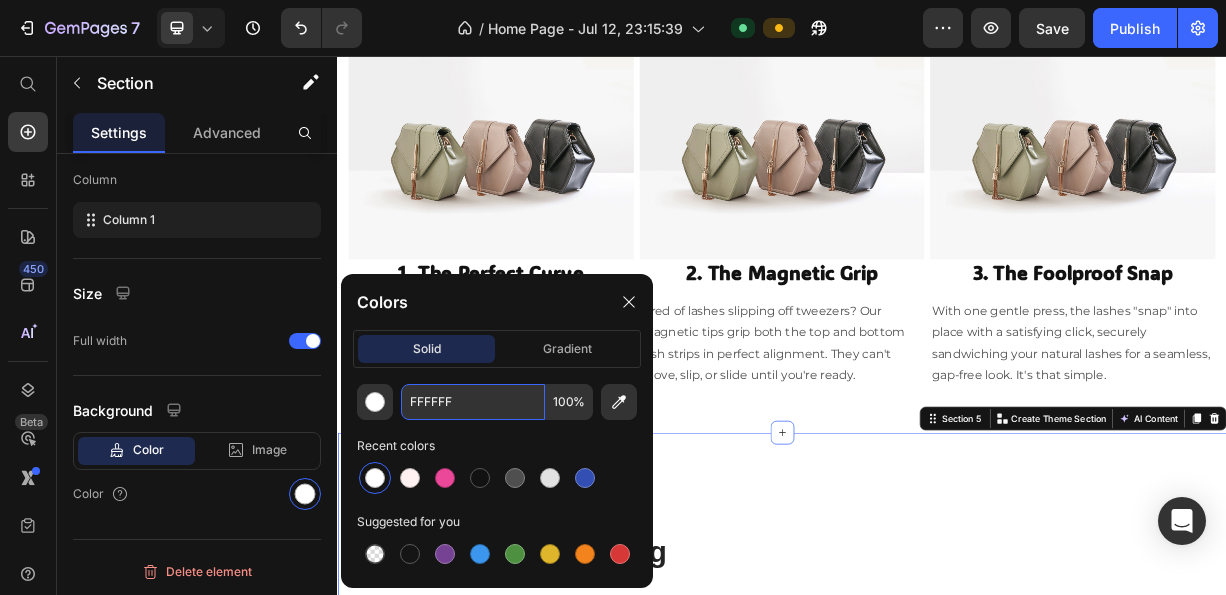 click on "FFFFFF" at bounding box center [473, 402] 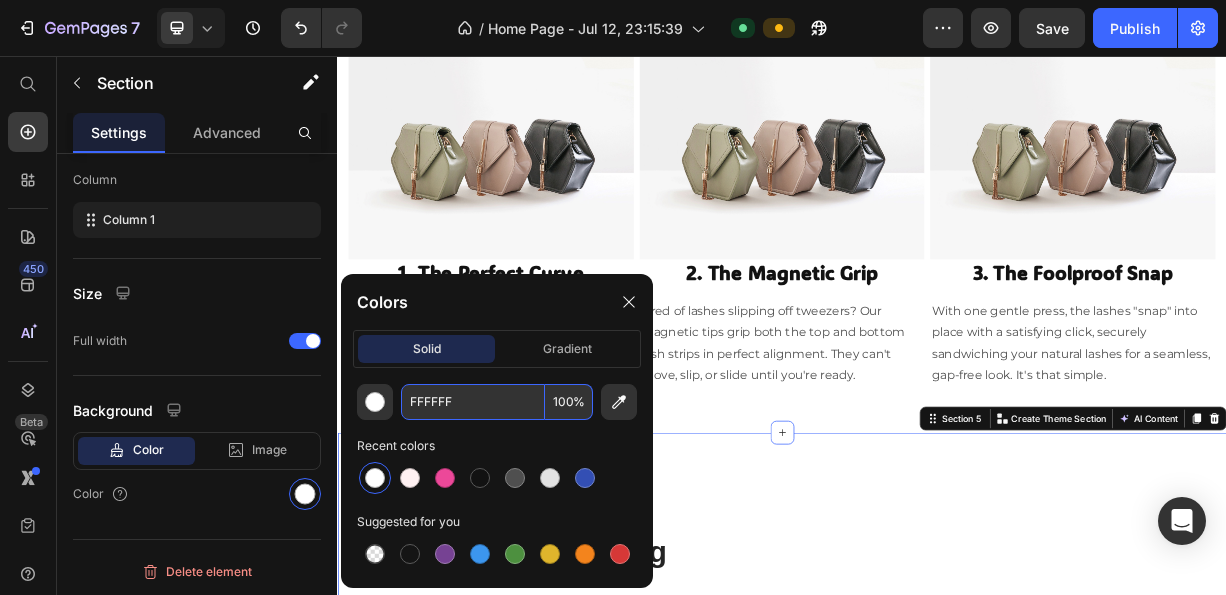 click on "FFFFFF" at bounding box center (473, 402) 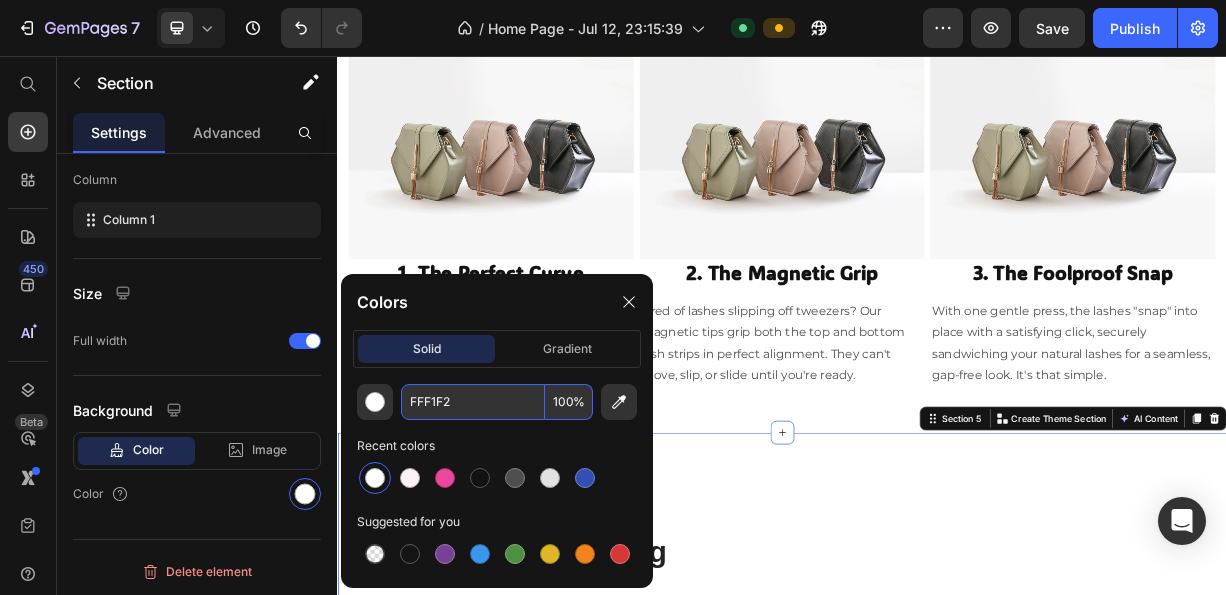 click on "What Our  Customers Are Saying" at bounding box center [937, 698] 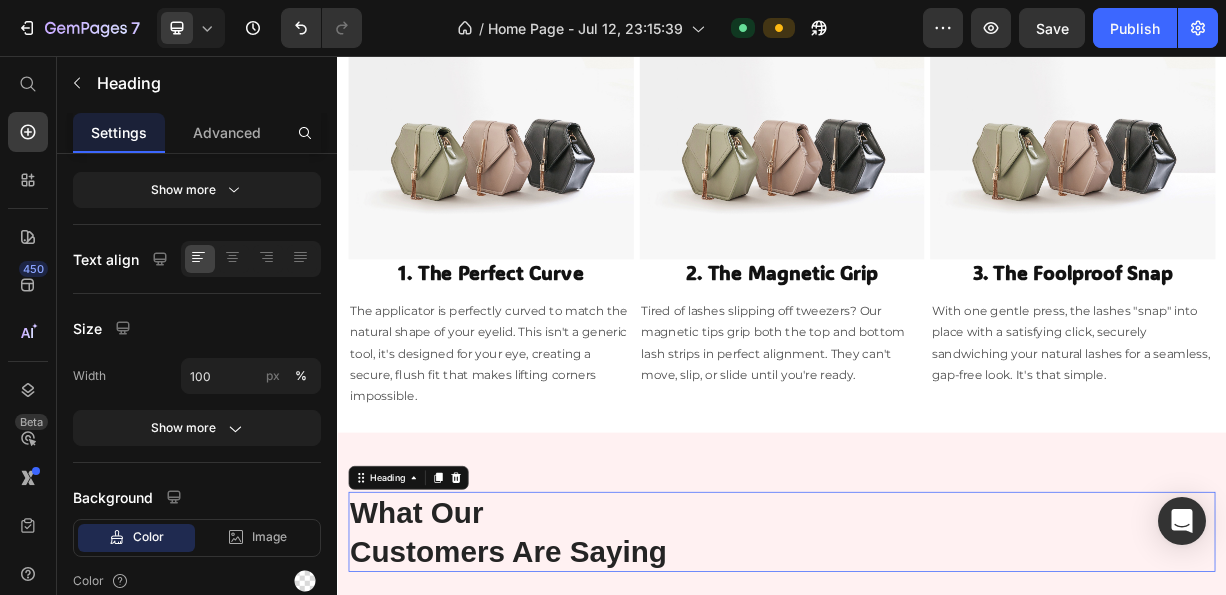 scroll, scrollTop: 0, scrollLeft: 0, axis: both 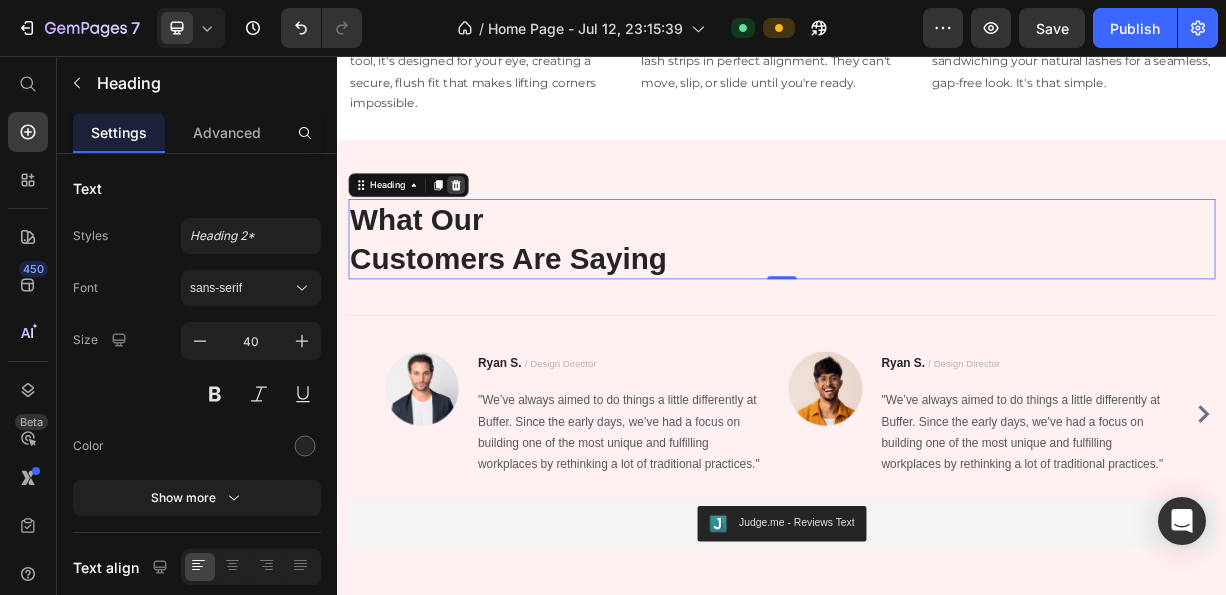 click 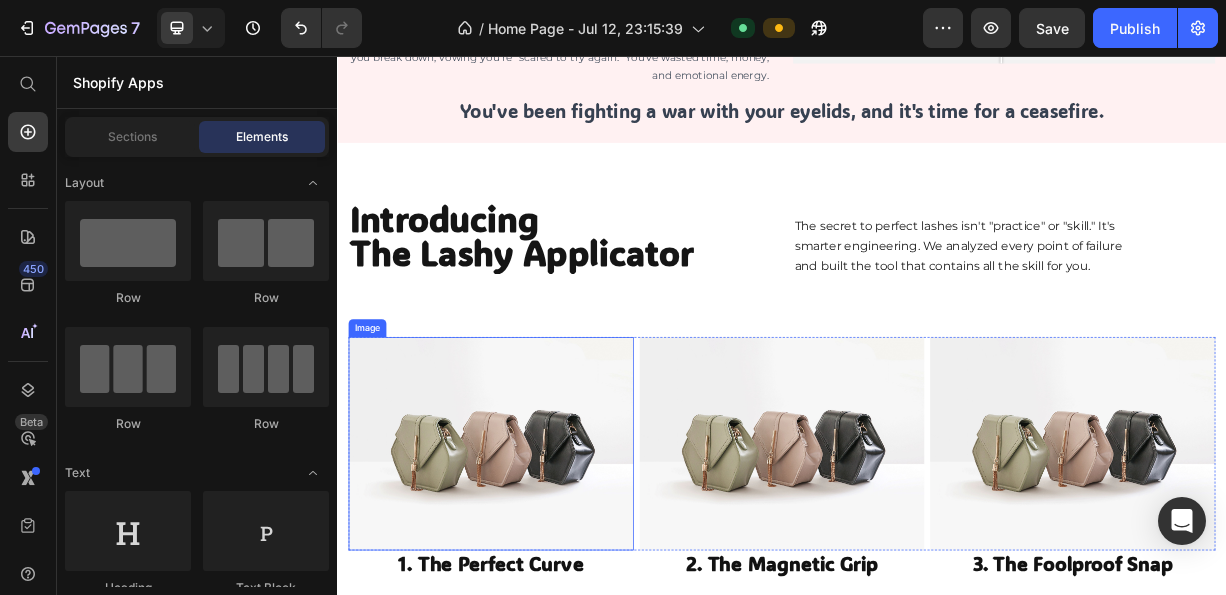 scroll, scrollTop: 1420, scrollLeft: 0, axis: vertical 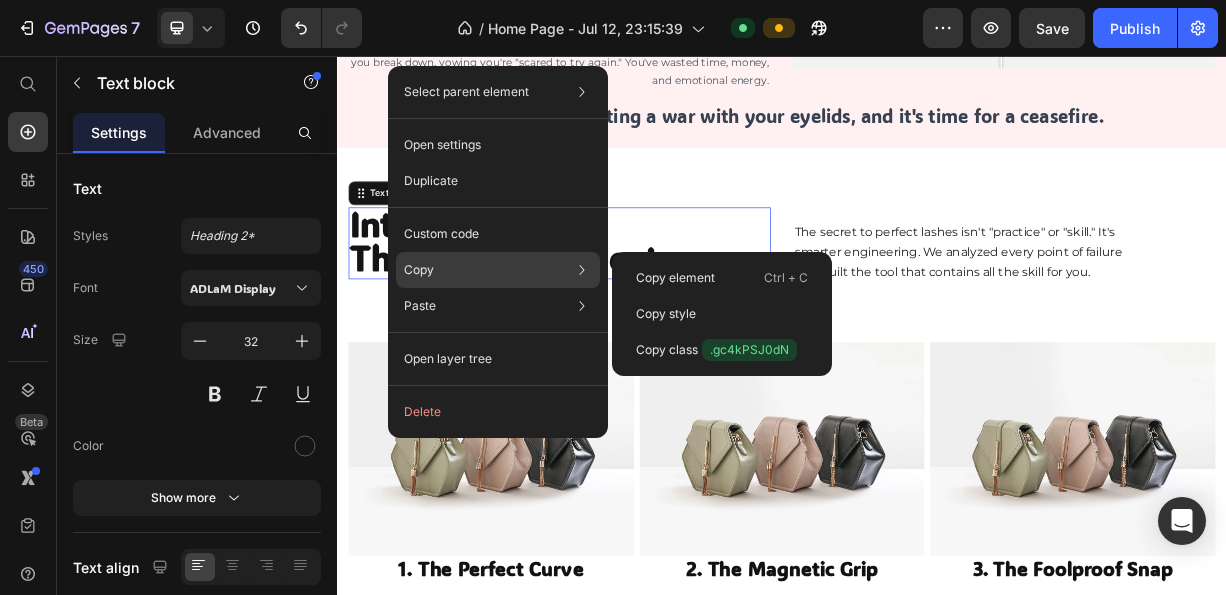 click on "Copy Copy element  Ctrl + C Copy style  Copy class  .gc4kPSJ0dN" 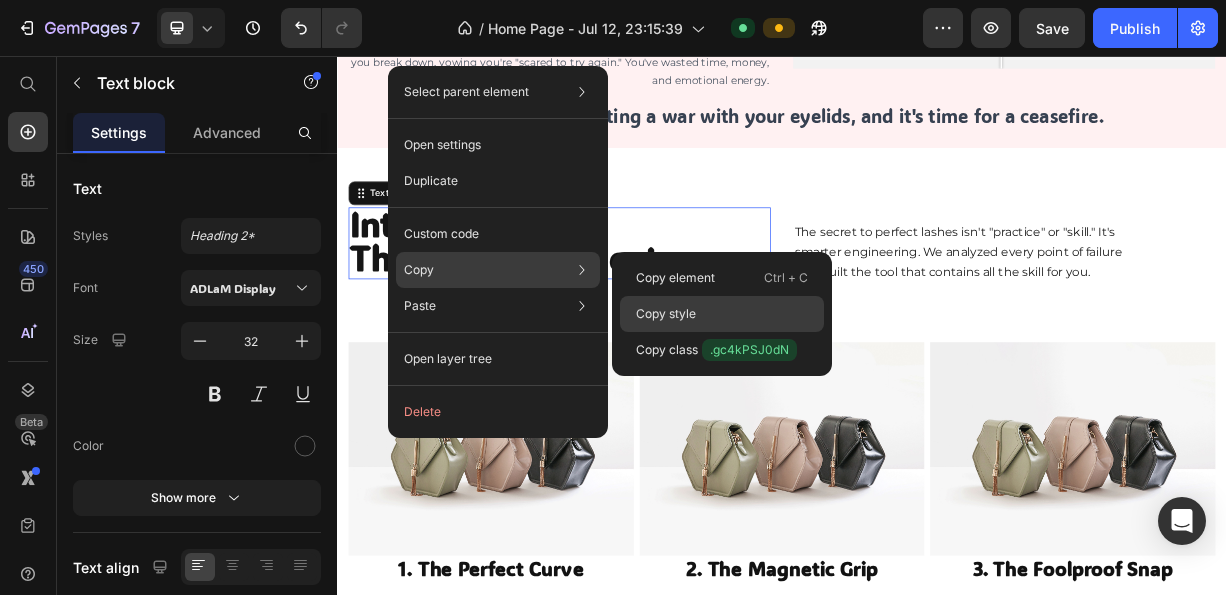 click on "Copy style" at bounding box center [666, 314] 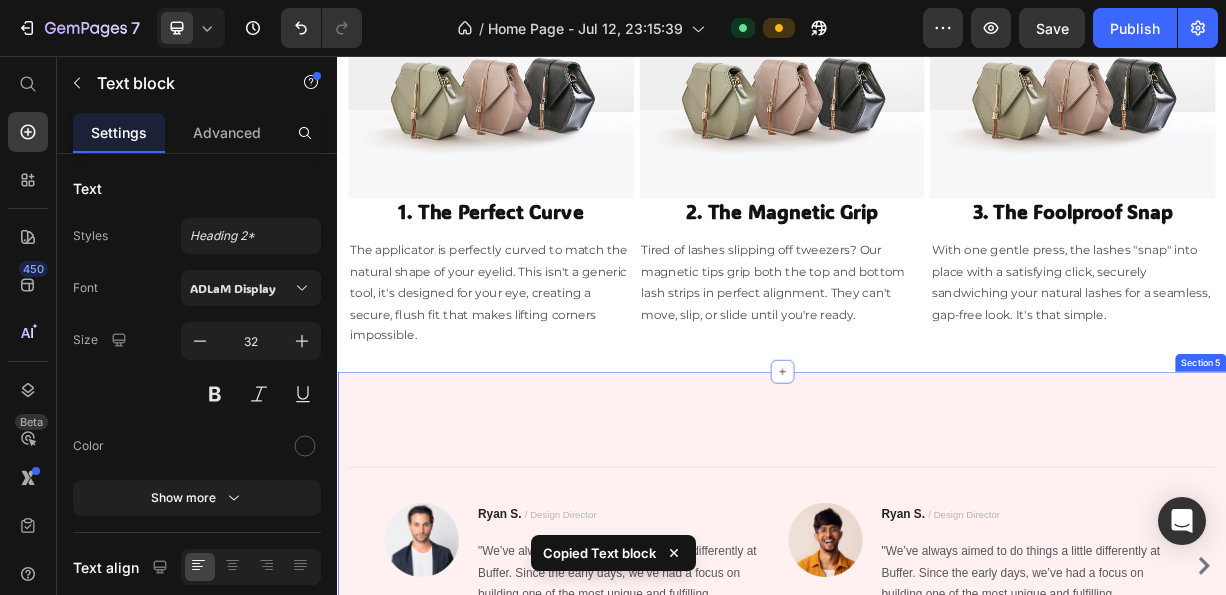 scroll, scrollTop: 1920, scrollLeft: 0, axis: vertical 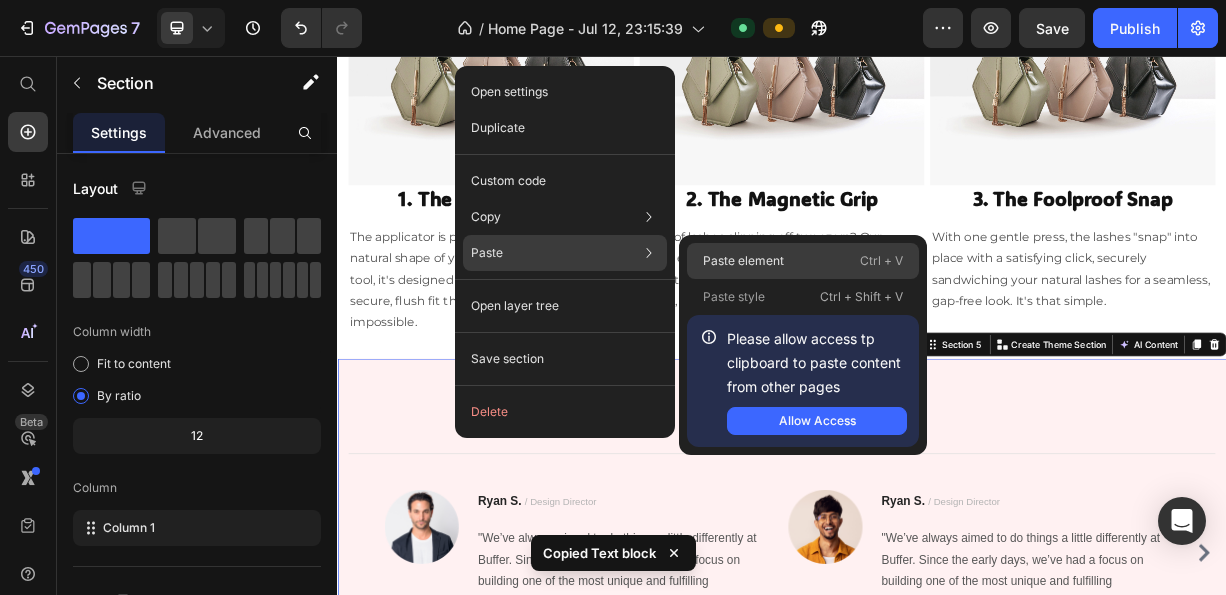 click on "Paste element  Ctrl + V" 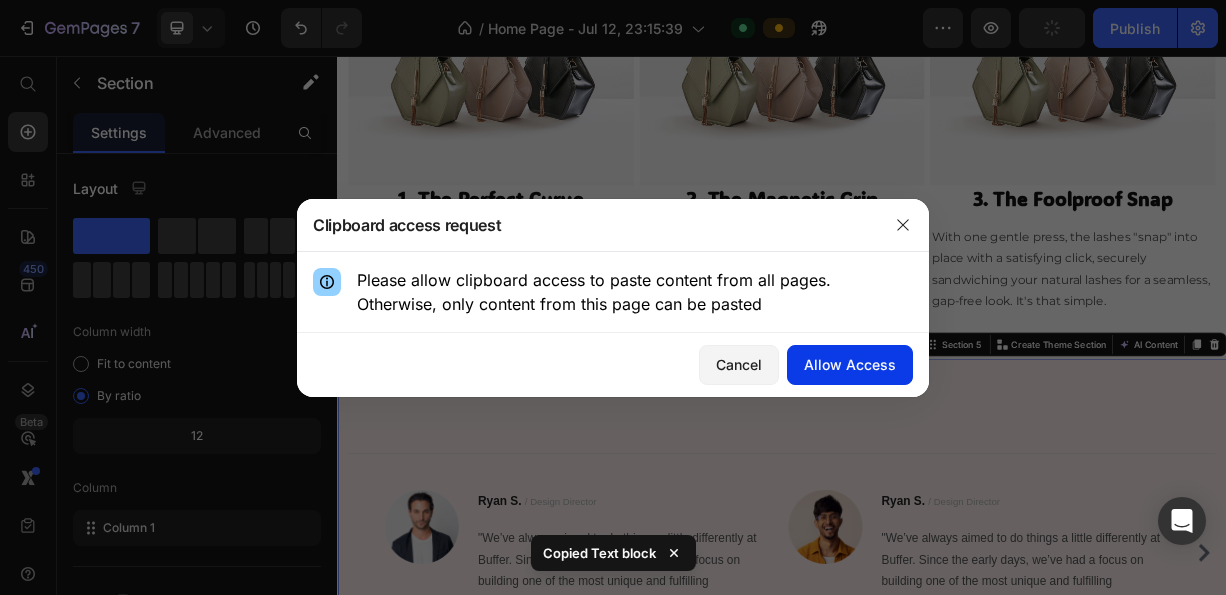 click on "Allow Access" at bounding box center (850, 364) 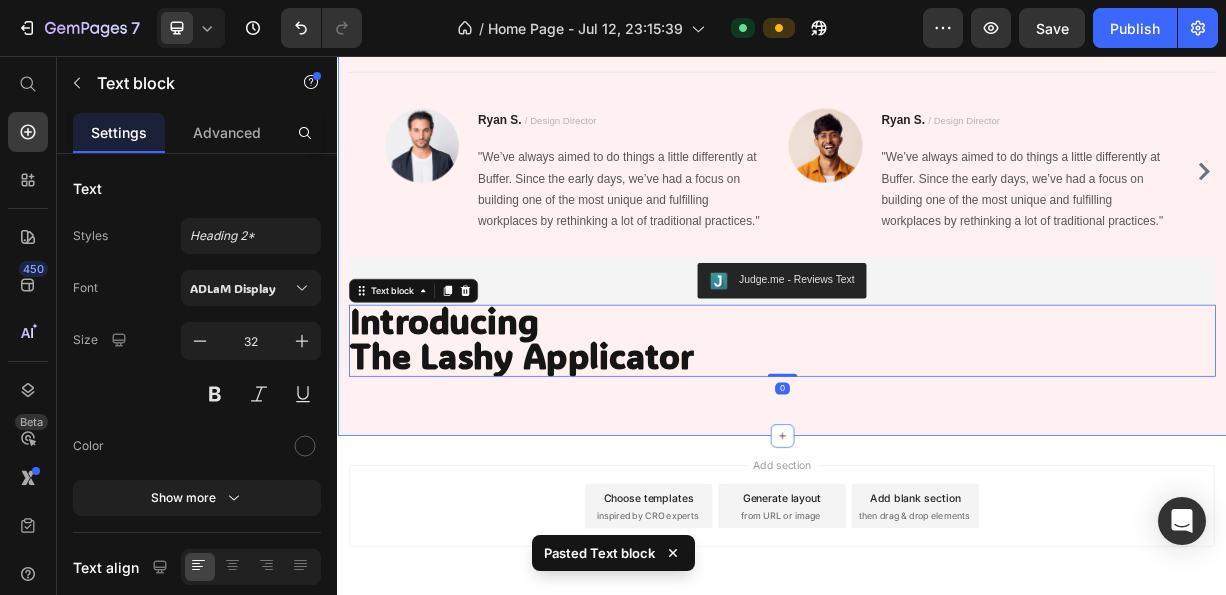 scroll, scrollTop: 2409, scrollLeft: 0, axis: vertical 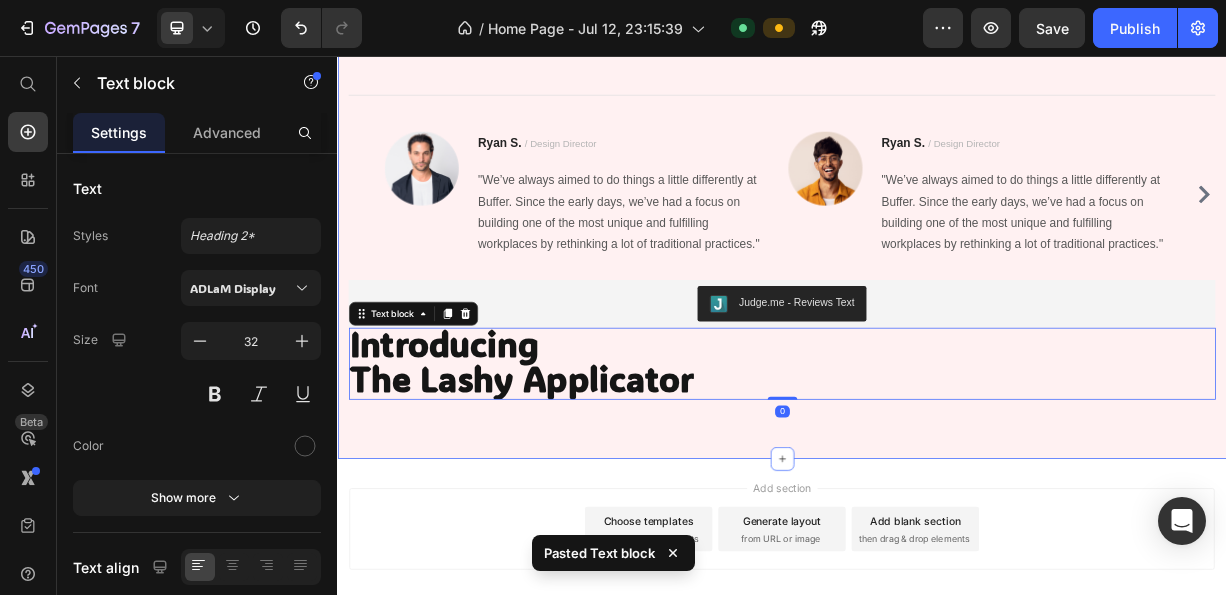 click on "The Lashy Applicator" at bounding box center (585, 491) 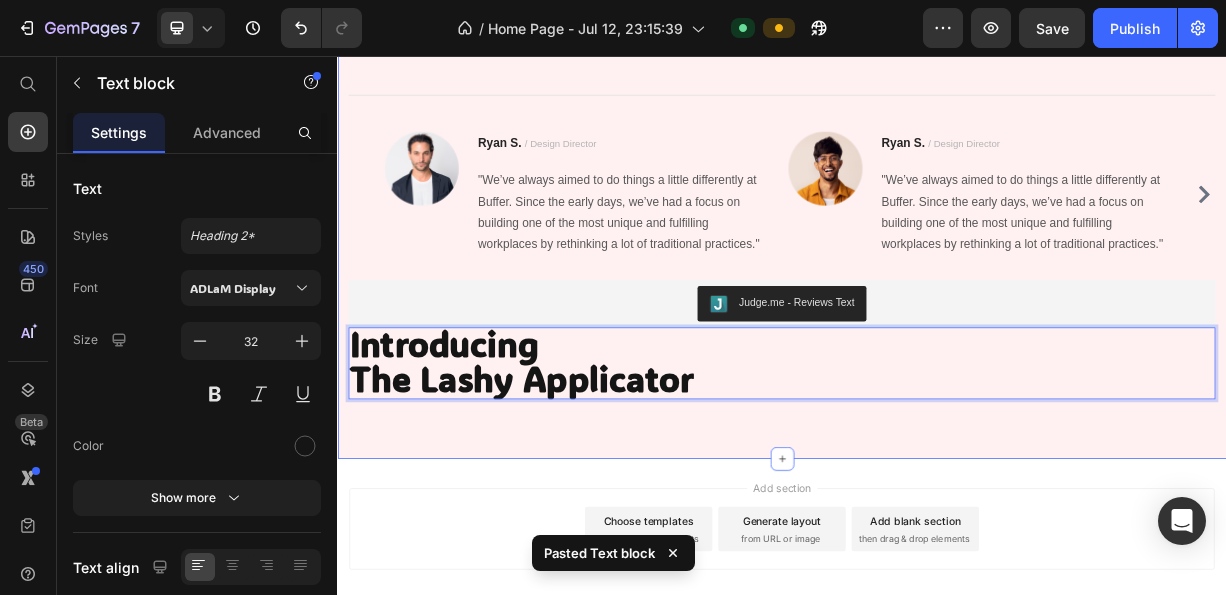 click on "Title Line Image [FIRST] [LAST]   / Design Director Text block "We’ve always aimed to do things a little differently at Buffer. Since the early days, we’ve had a focus on building one of the most unique and fulfilling workplaces by rethinking a lot of traditional practices." Text block Row Image [FIRST] [LAST]   / Design Director Text block "We’ve always aimed to do things a little differently at Buffer. Since the early days, we’ve had a focus on building one of the most unique and fulfilling workplaces by rethinking a lot of traditional practices." Text block Row Image [FIRST] [LAST]   / Design Director Text block "We’ve always aimed to do things a little differently at Buffer. Since the early days, we’ve had a focus on building one of the most unique and fulfilling workplaces by rethinking a lot of traditional practices." Text block Row Image [FIRST] [LAST]   / Design Director Text block Text block Row Carousel Row Judge.me - Reviews Text Judge.me Introducing  The Lashy Applicator Text block   0 Section 5" at bounding box center (937, 289) 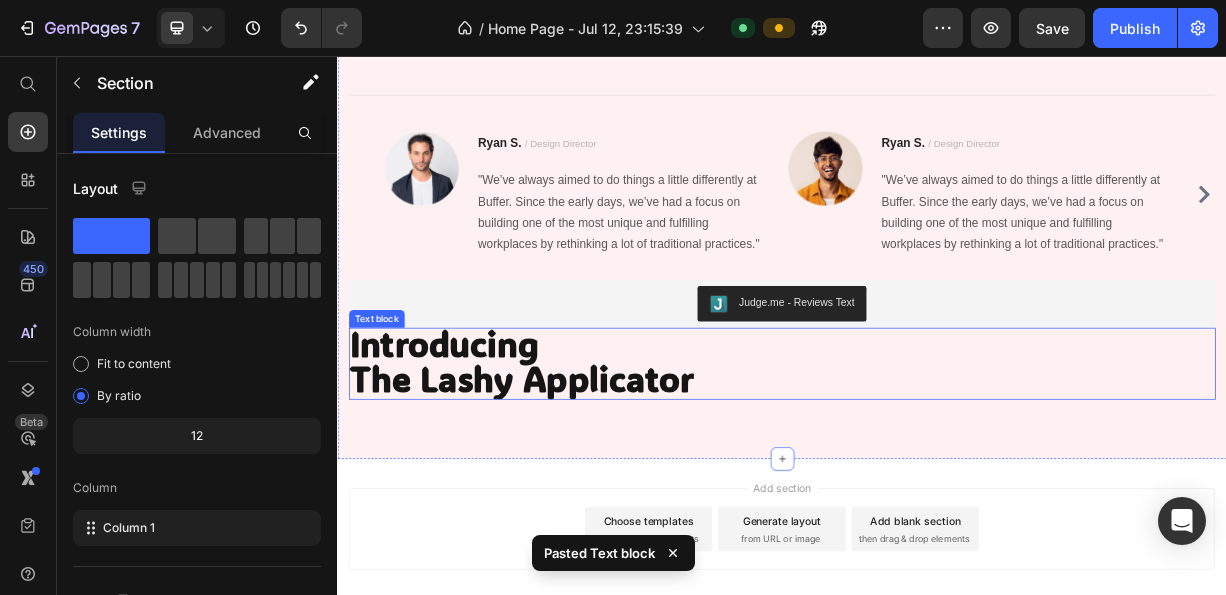click on "The Lashy Applicator" at bounding box center [585, 491] 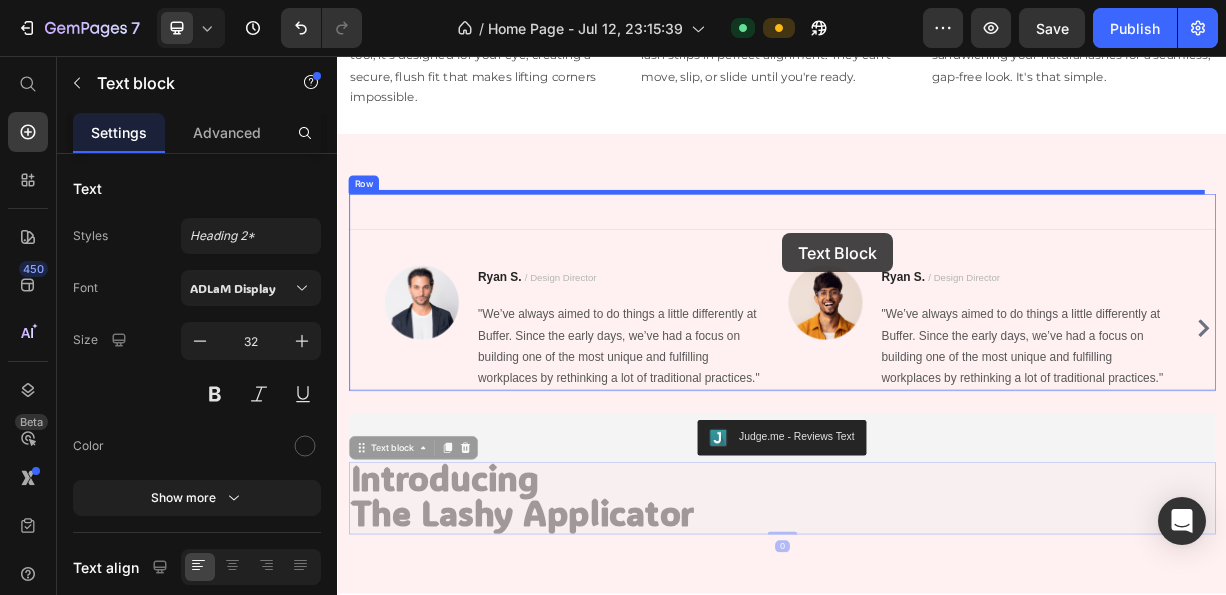 scroll, scrollTop: 2209, scrollLeft: 0, axis: vertical 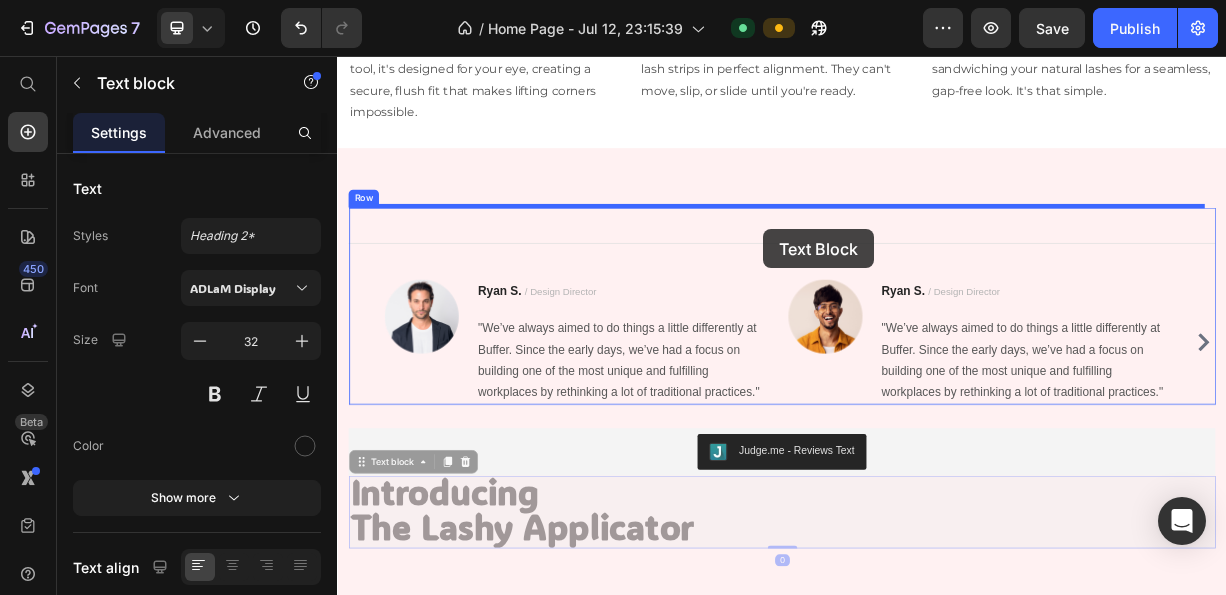 drag, startPoint x: 368, startPoint y: 401, endPoint x: 912, endPoint y: 289, distance: 555.4097 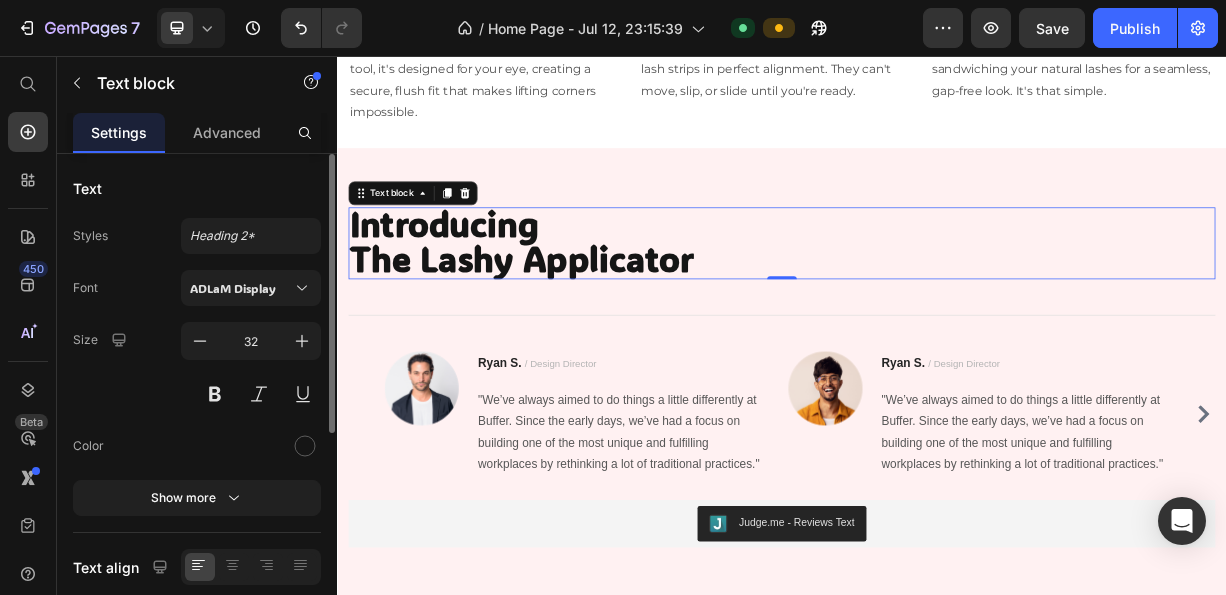 click on "Text align" 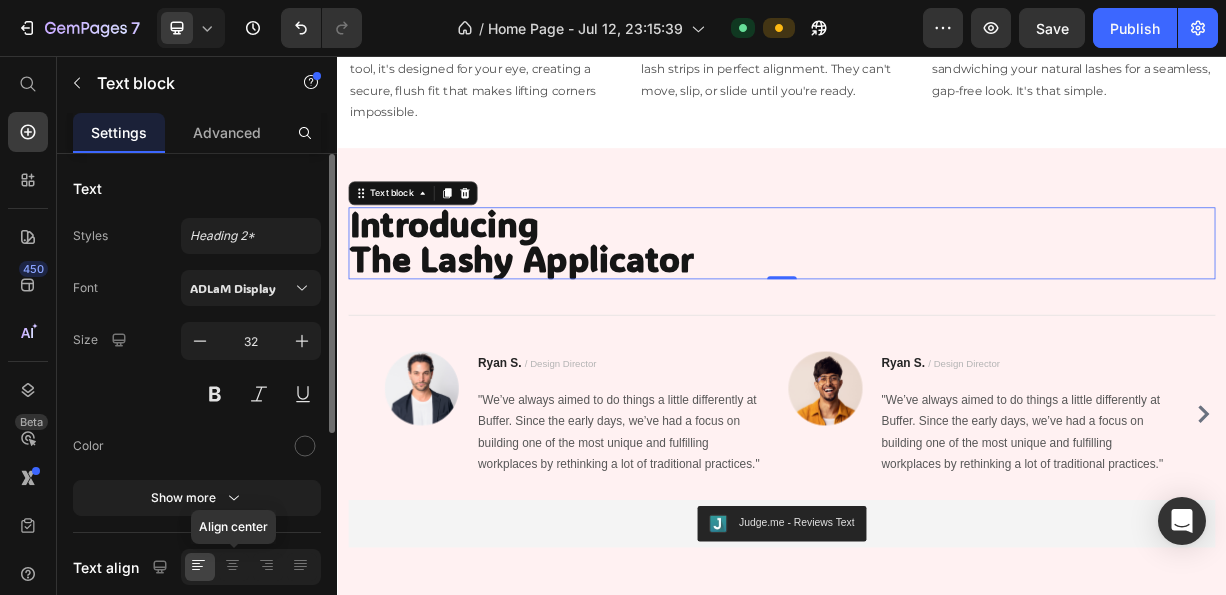 click 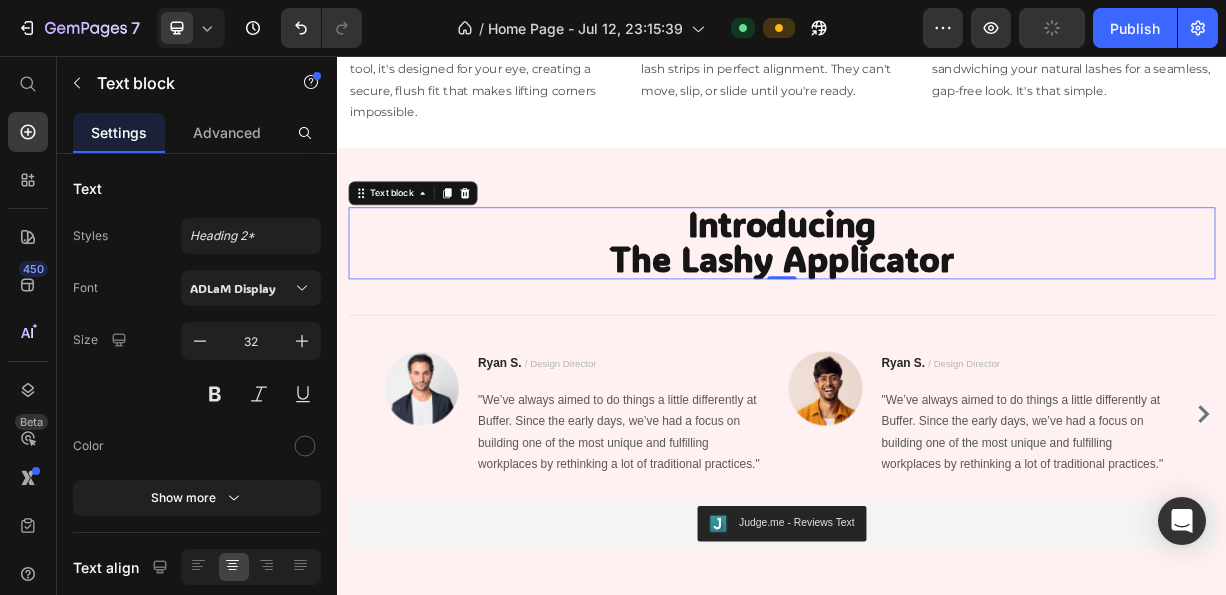 click on "The Lashy Applicator" at bounding box center [937, 329] 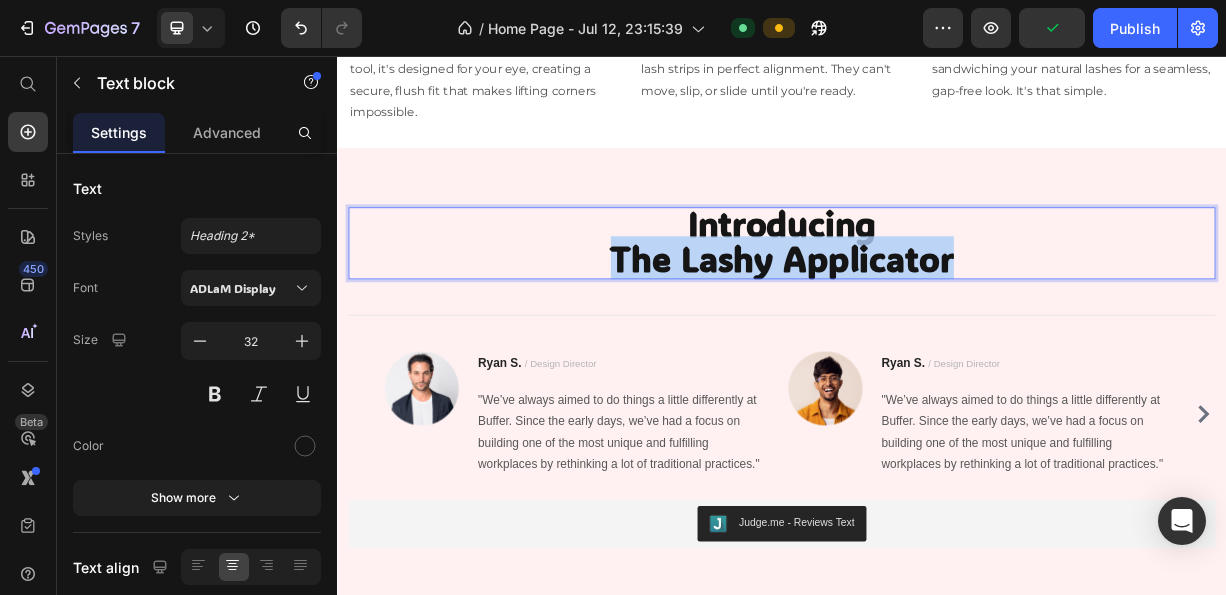 click on "The Lashy Applicator" at bounding box center (937, 329) 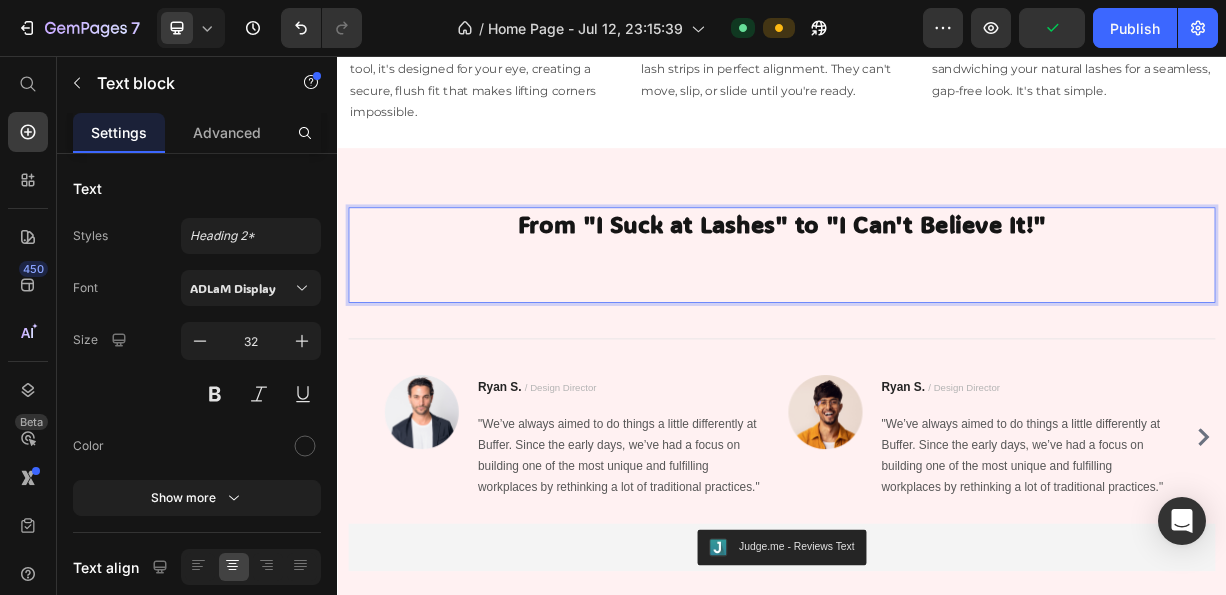 click at bounding box center (937, 345) 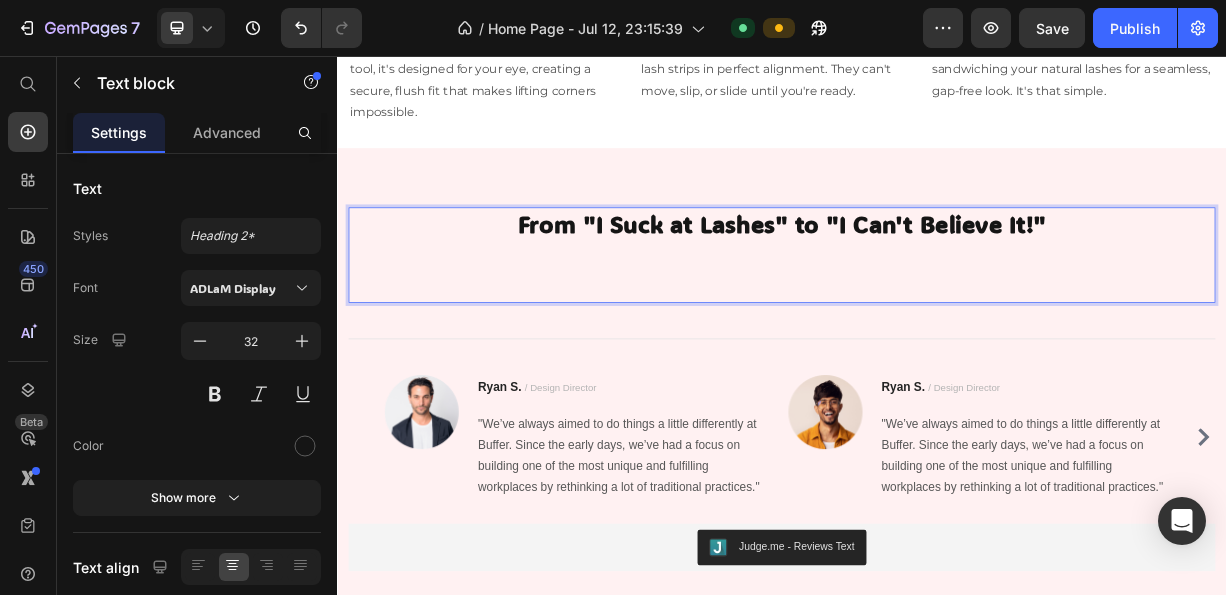 click on "⁠⁠⁠⁠⁠⁠⁠" at bounding box center [937, 345] 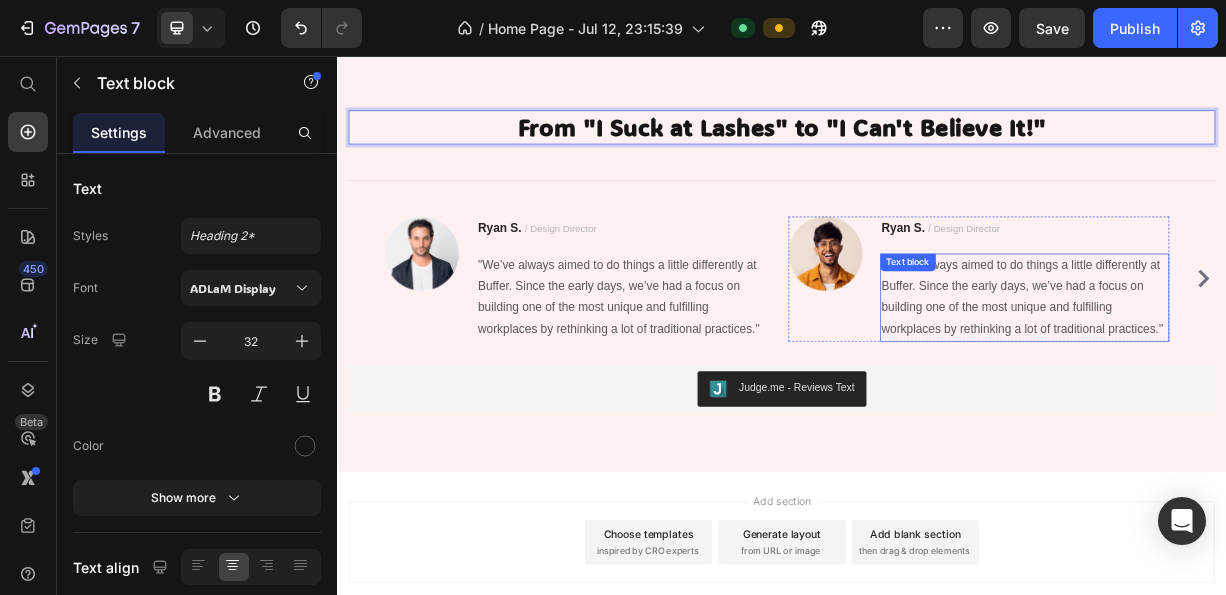 scroll, scrollTop: 2309, scrollLeft: 0, axis: vertical 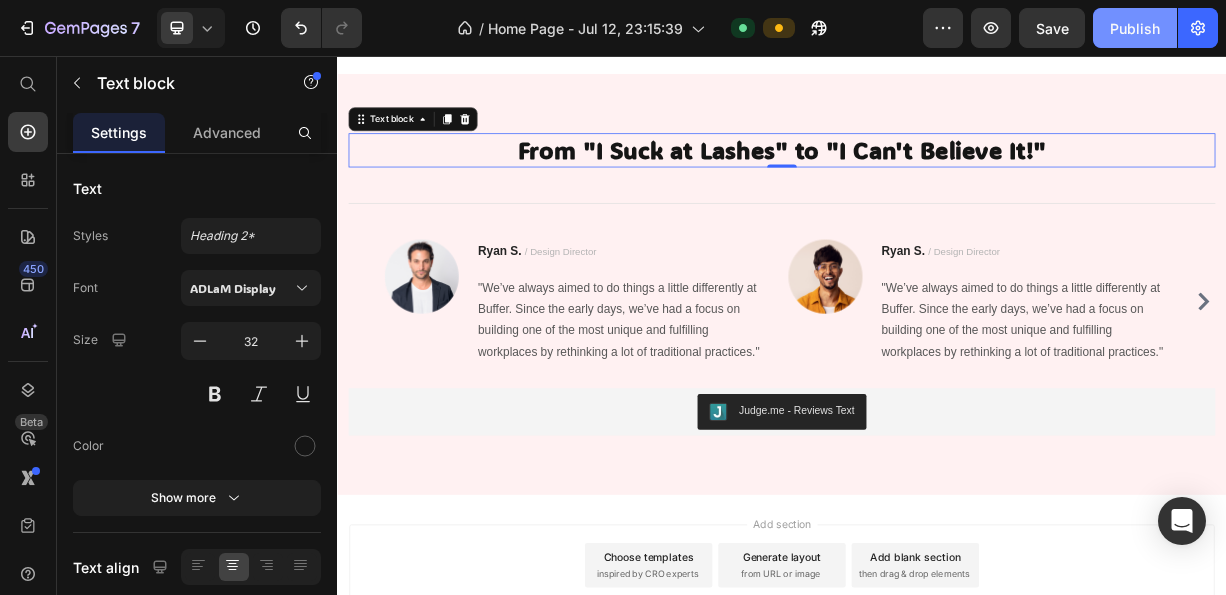 click on "Publish" 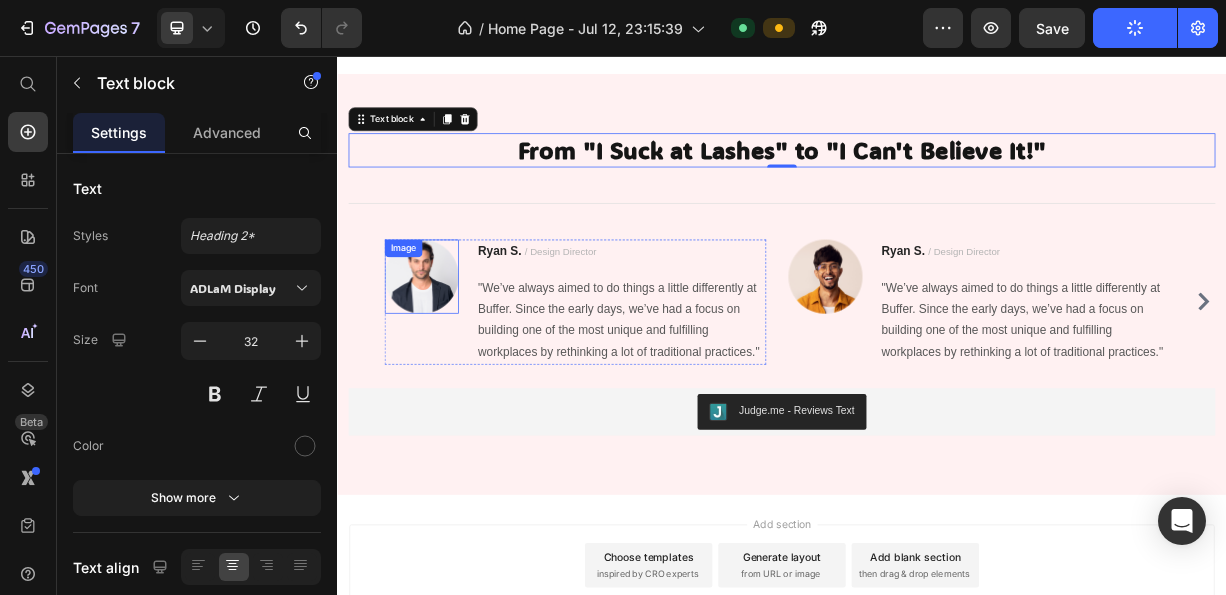 click at bounding box center (450, 353) 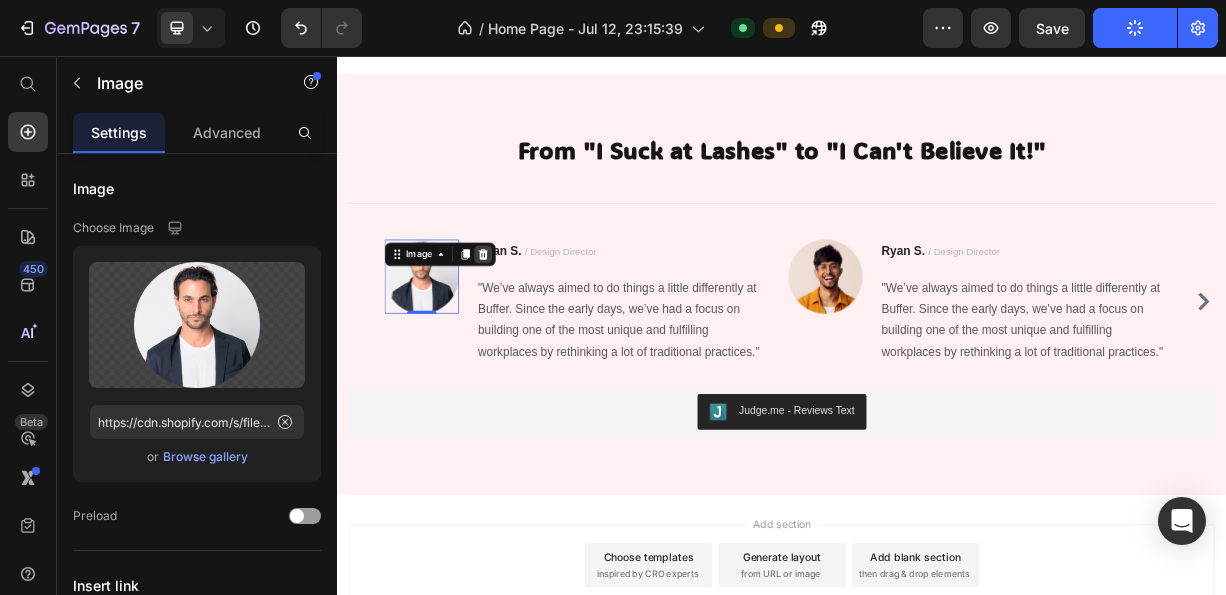click 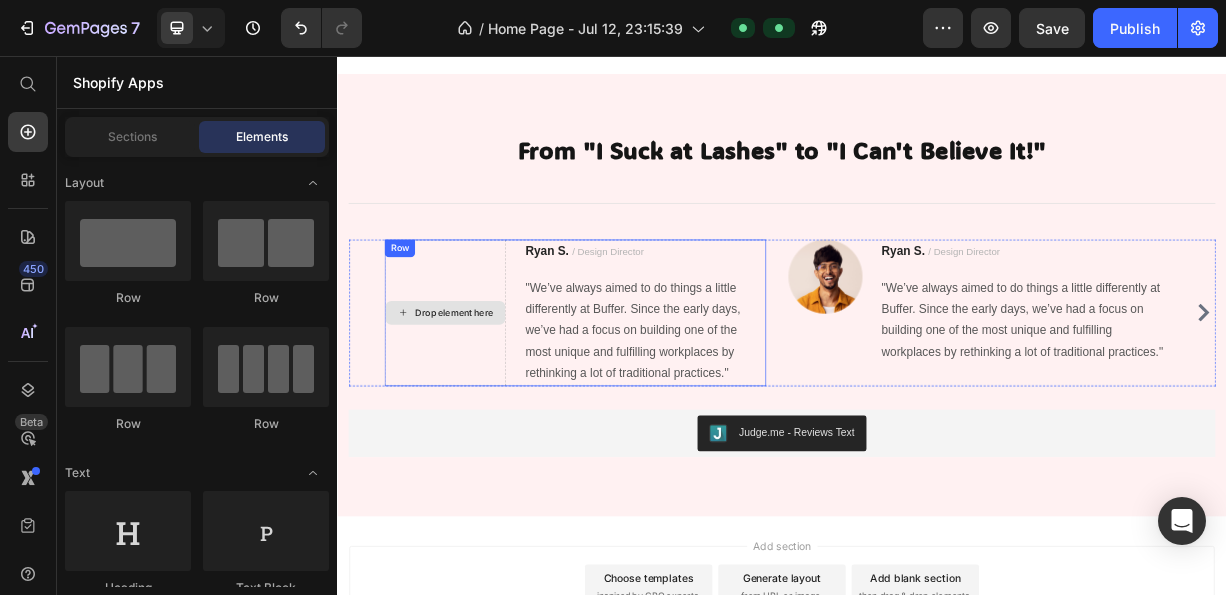click on "Drop element here" at bounding box center (482, 402) 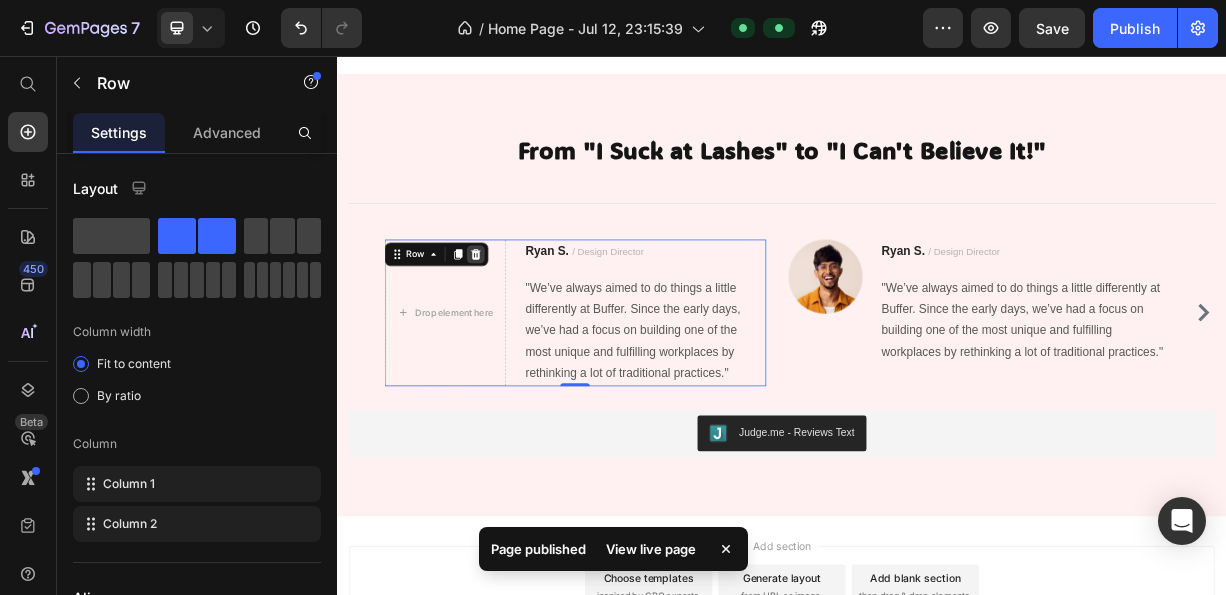 click 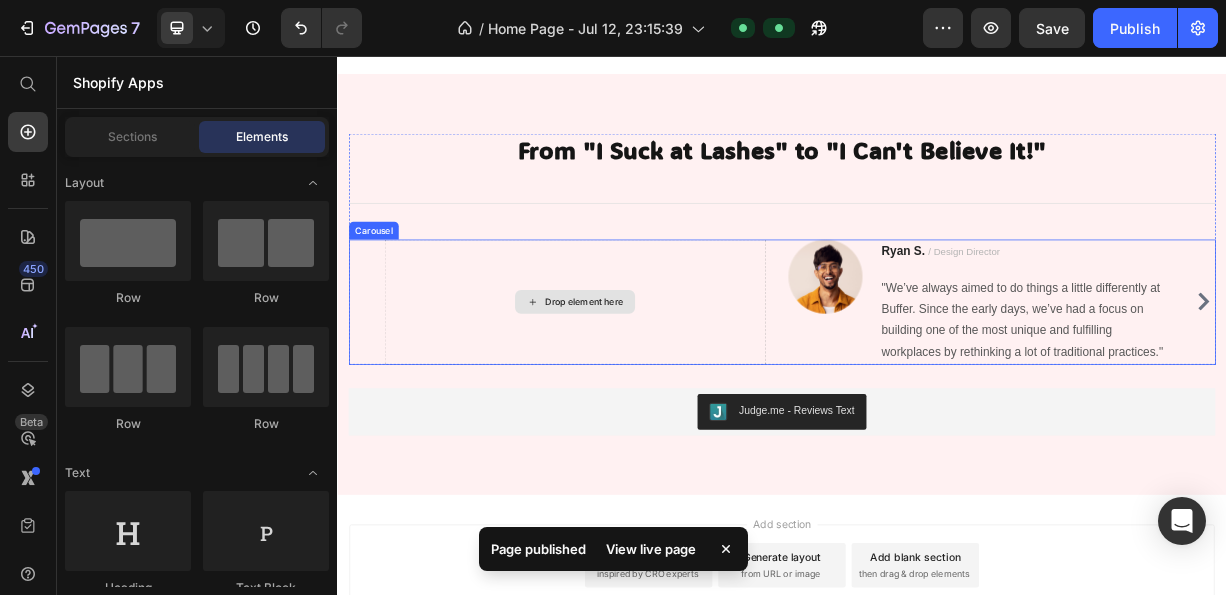 click on "Drop element here" at bounding box center [657, 387] 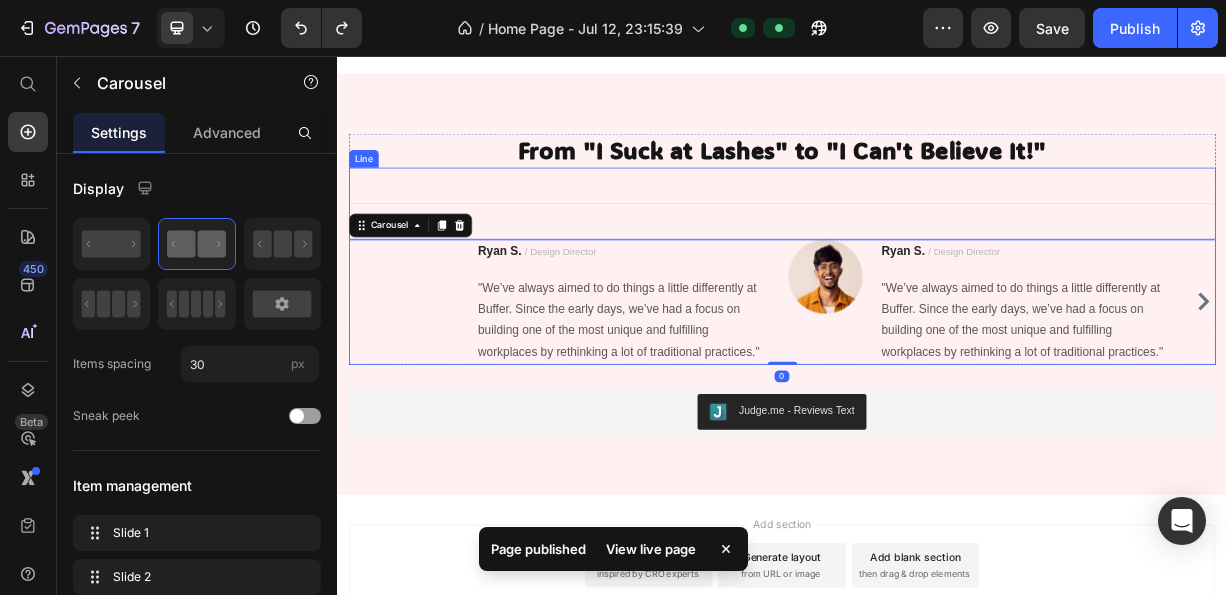click on "Title Line" at bounding box center (937, 254) 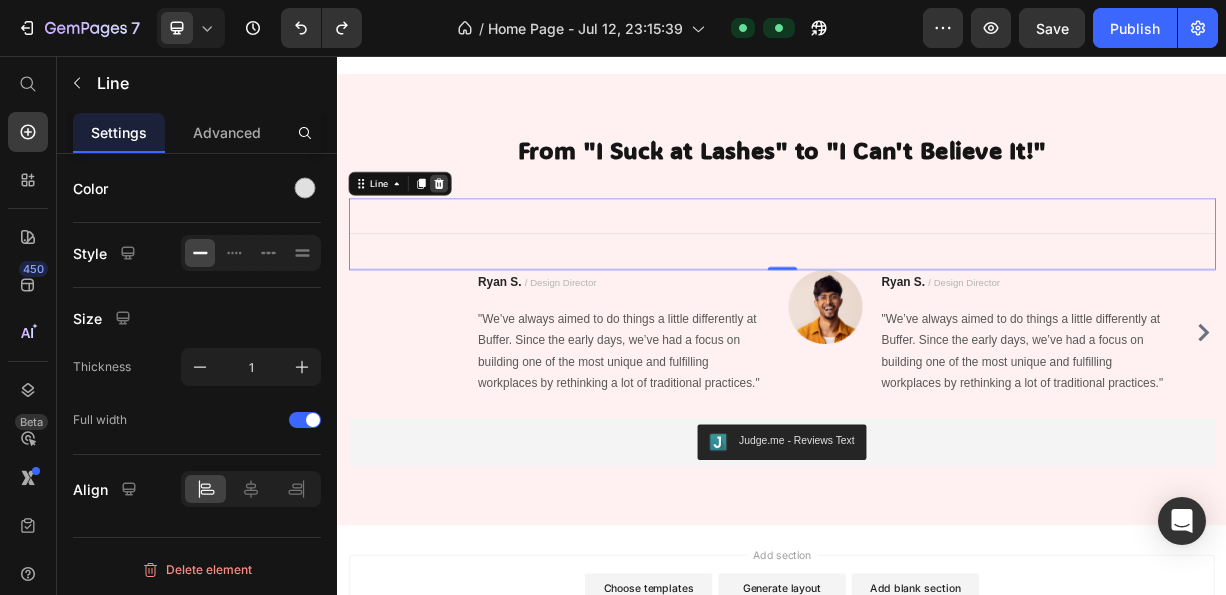 click 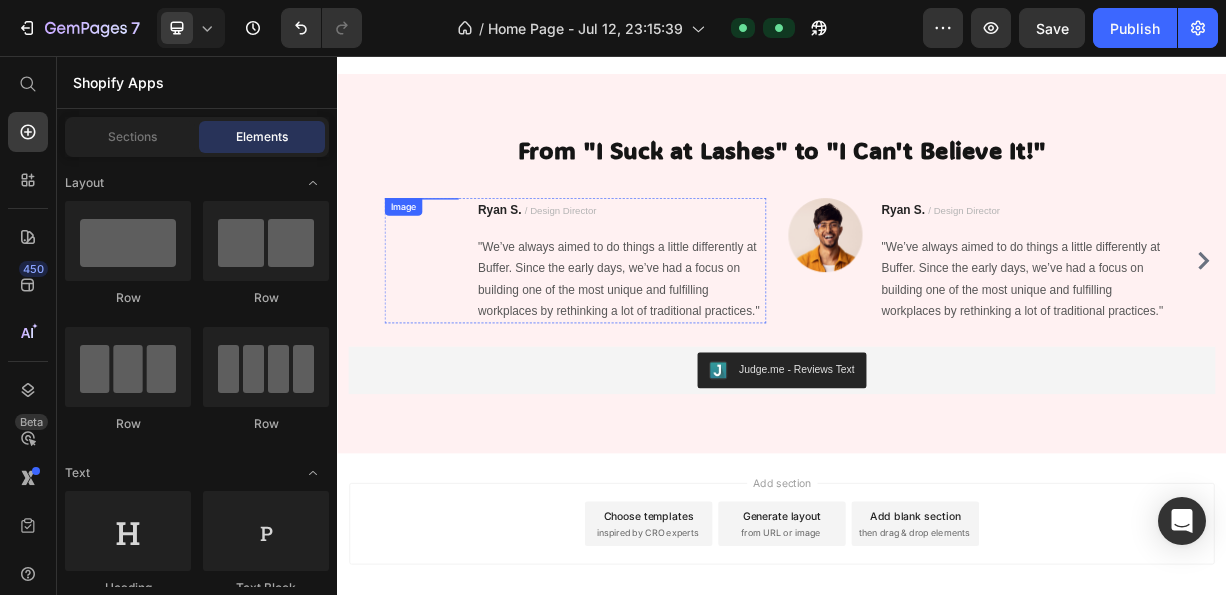 click at bounding box center (450, 297) 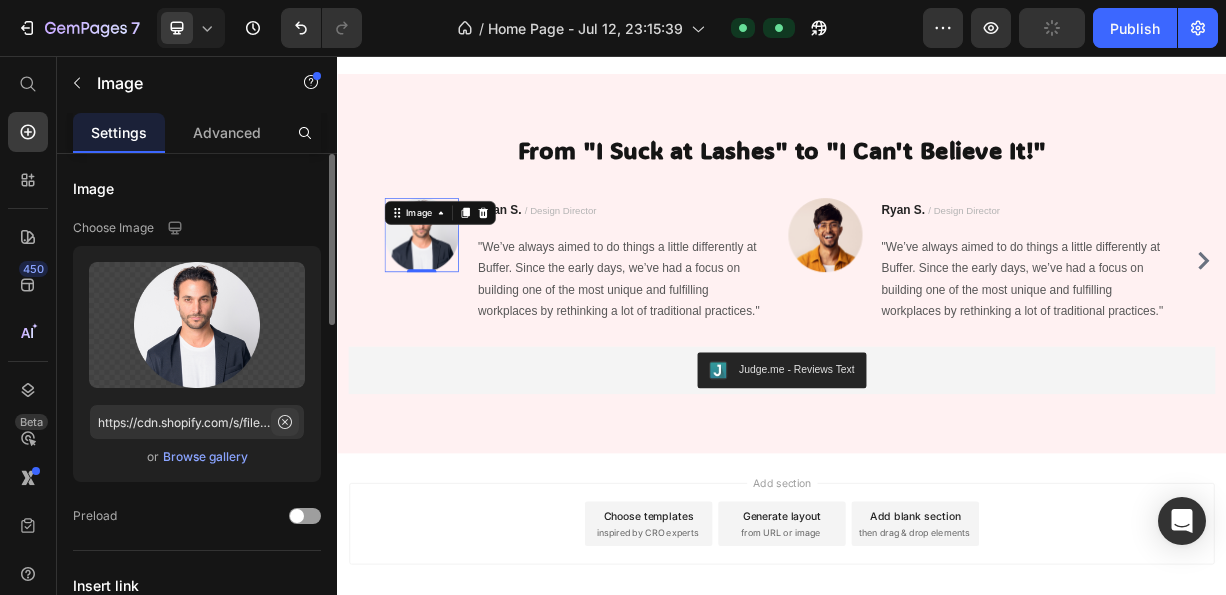 click 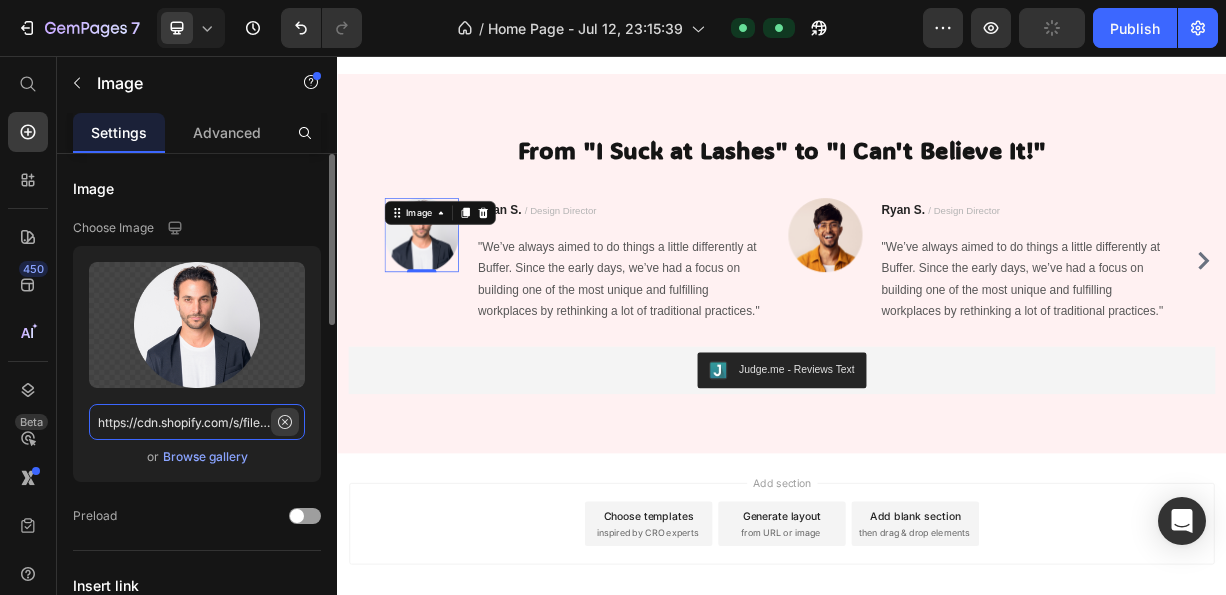 type 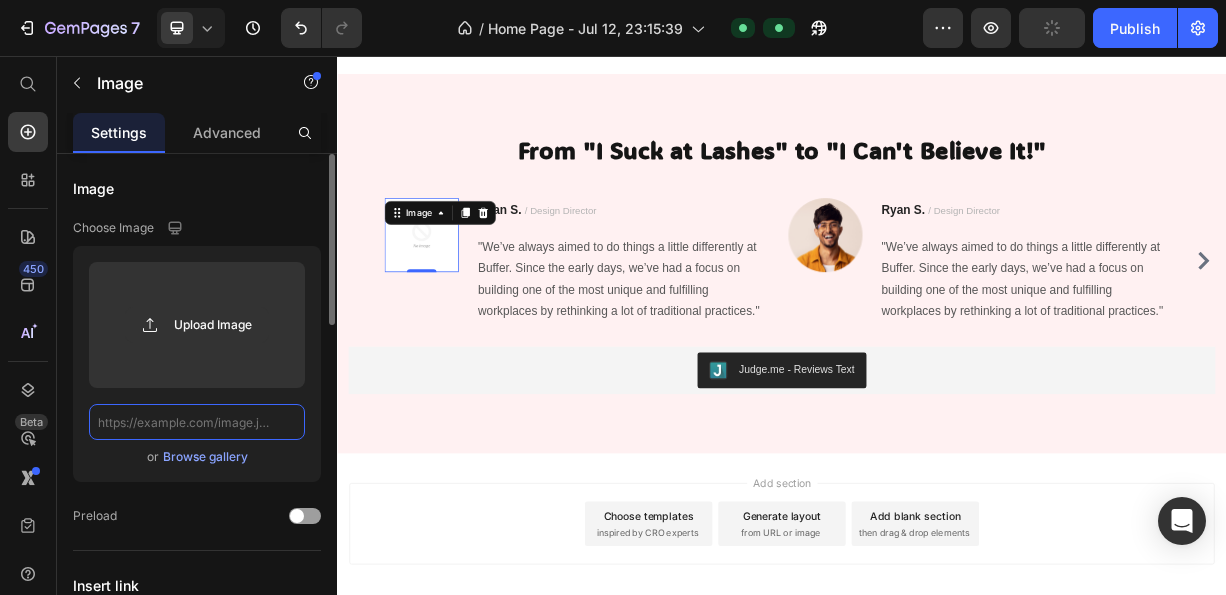scroll, scrollTop: 0, scrollLeft: 0, axis: both 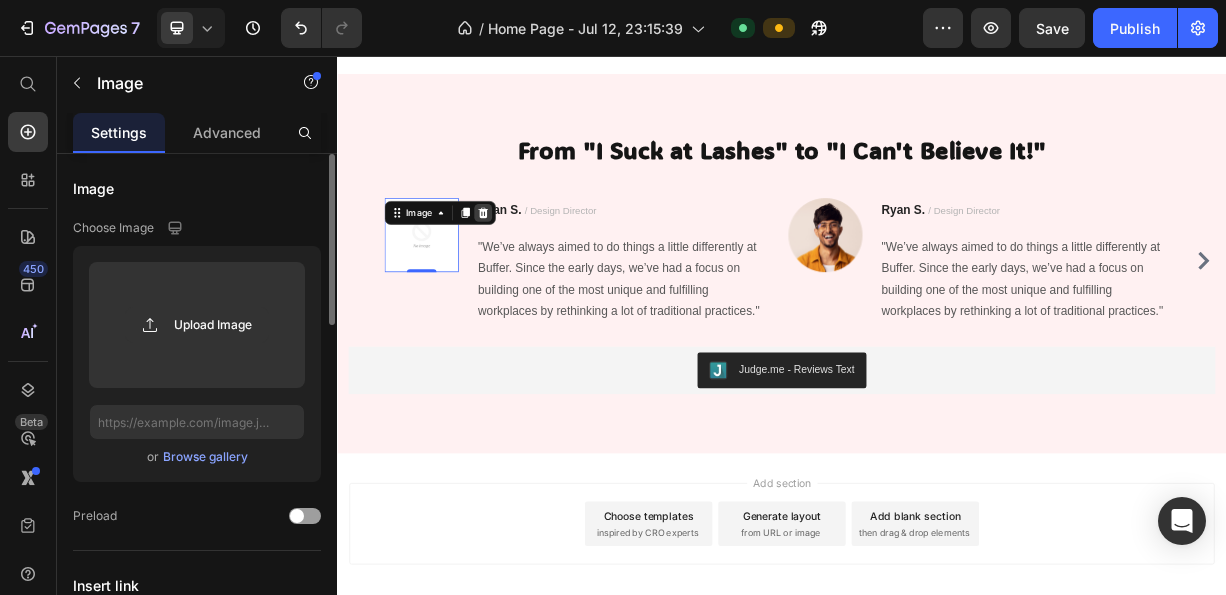 click 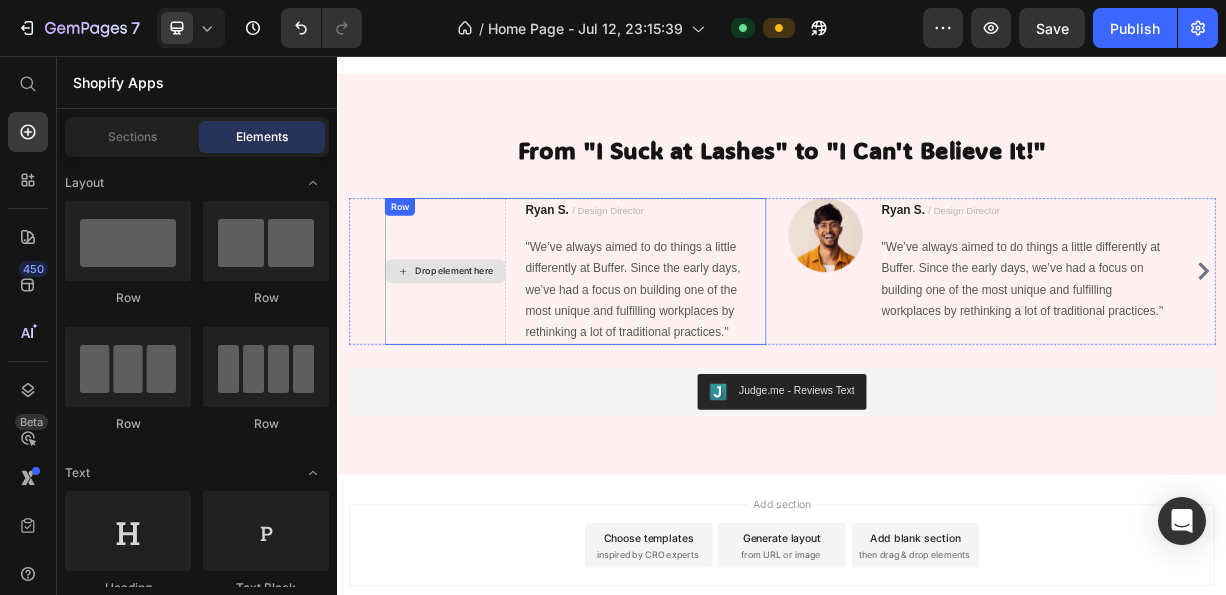 click on "Drop element here" at bounding box center [482, 346] 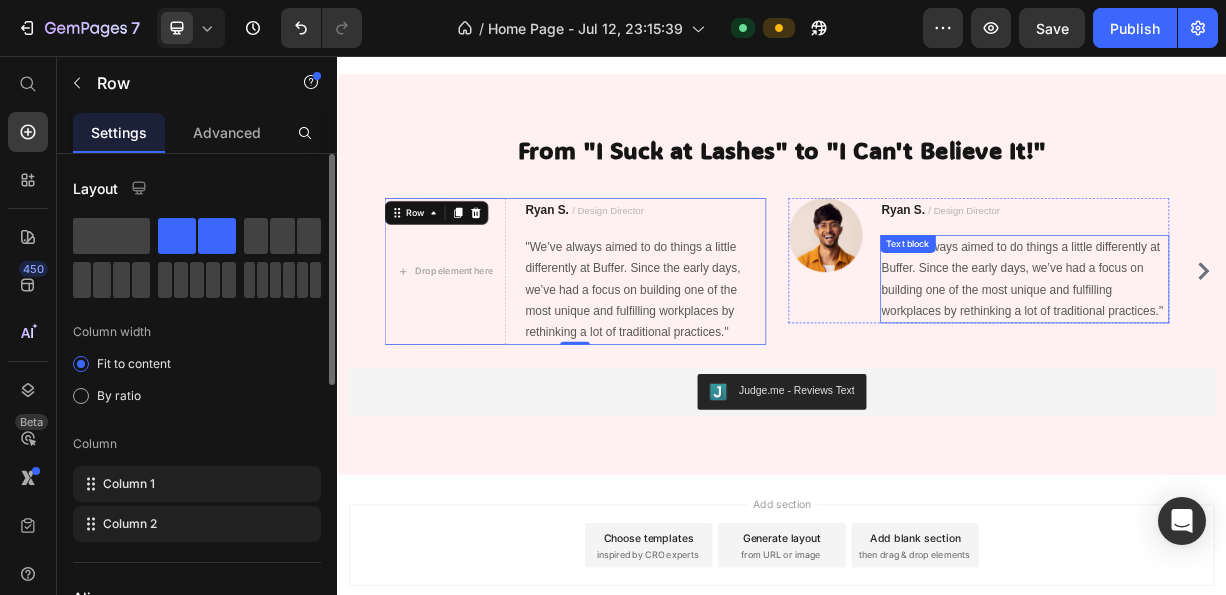 click on "Ryan S.   / Design Director" at bounding box center (1264, 264) 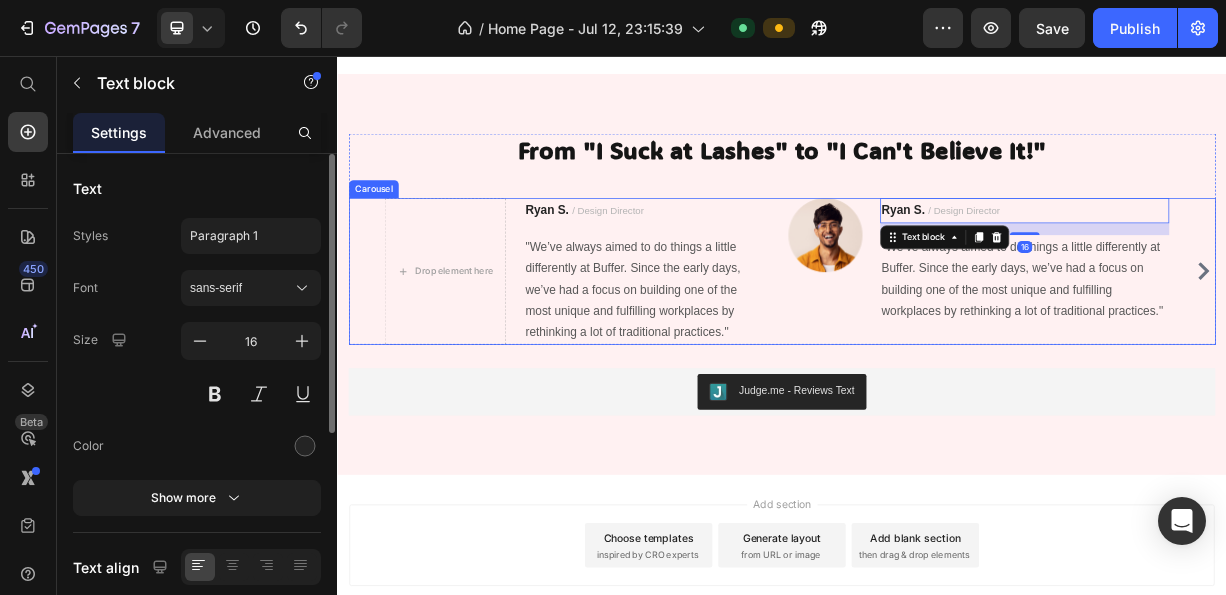 drag, startPoint x: 365, startPoint y: 301, endPoint x: 381, endPoint y: 292, distance: 18.35756 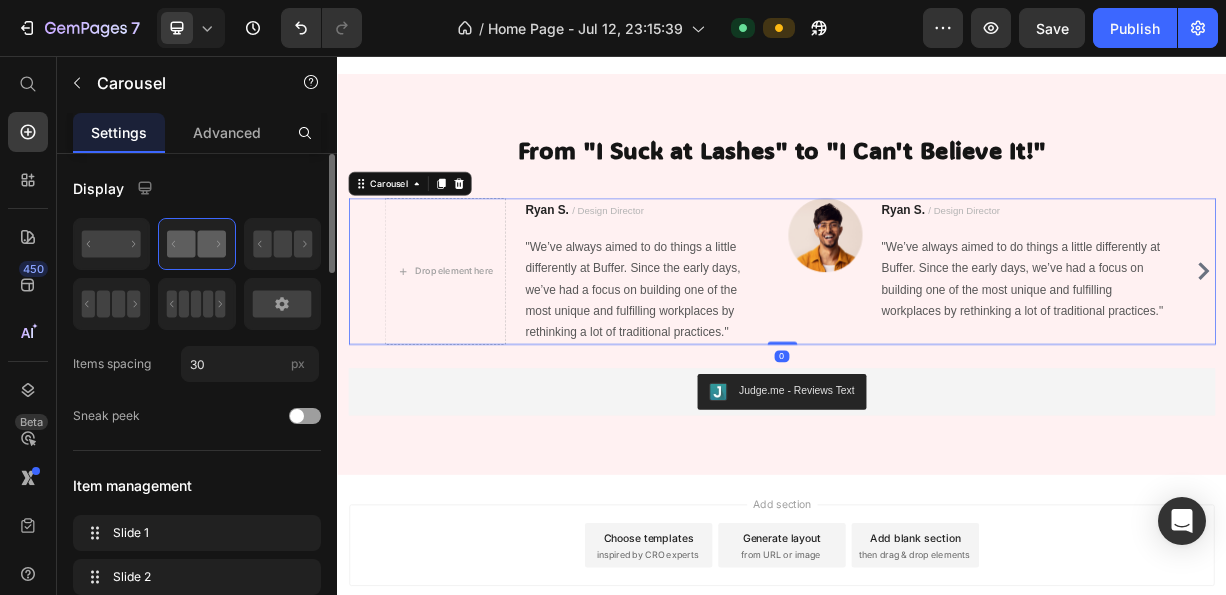 click at bounding box center (501, 228) 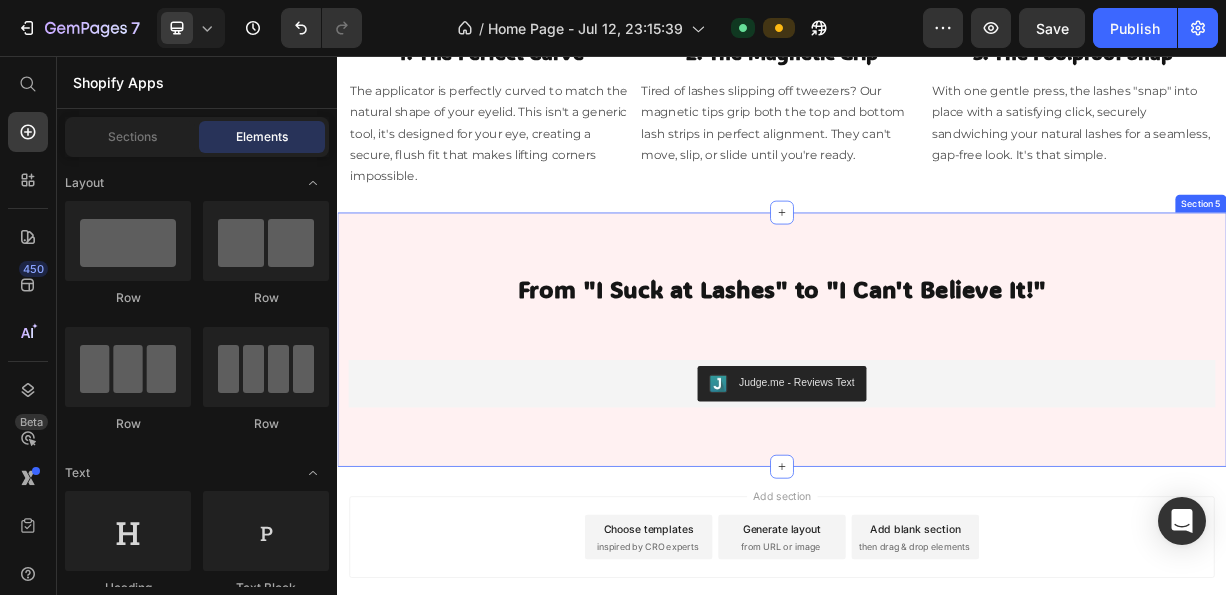 scroll, scrollTop: 2233, scrollLeft: 0, axis: vertical 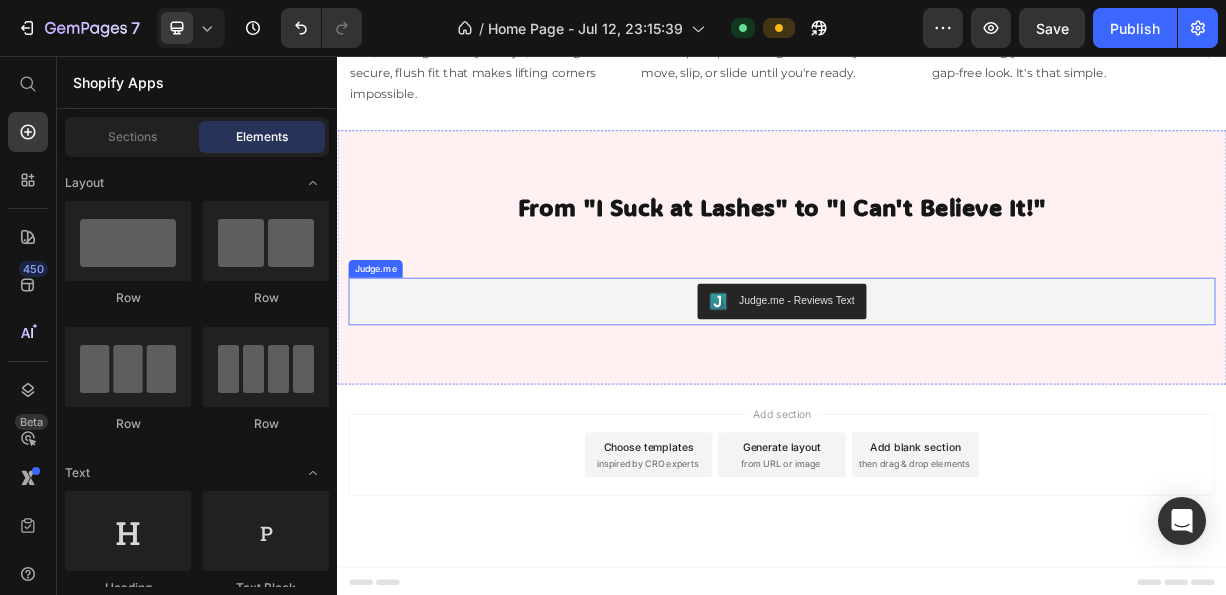 click on "Judge.me - Reviews Text" at bounding box center (937, 387) 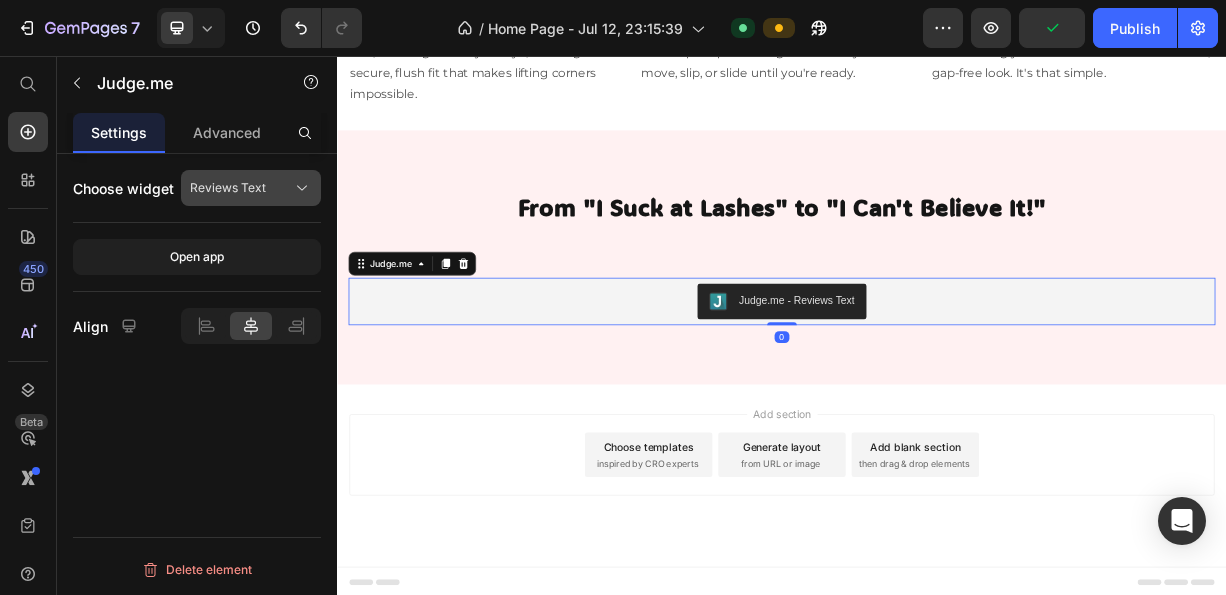 click on "Reviews Text" at bounding box center [228, 188] 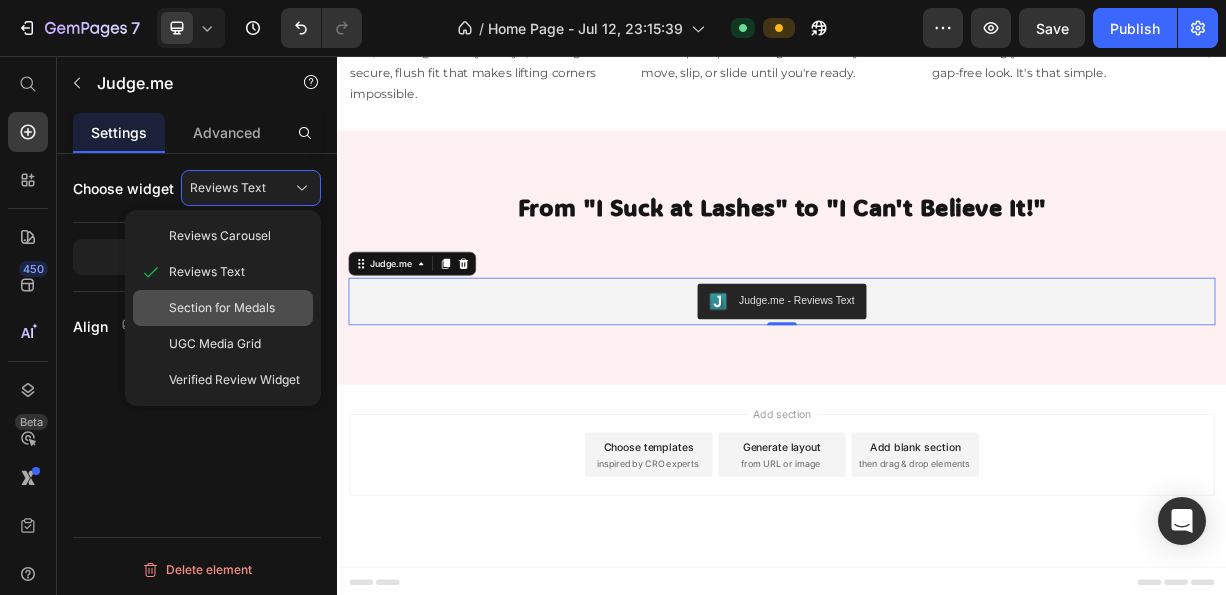 click on "Section for Medals" at bounding box center [222, 308] 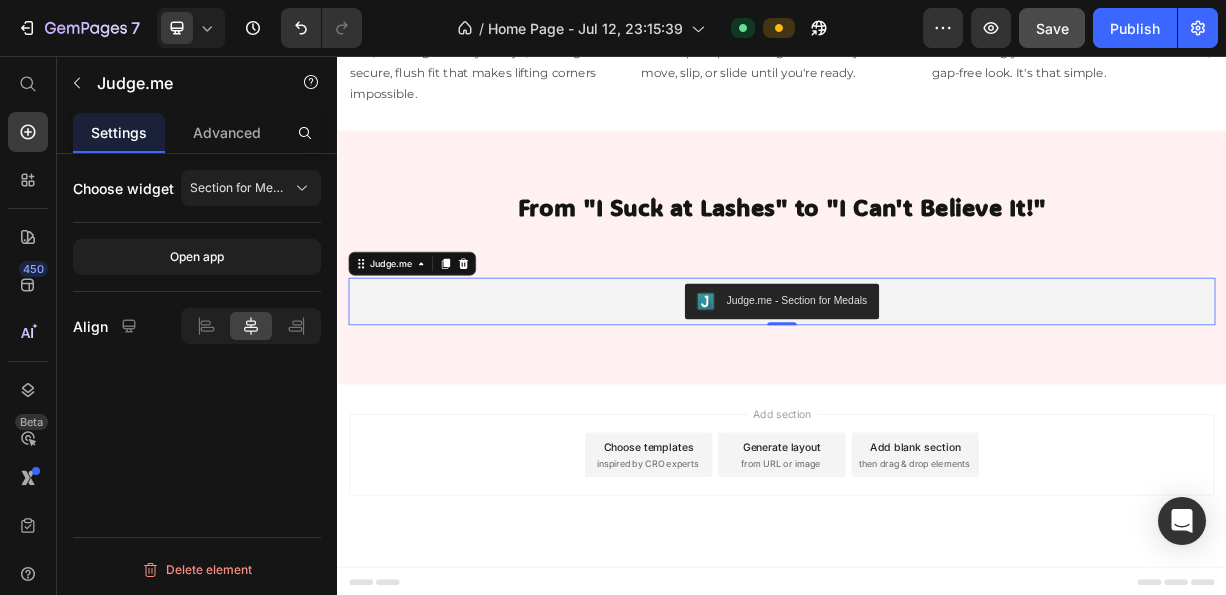 click on "Save" 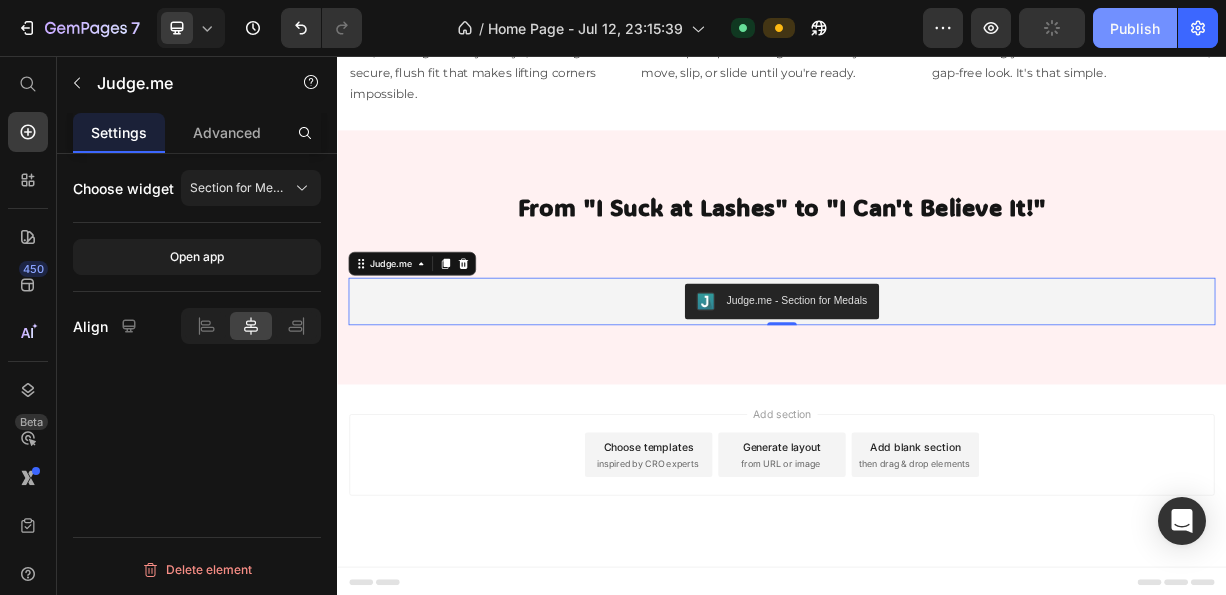 click on "Publish" at bounding box center (1135, 28) 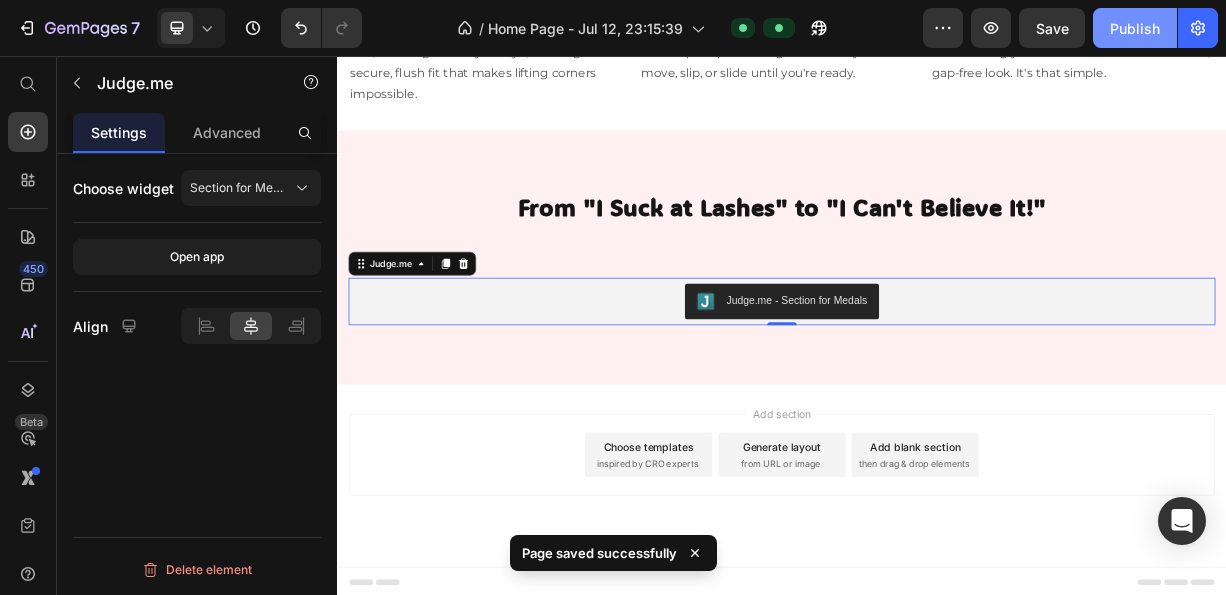 click on "Publish" 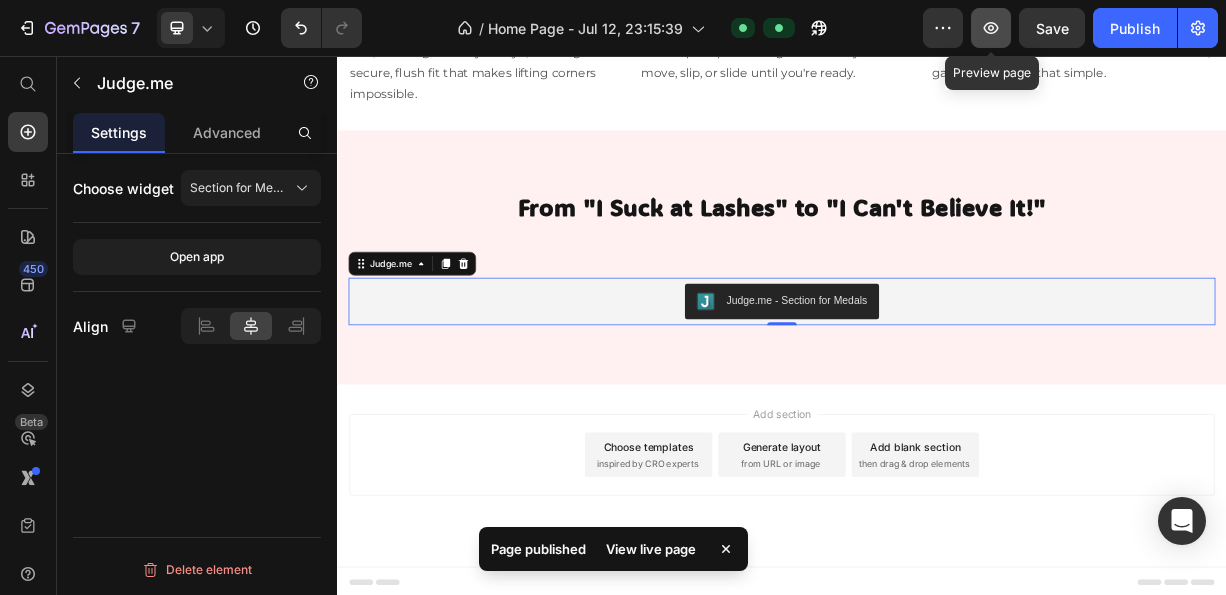 click 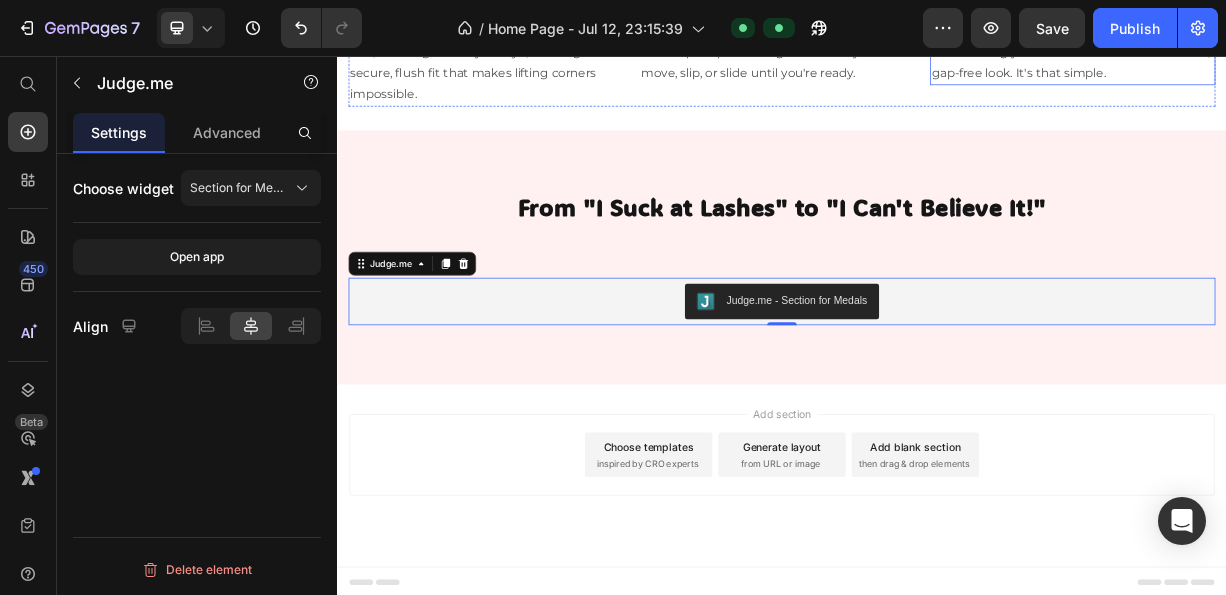 drag, startPoint x: 1143, startPoint y: 50, endPoint x: 1083, endPoint y: 3, distance: 76.2168 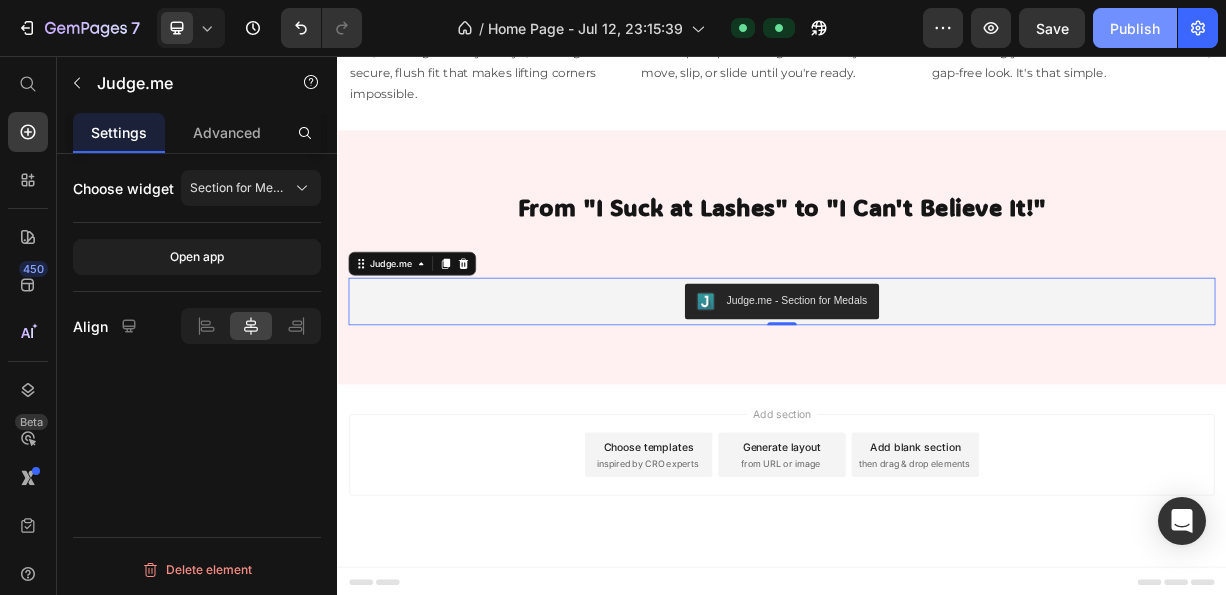 click on "Publish" at bounding box center [1135, 28] 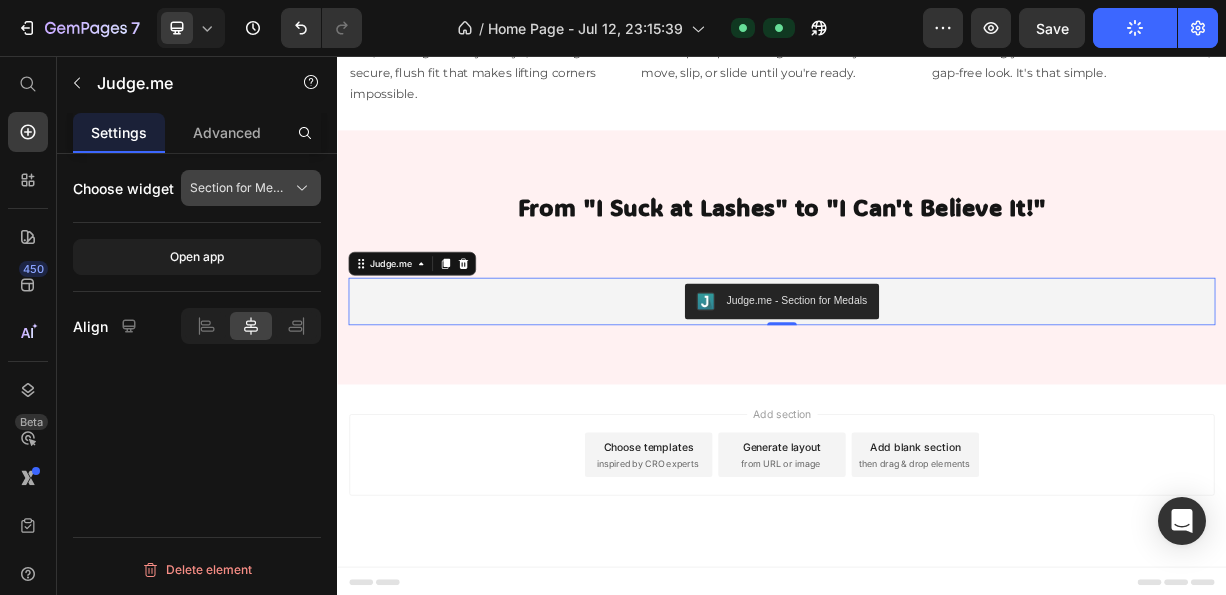 click on "Section for Medals" at bounding box center (239, 188) 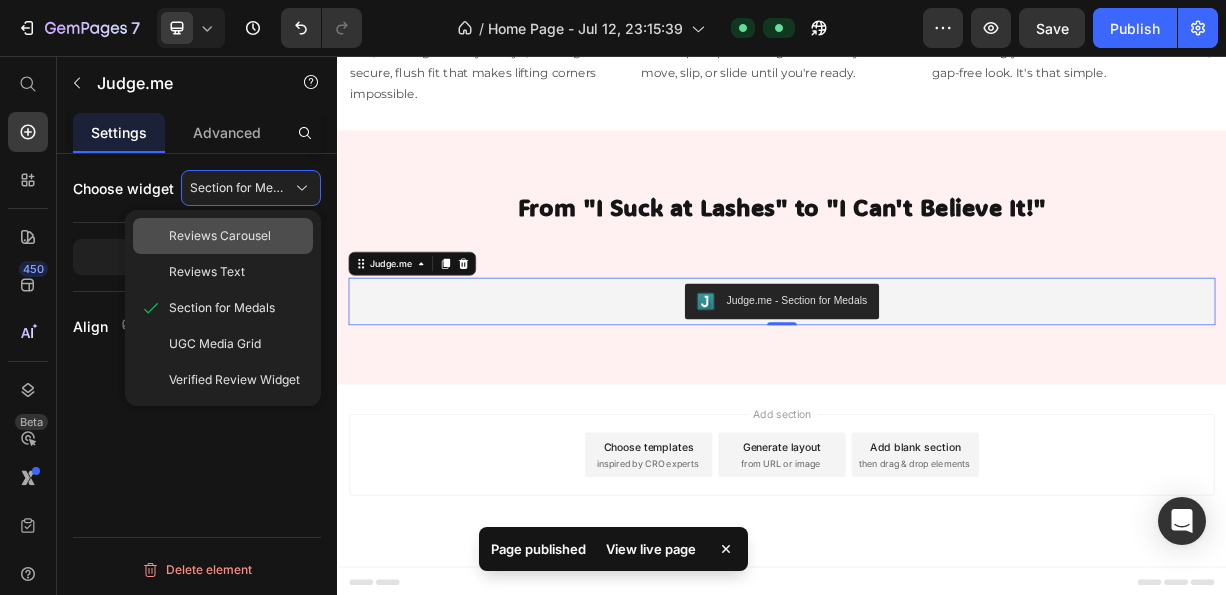 click on "Reviews Carousel" at bounding box center [237, 236] 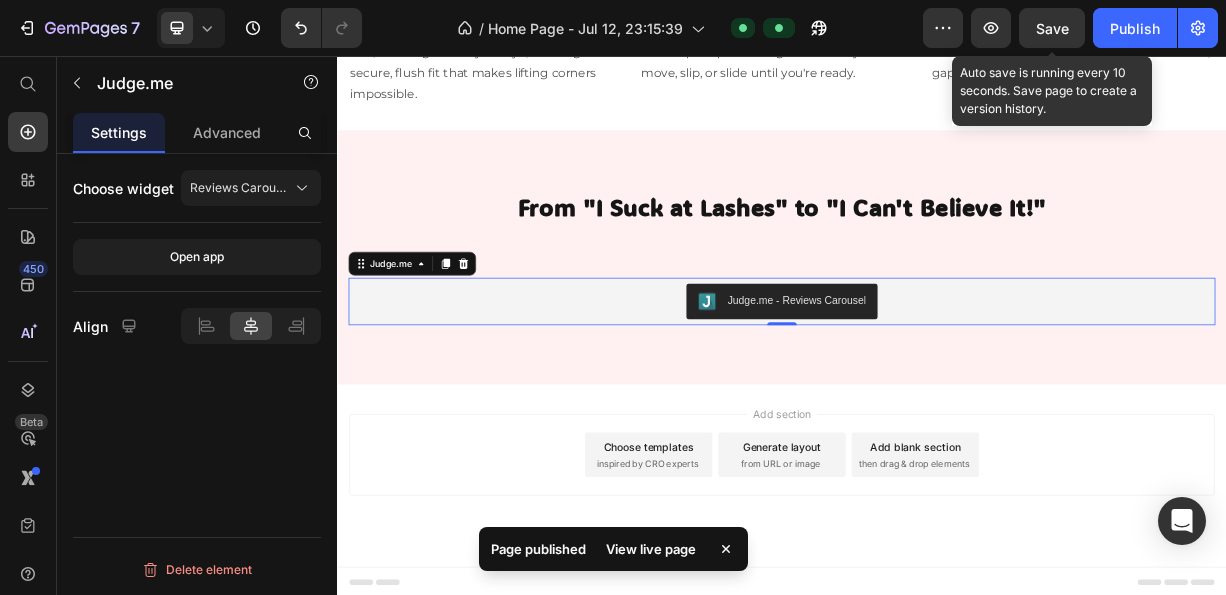 click on "Save" 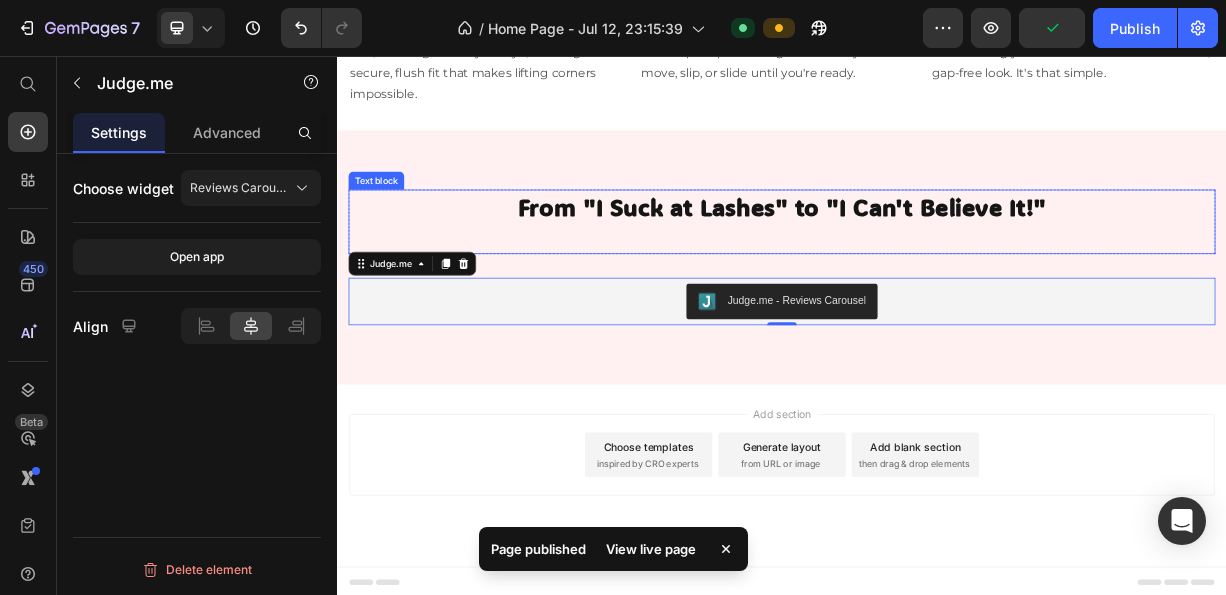 click at bounding box center [937, 301] 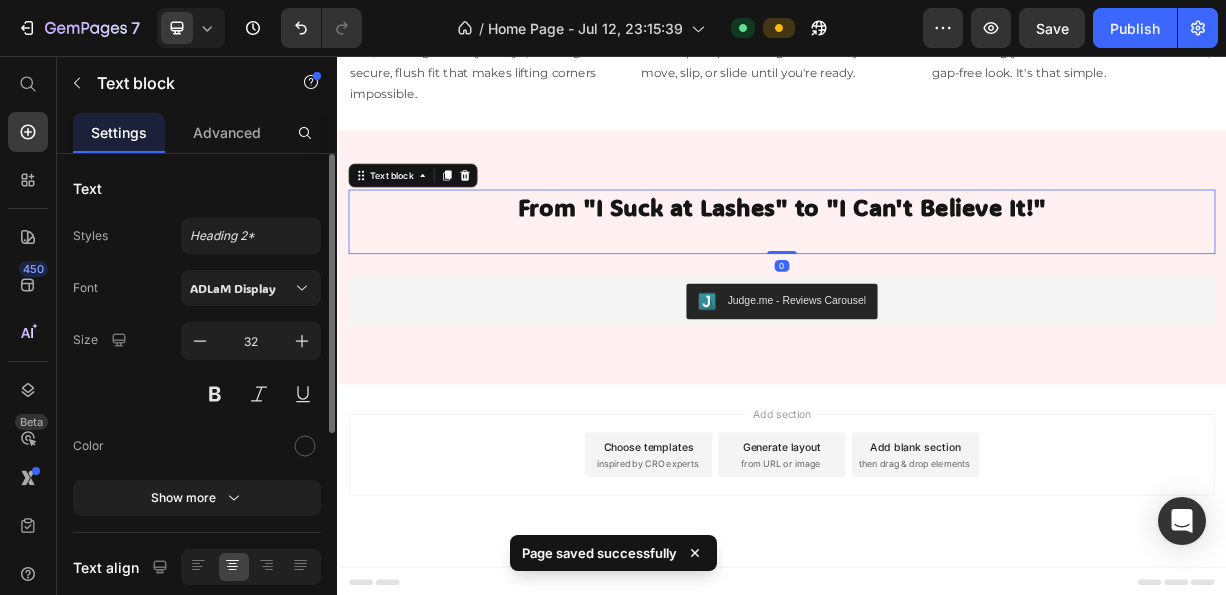 drag, startPoint x: 939, startPoint y: 318, endPoint x: 948, endPoint y: 271, distance: 47.853943 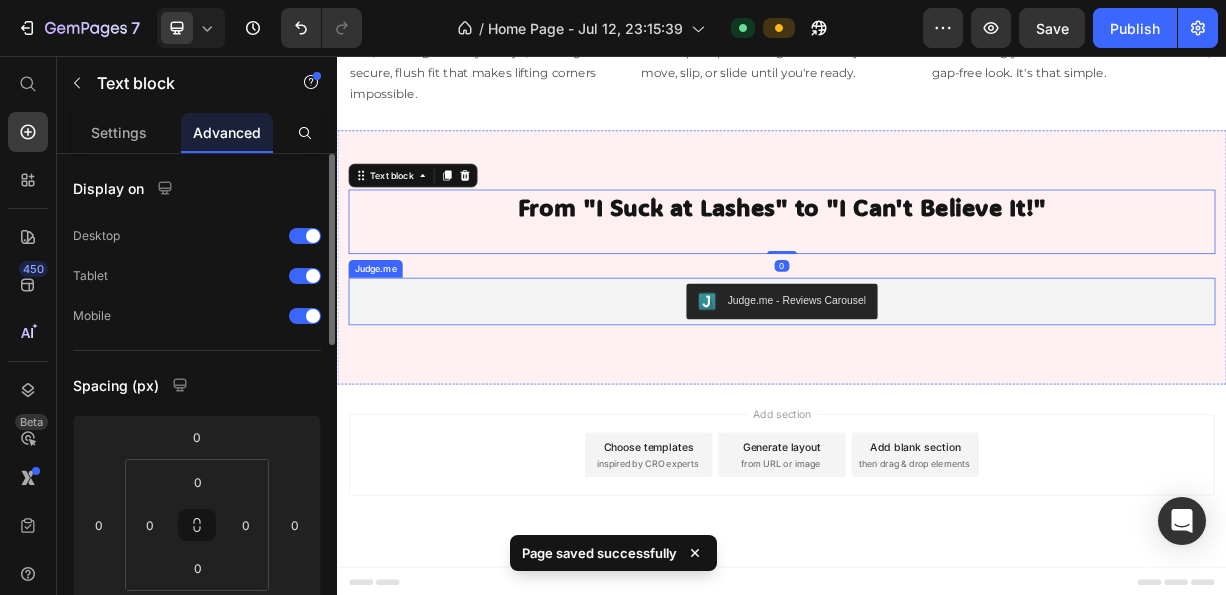 click on "From "I Suck at Lashes" to "I Can't Believe It!"   Text block   0" at bounding box center (937, 327) 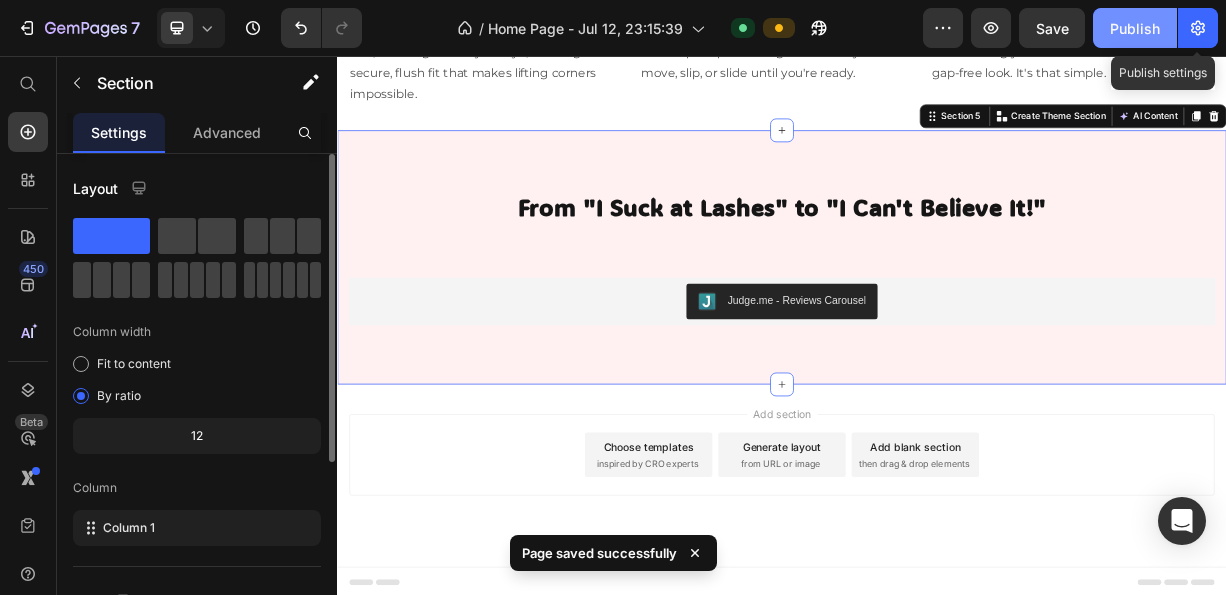 click on "Publish" 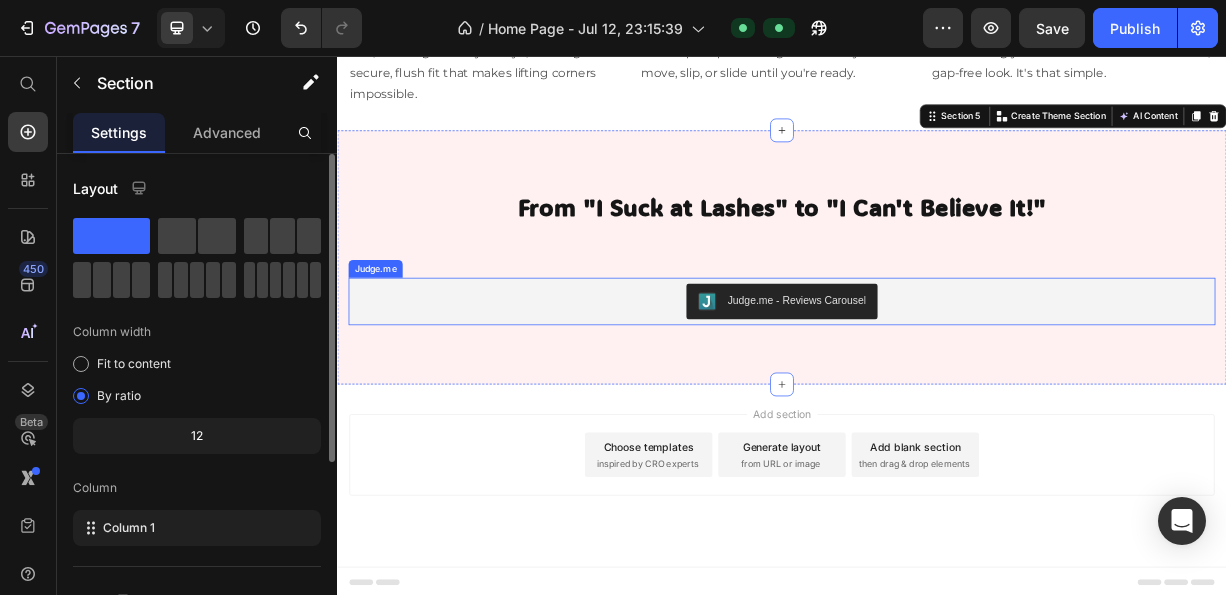 click on "Judge.me - Reviews Carousel" at bounding box center (937, 387) 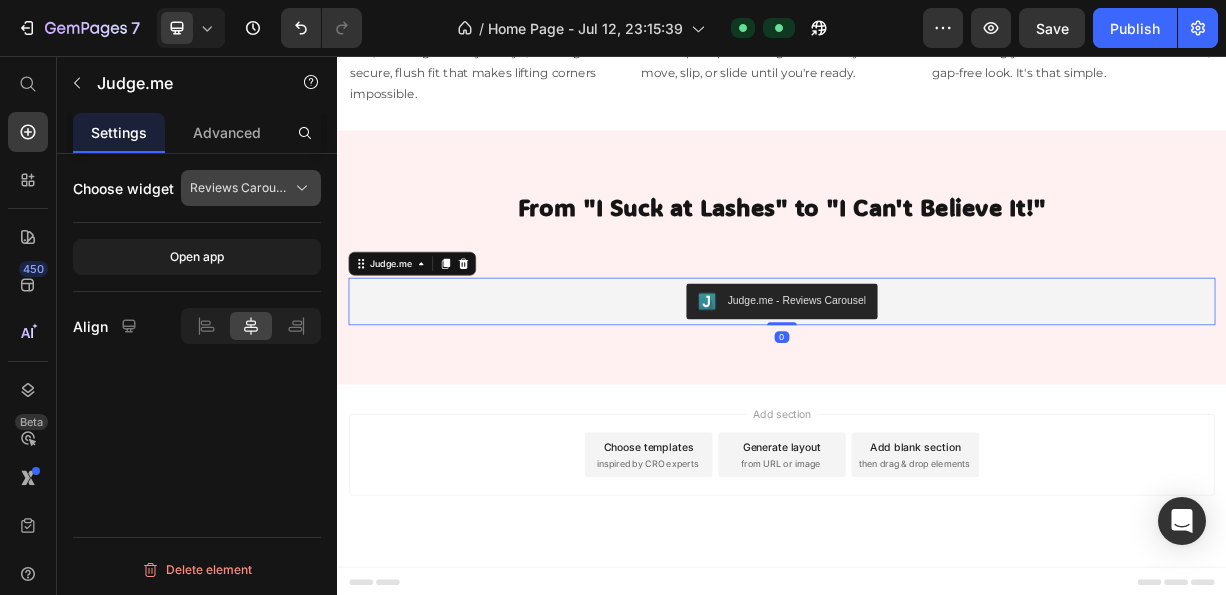click on "Reviews Carousel" at bounding box center (251, 188) 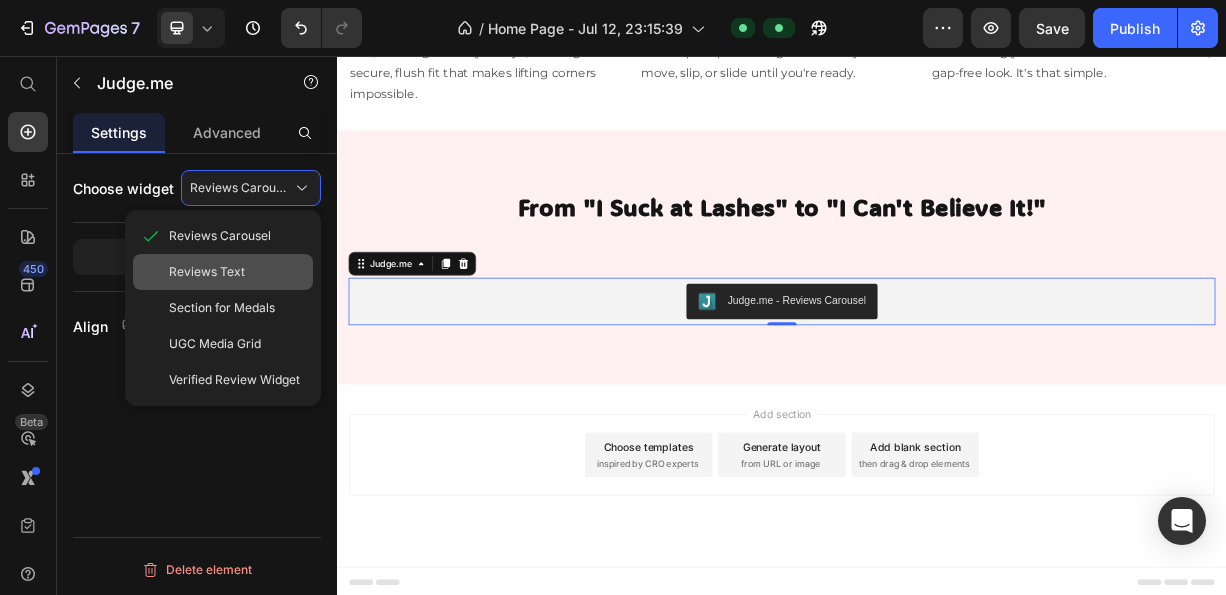 click on "Reviews Text" at bounding box center [207, 272] 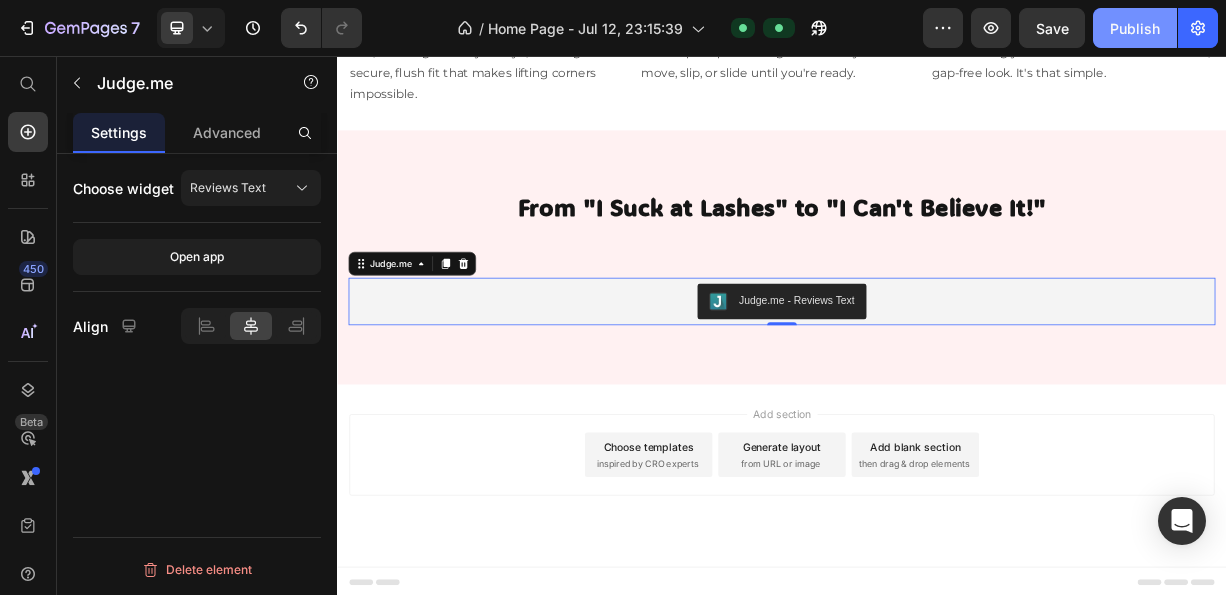 click on "Publish" at bounding box center (1135, 28) 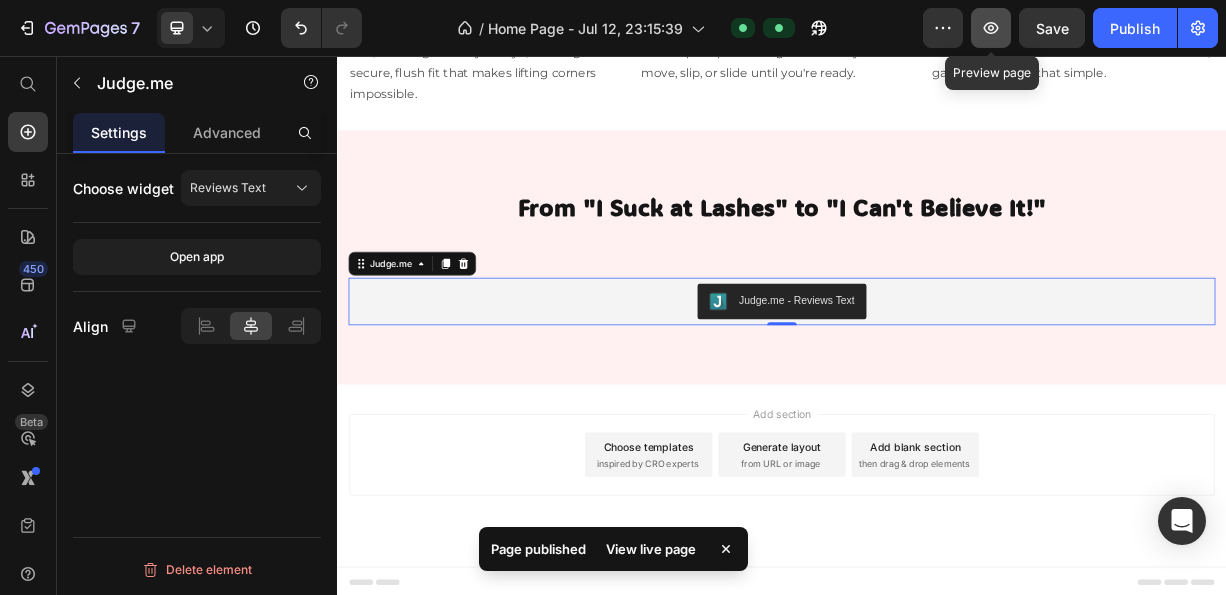 click 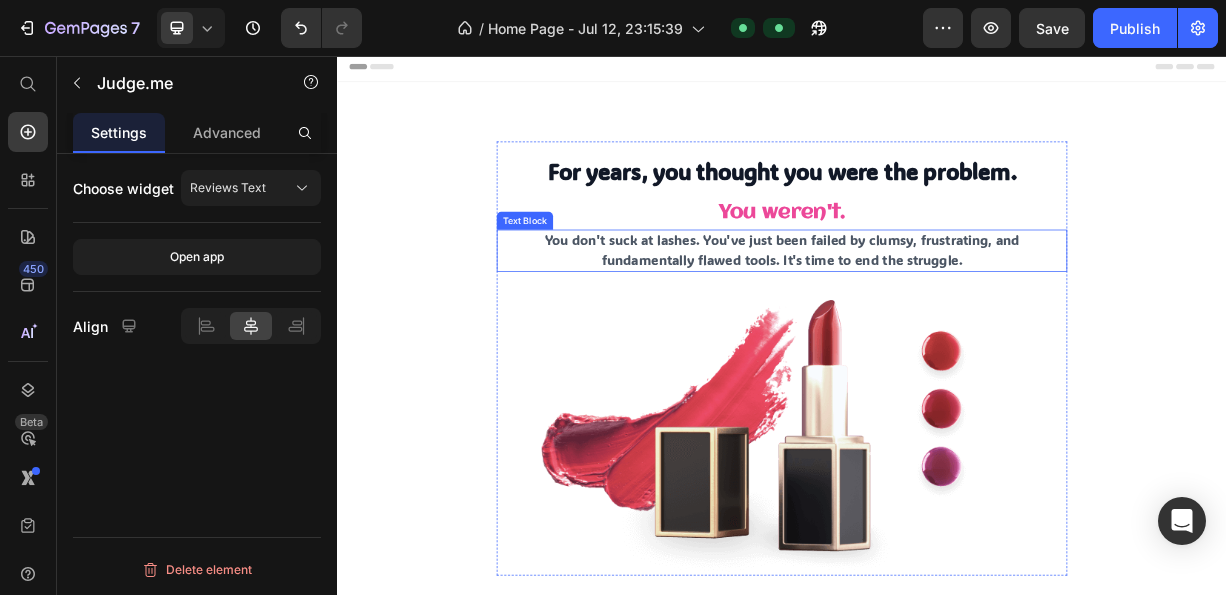 scroll, scrollTop: 0, scrollLeft: 0, axis: both 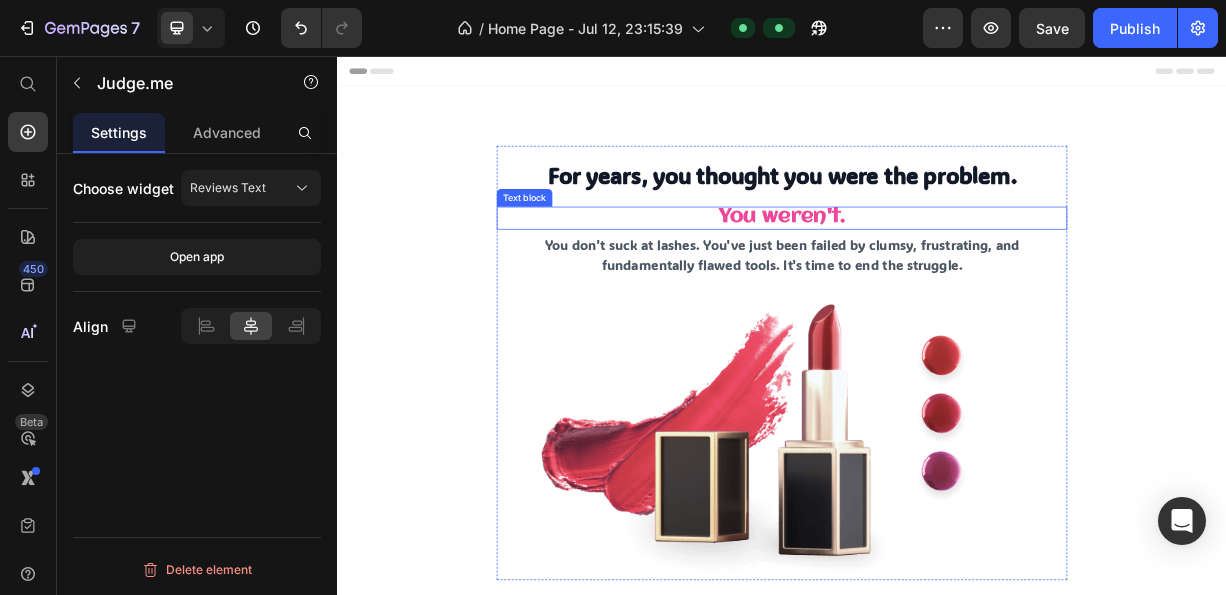 click on "You weren't." at bounding box center [937, 273] 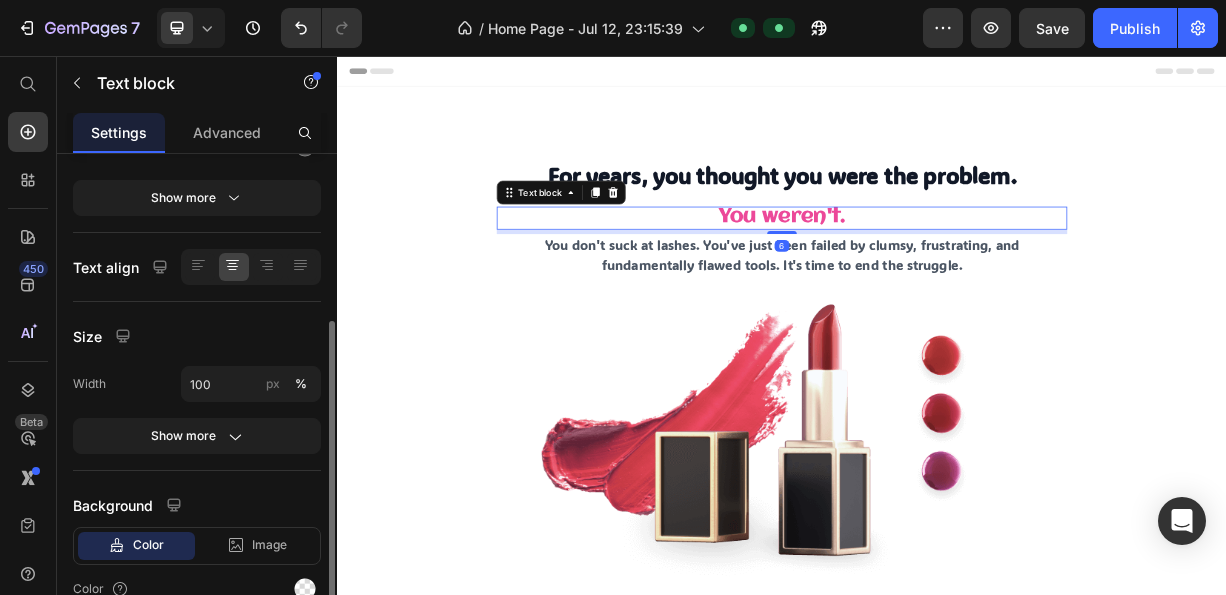 scroll, scrollTop: 394, scrollLeft: 0, axis: vertical 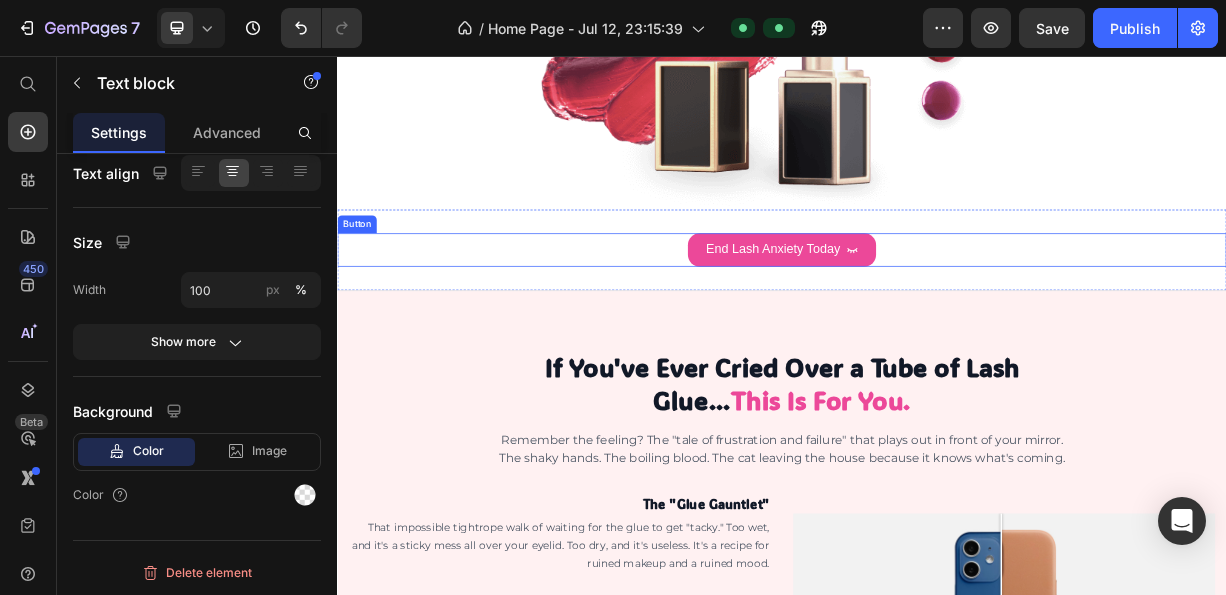 click on "End Lash Anxiety Today Button" at bounding box center (937, 317) 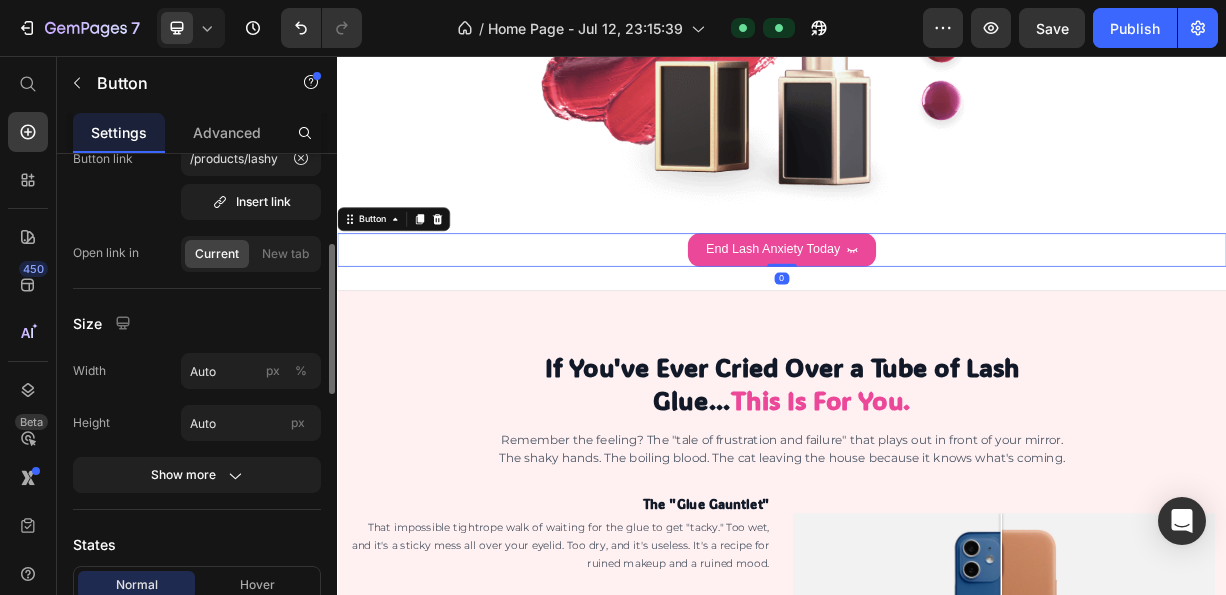 scroll, scrollTop: 600, scrollLeft: 0, axis: vertical 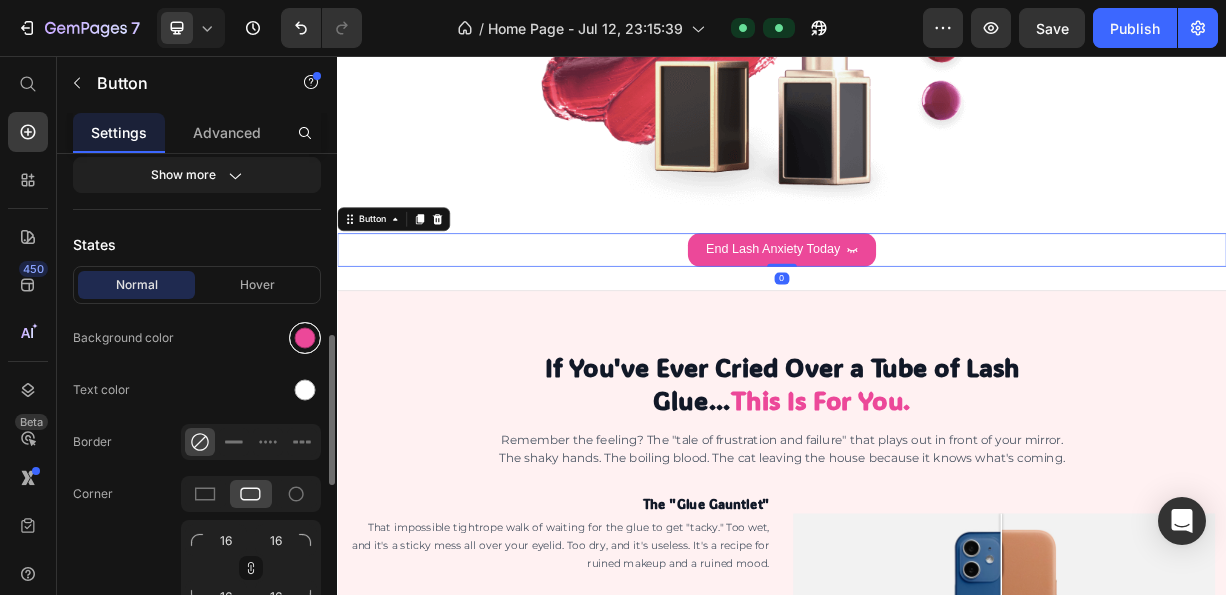 click at bounding box center [305, 338] 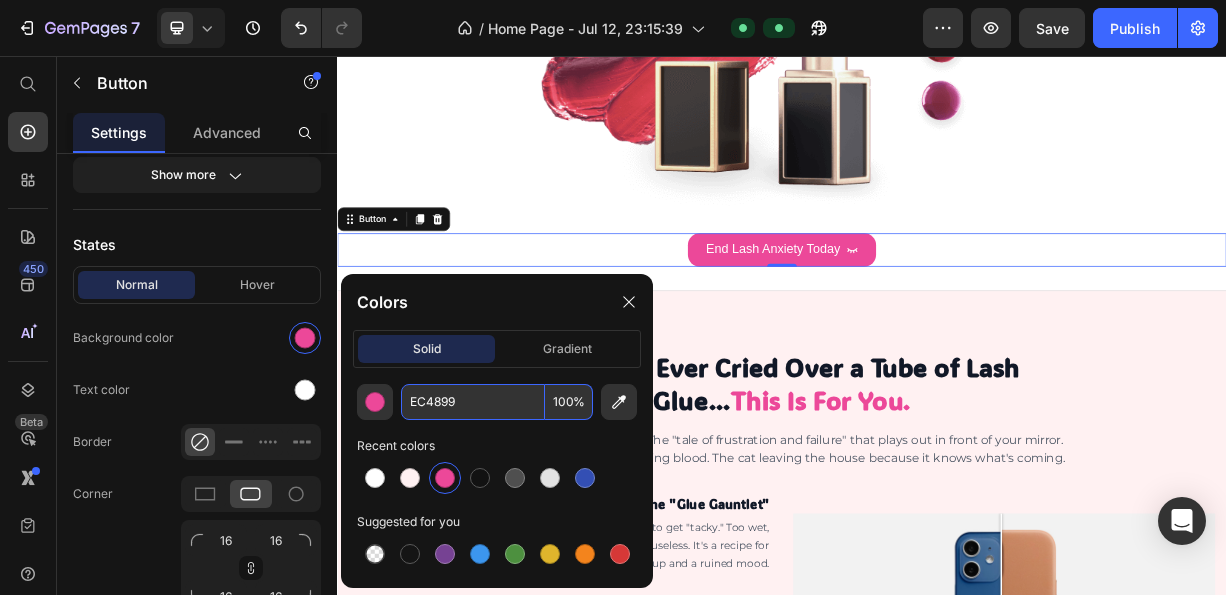 click on "EC4899" at bounding box center [473, 402] 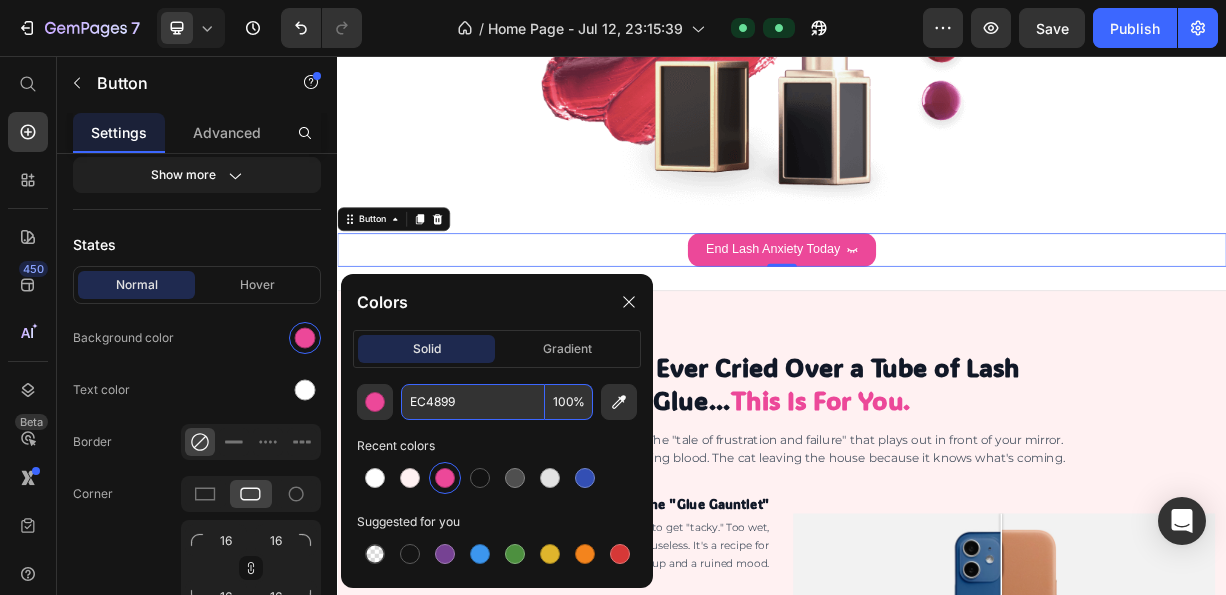 click on "EC4899" at bounding box center [473, 402] 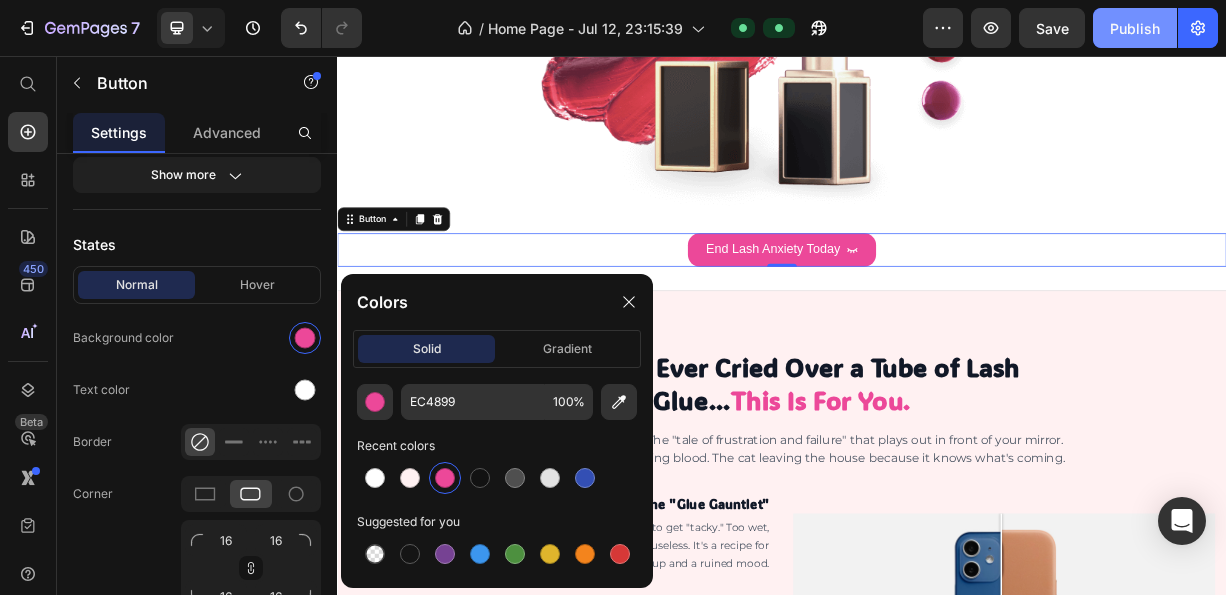 click on "Publish" 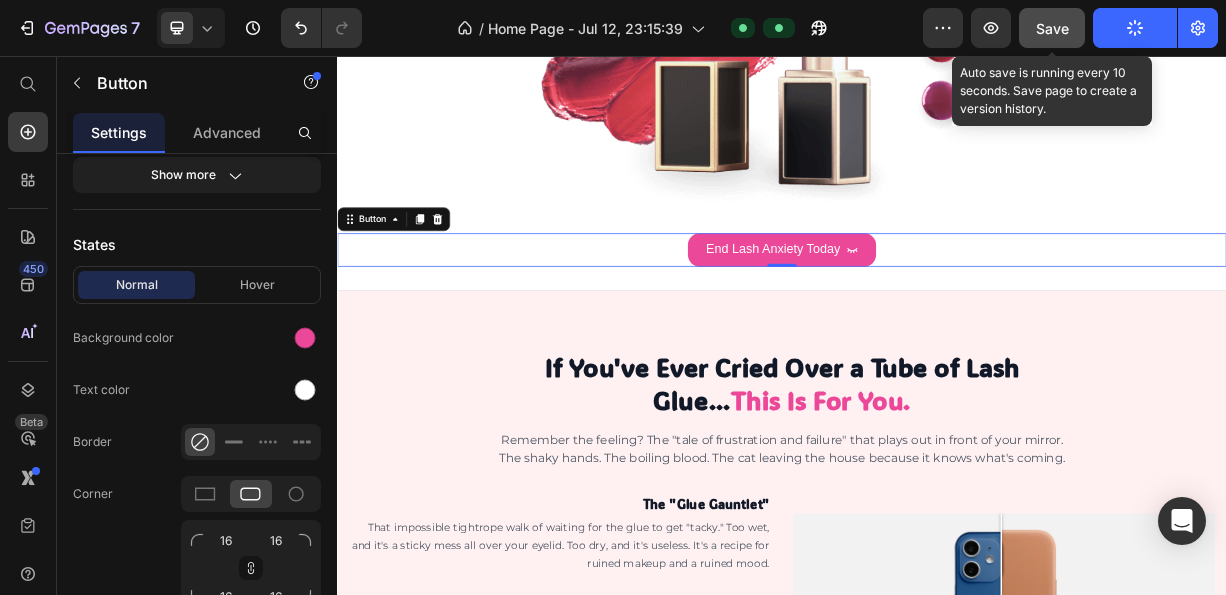 click on "Save" at bounding box center [1052, 28] 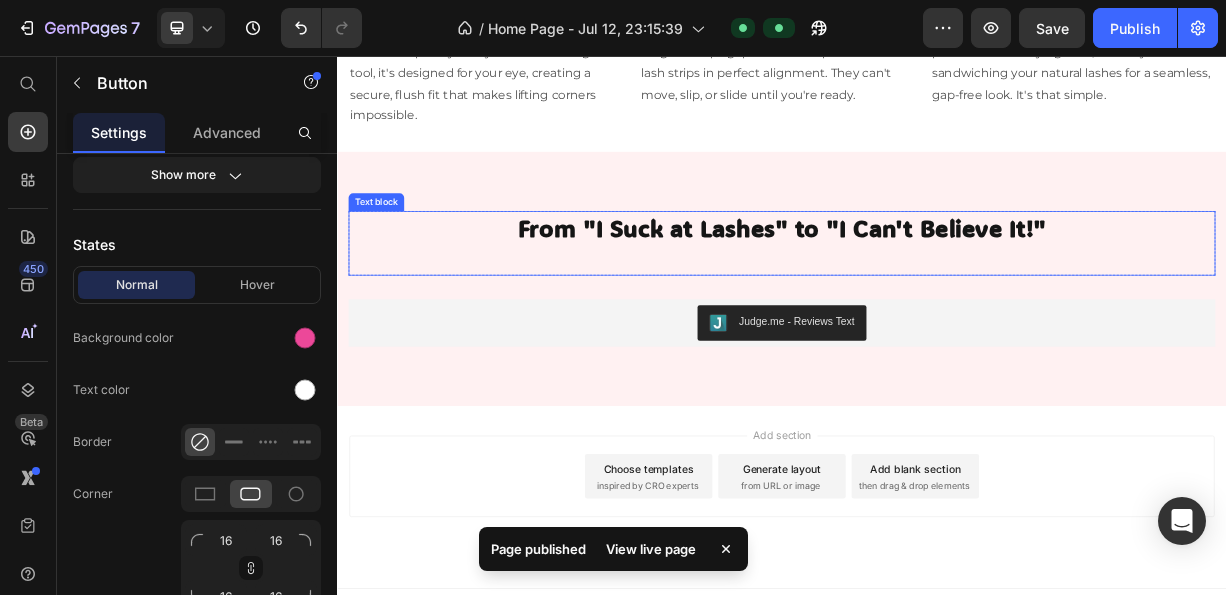 scroll, scrollTop: 2233, scrollLeft: 0, axis: vertical 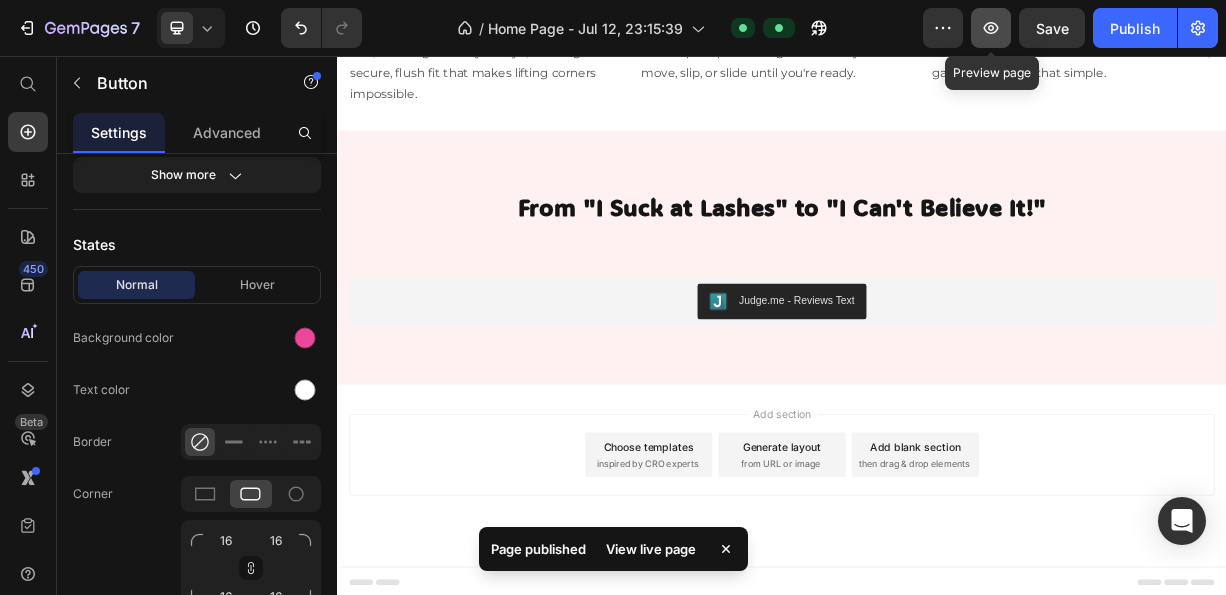 click 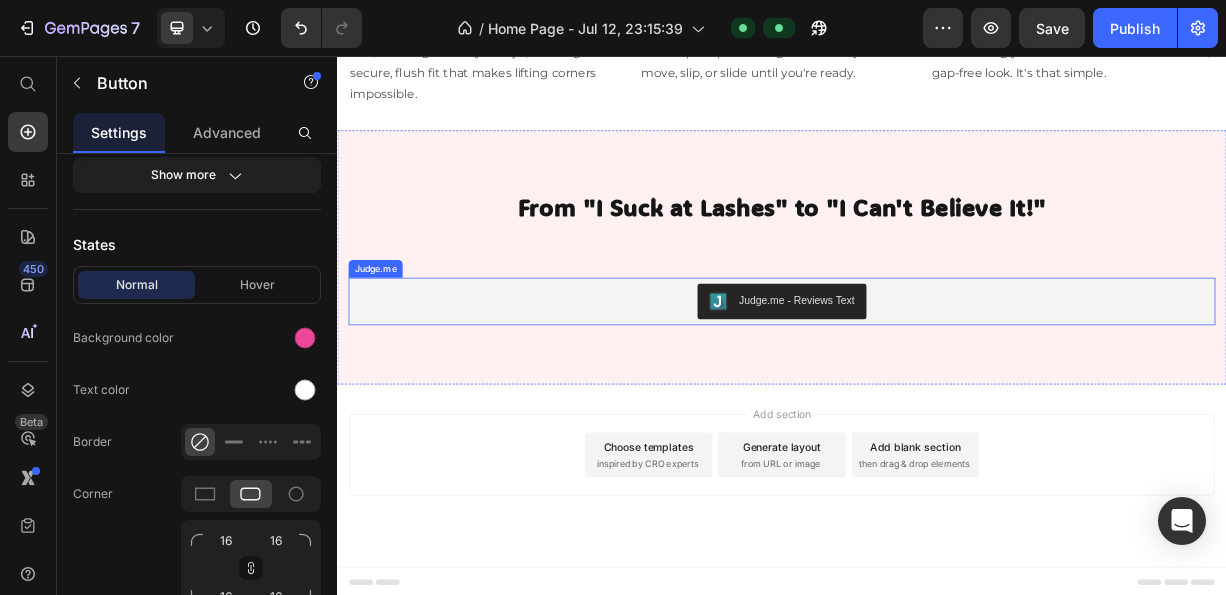 click on "Judge.me - Reviews Text" at bounding box center (937, 387) 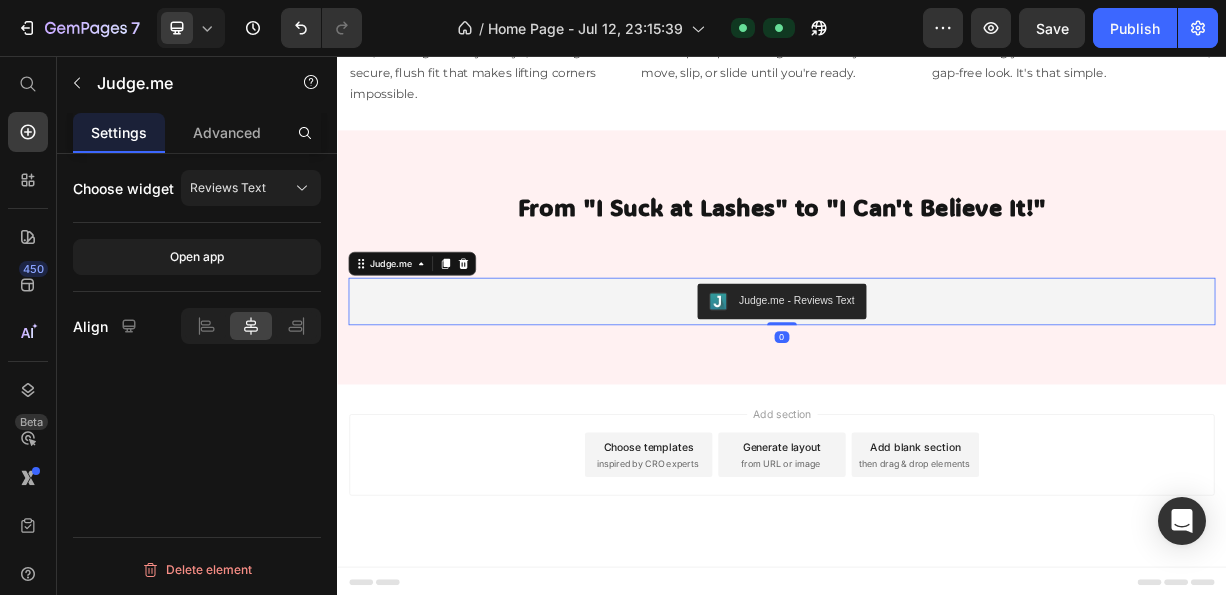 scroll, scrollTop: 0, scrollLeft: 0, axis: both 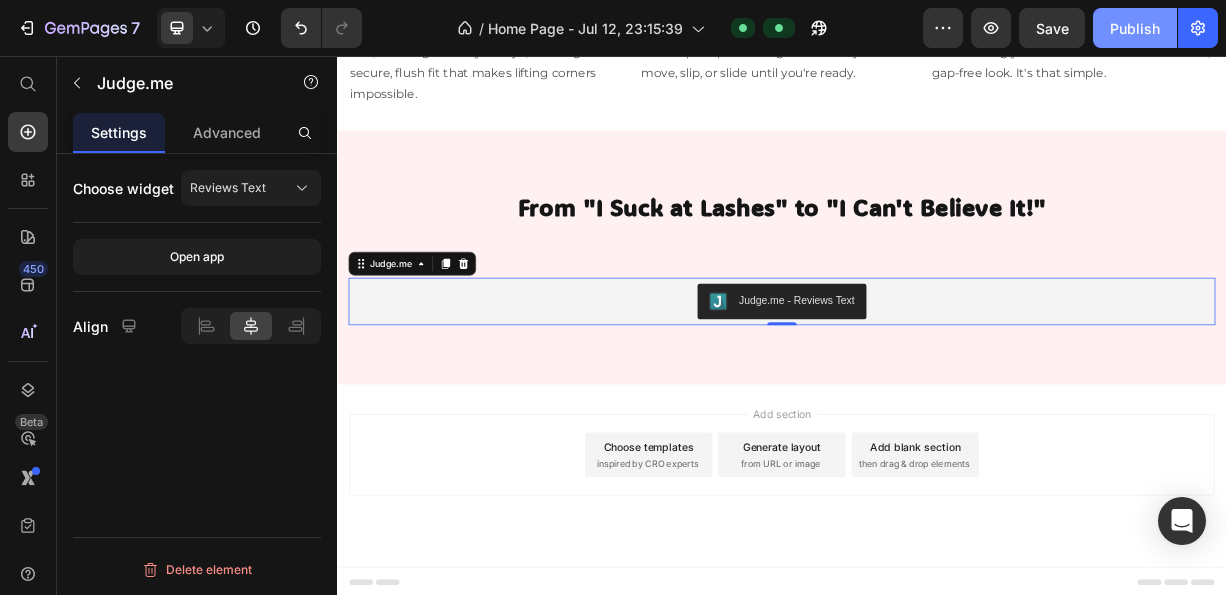 click on "Publish" at bounding box center (1135, 28) 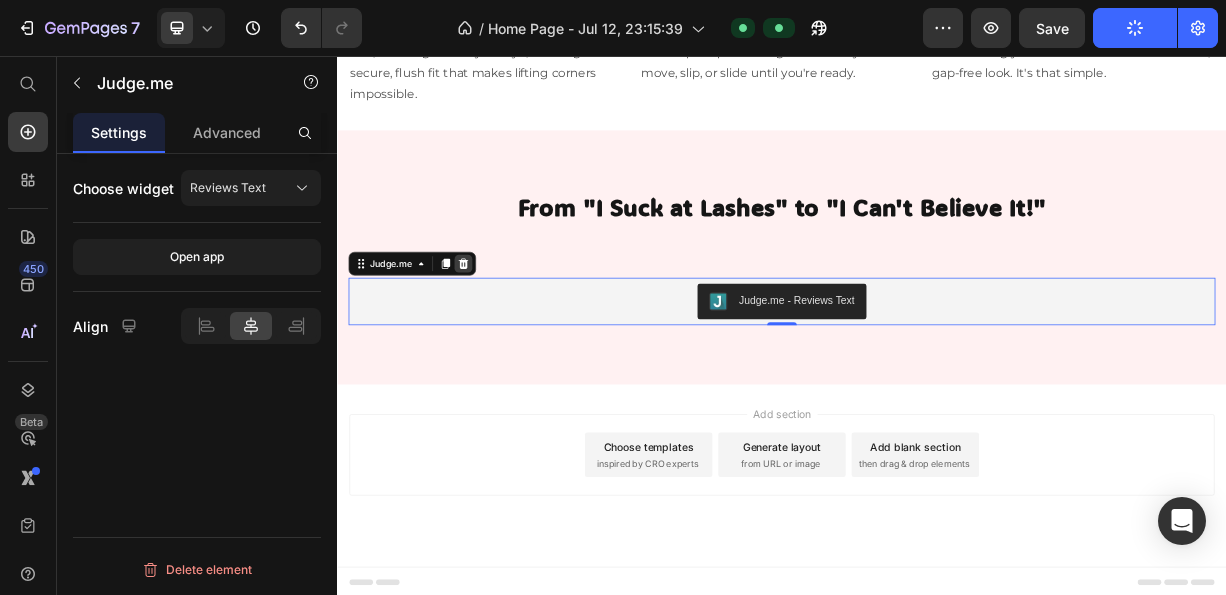click 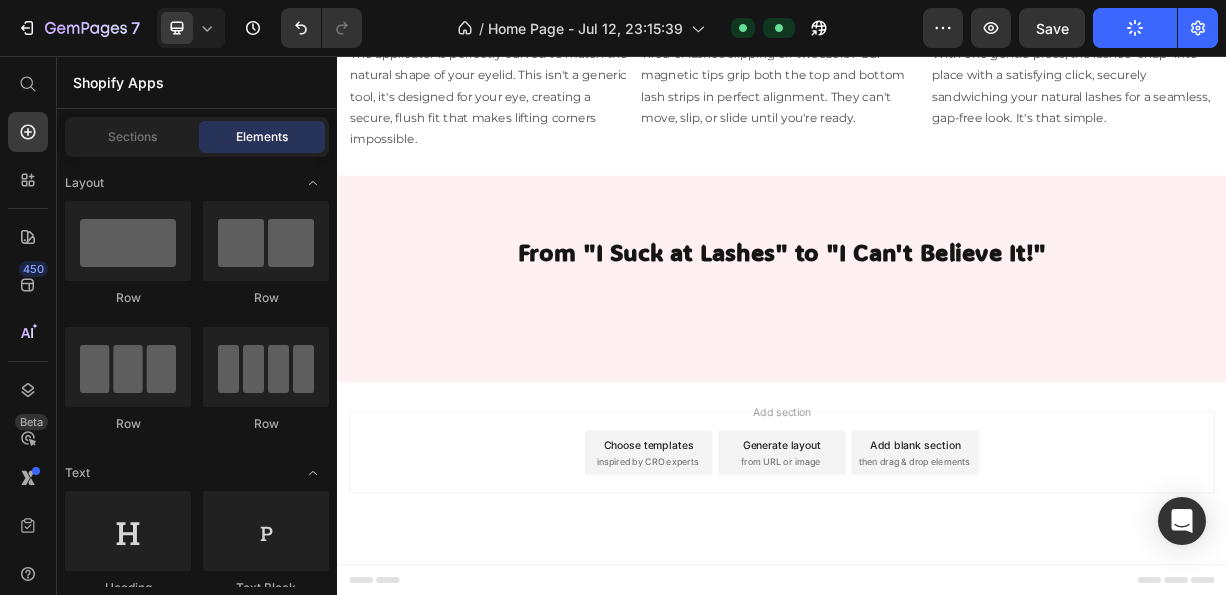 scroll, scrollTop: 2169, scrollLeft: 0, axis: vertical 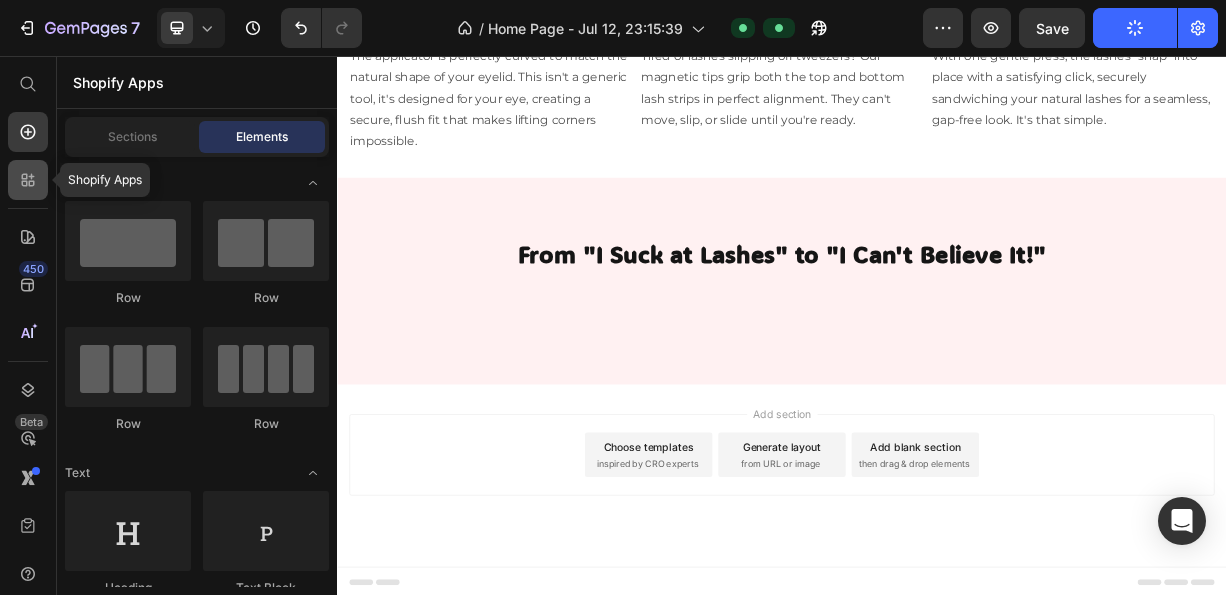 click 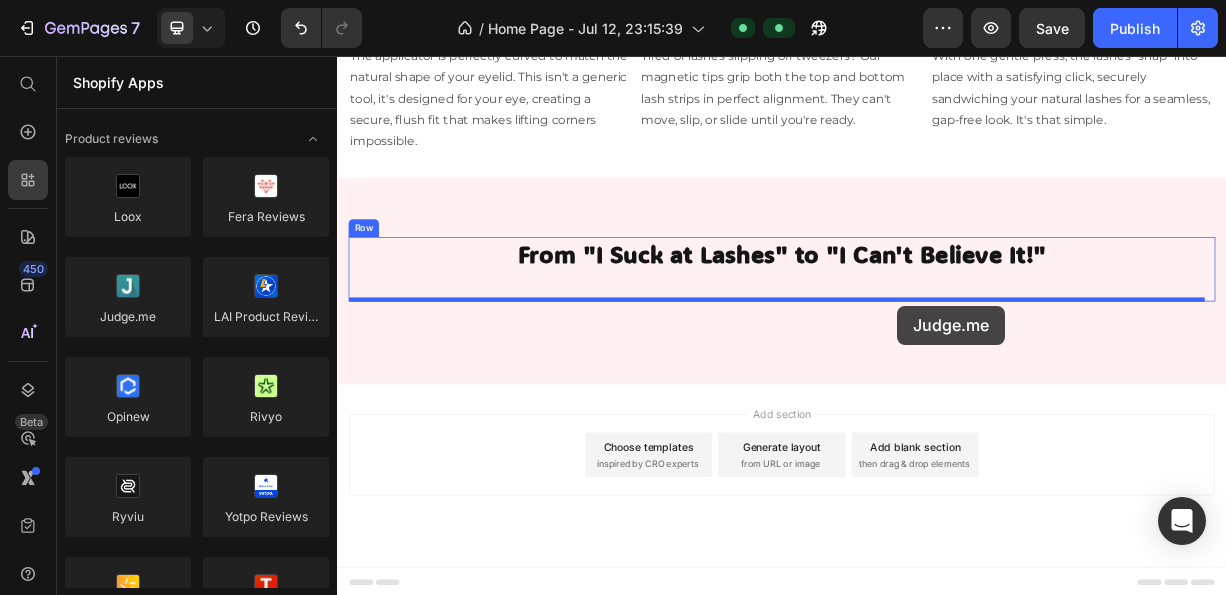 drag, startPoint x: 664, startPoint y: 344, endPoint x: 1093, endPoint y: 393, distance: 431.7893 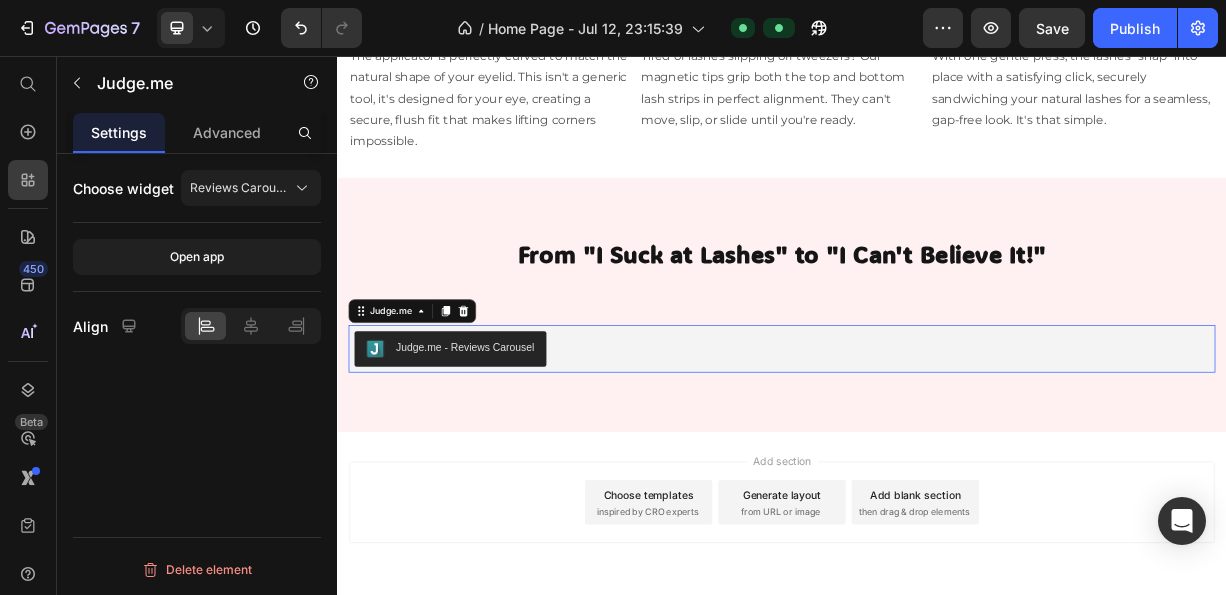 scroll, scrollTop: 2233, scrollLeft: 0, axis: vertical 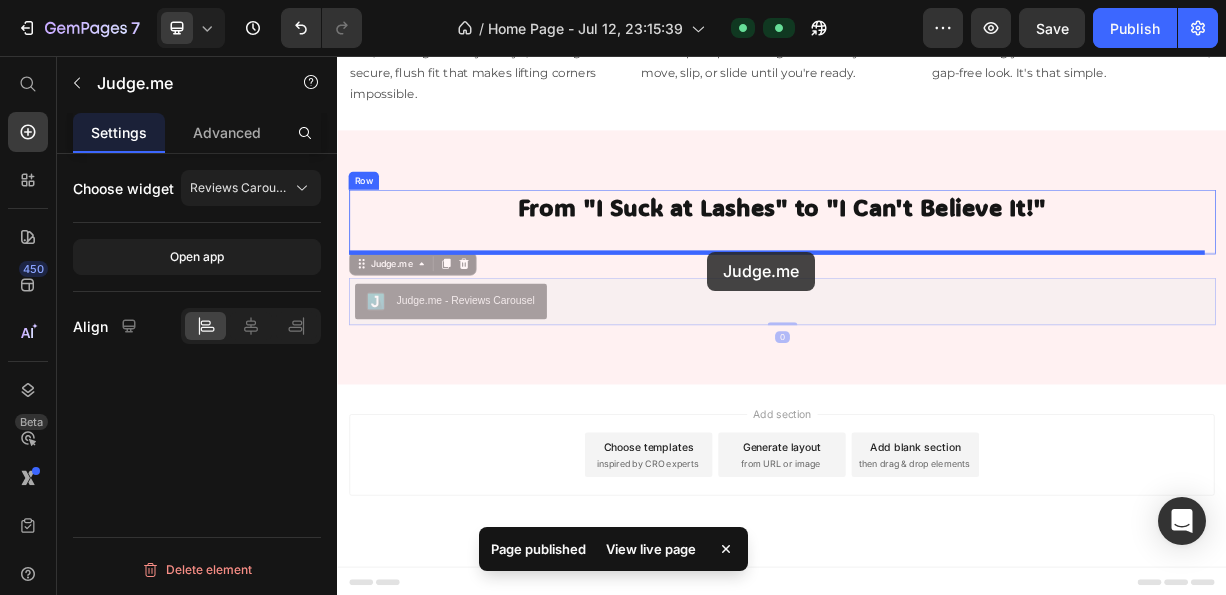 drag, startPoint x: 803, startPoint y: 394, endPoint x: 837, endPoint y: 320, distance: 81.437096 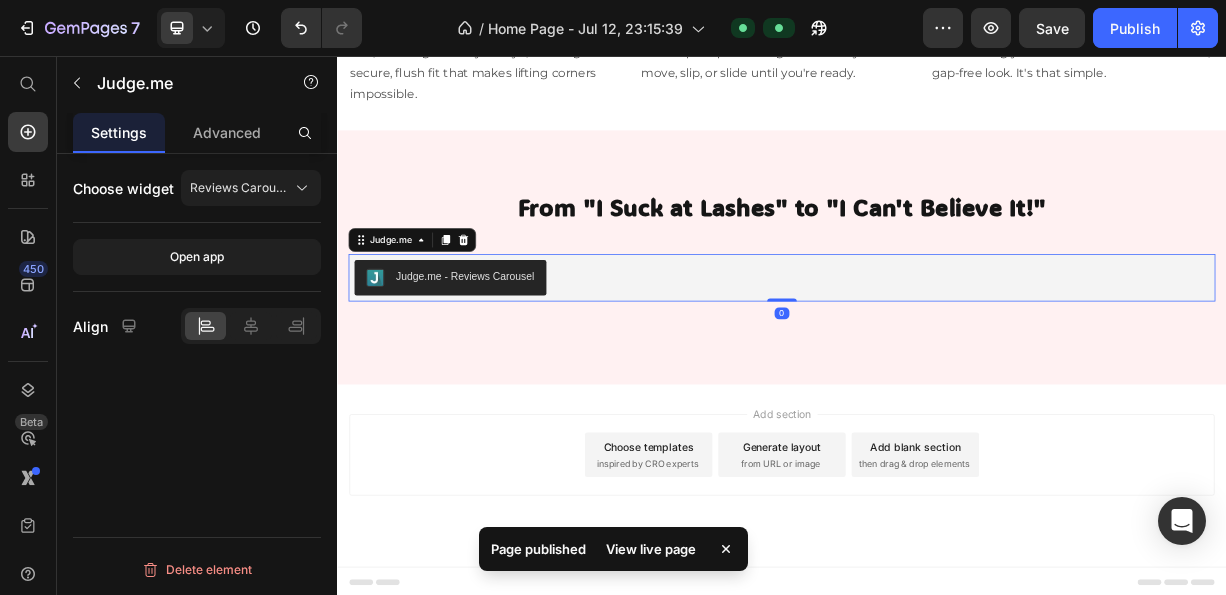 click 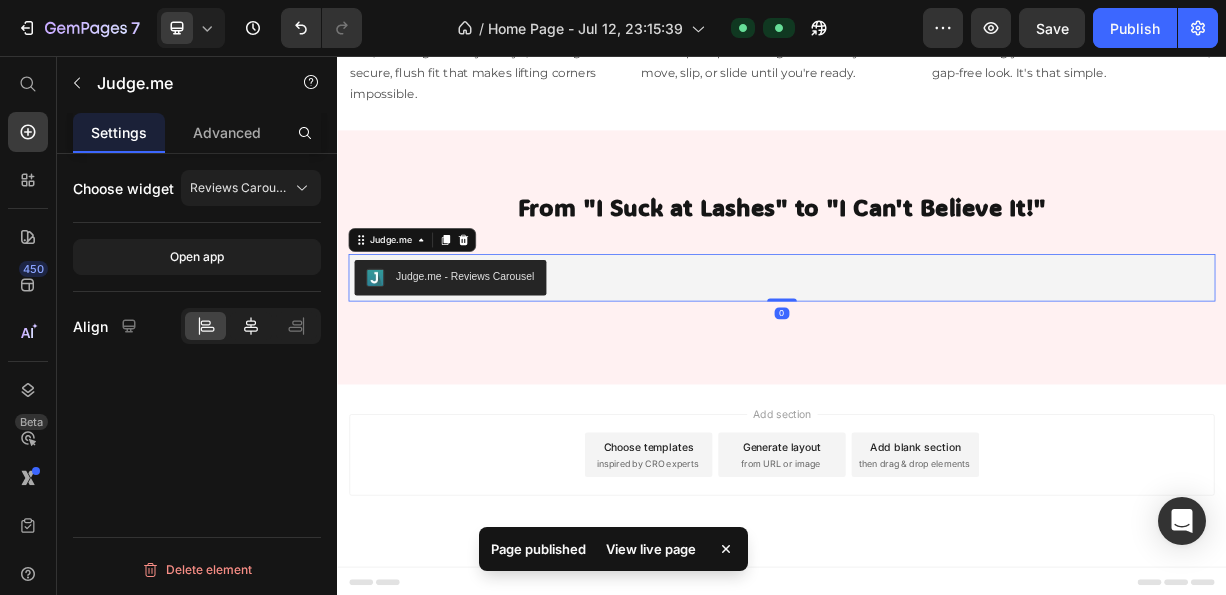 click 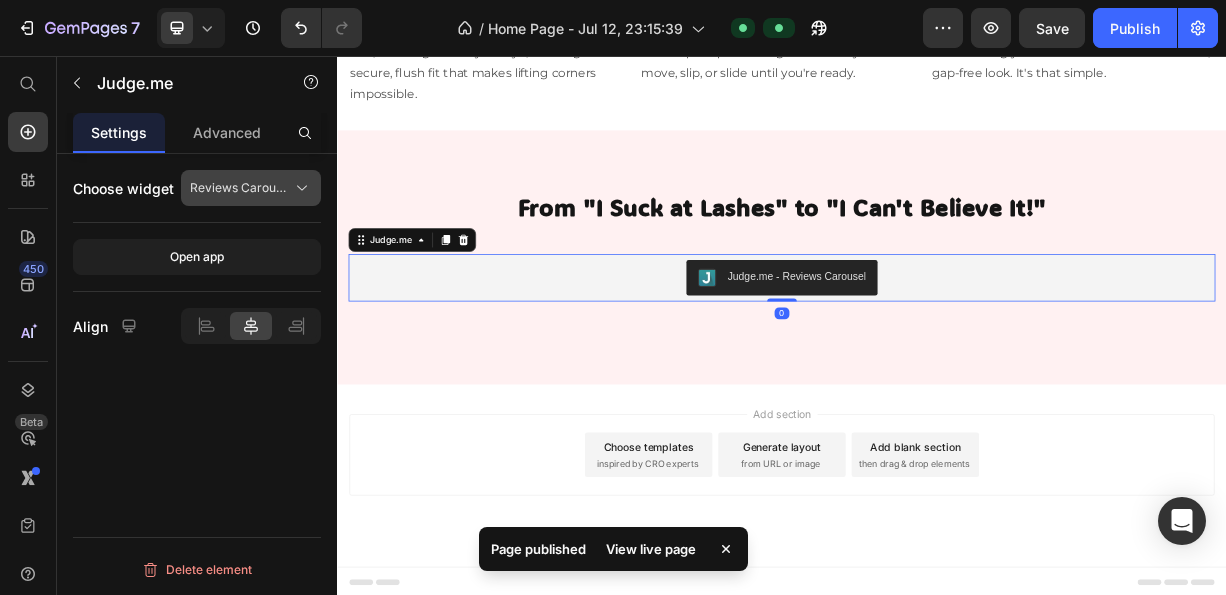 click on "Reviews Carousel" at bounding box center [239, 188] 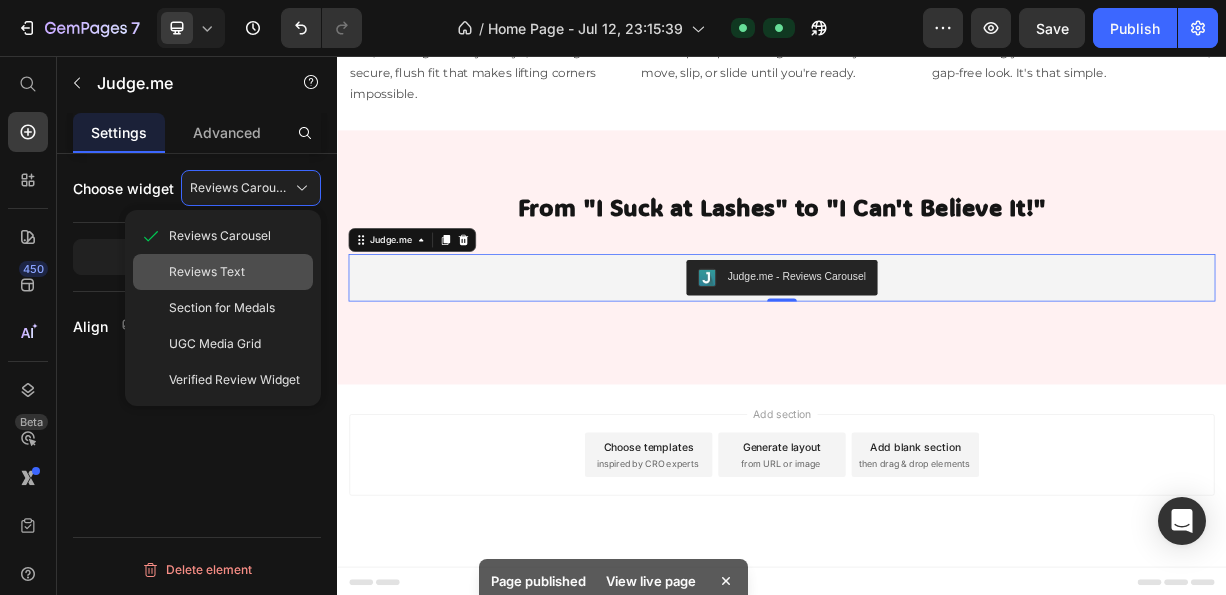 click on "Reviews Text" at bounding box center [237, 272] 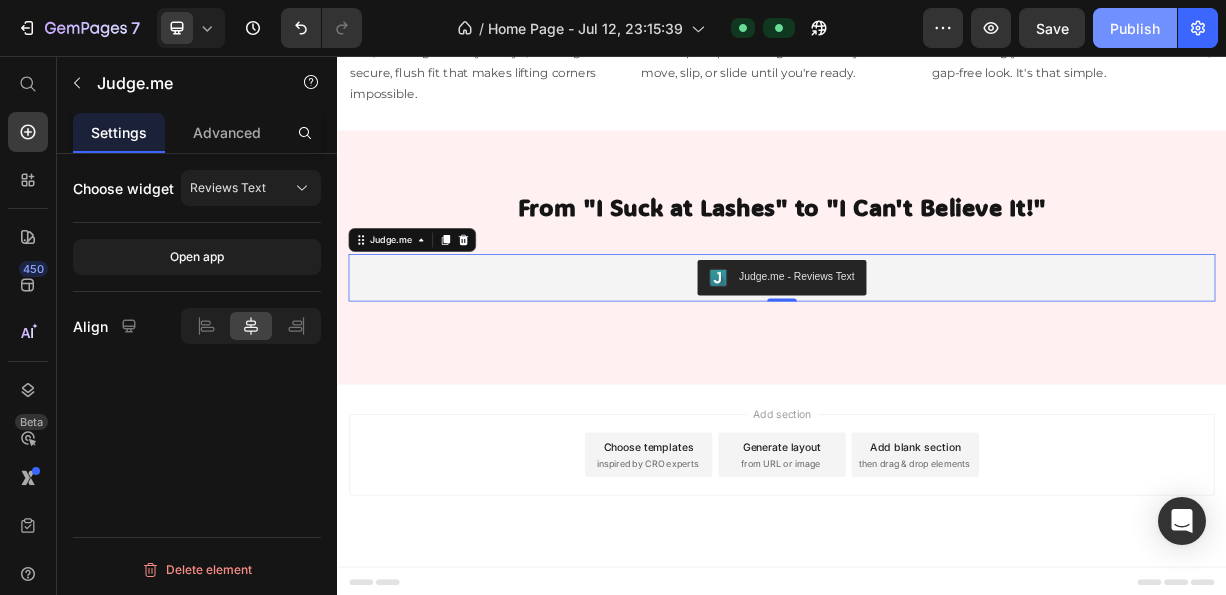 click on "Publish" at bounding box center (1135, 28) 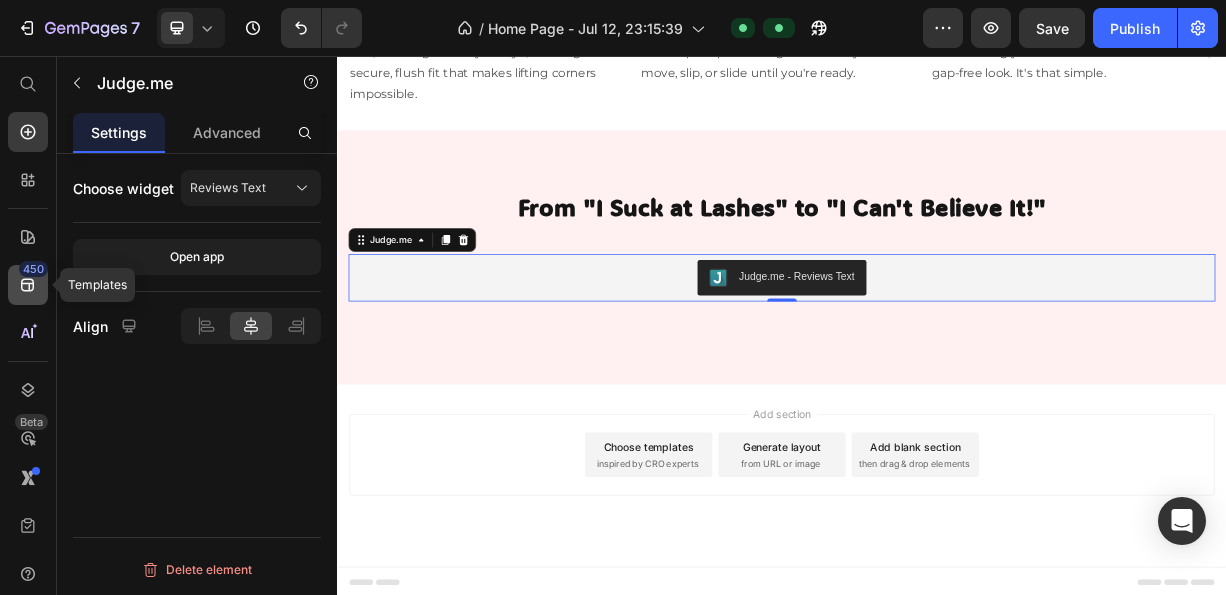 click 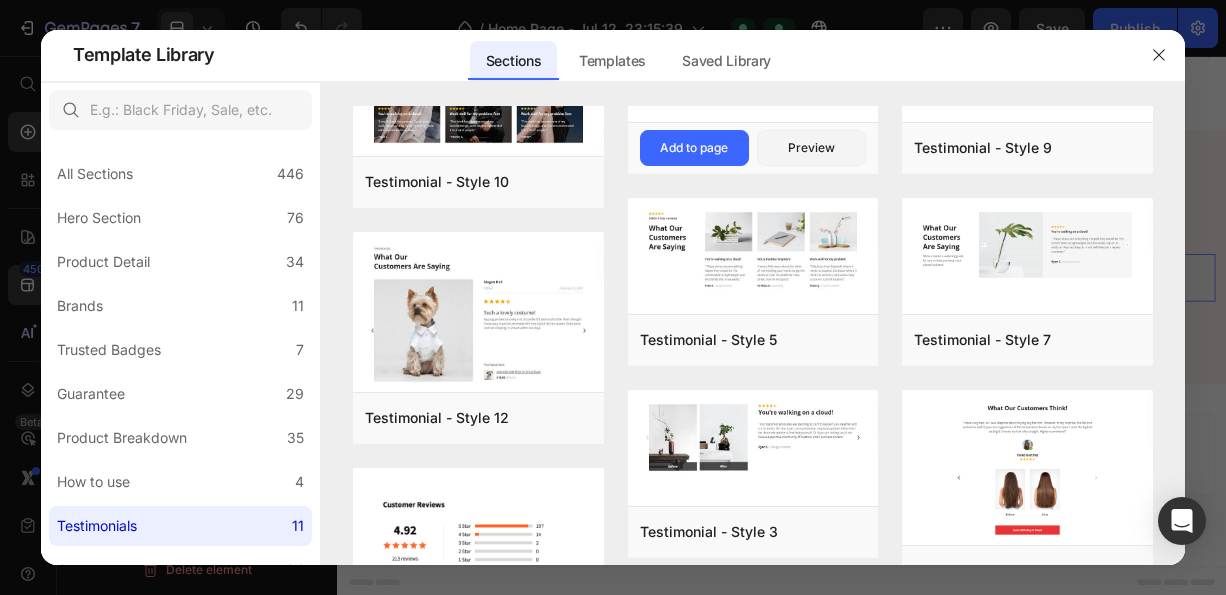 scroll, scrollTop: 0, scrollLeft: 0, axis: both 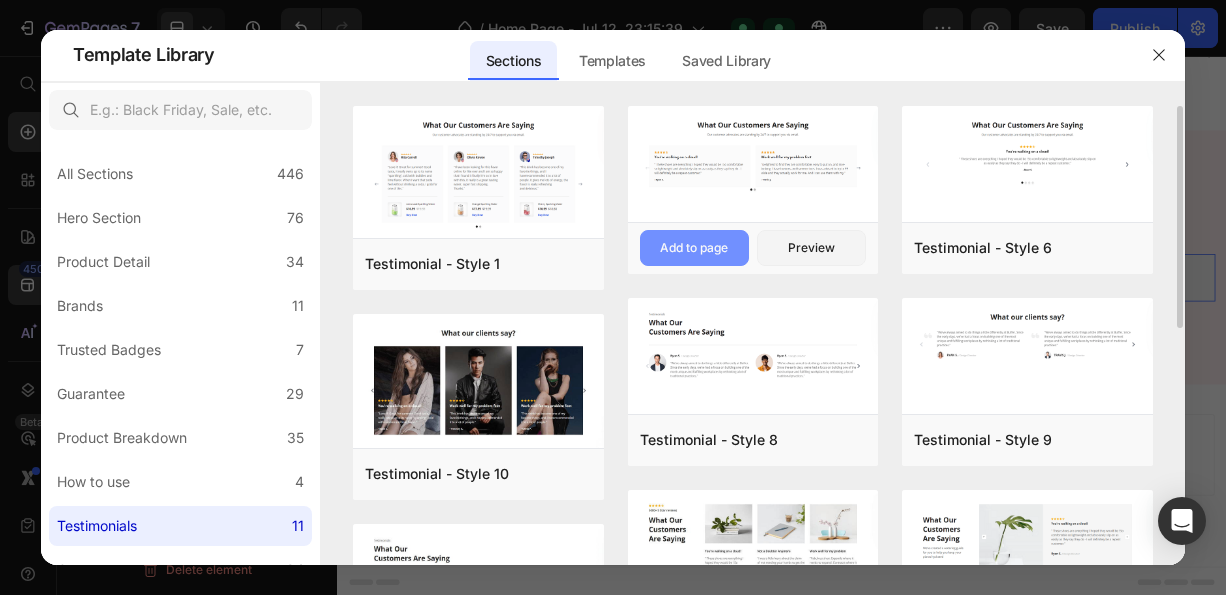 click on "Add to page" at bounding box center [694, 248] 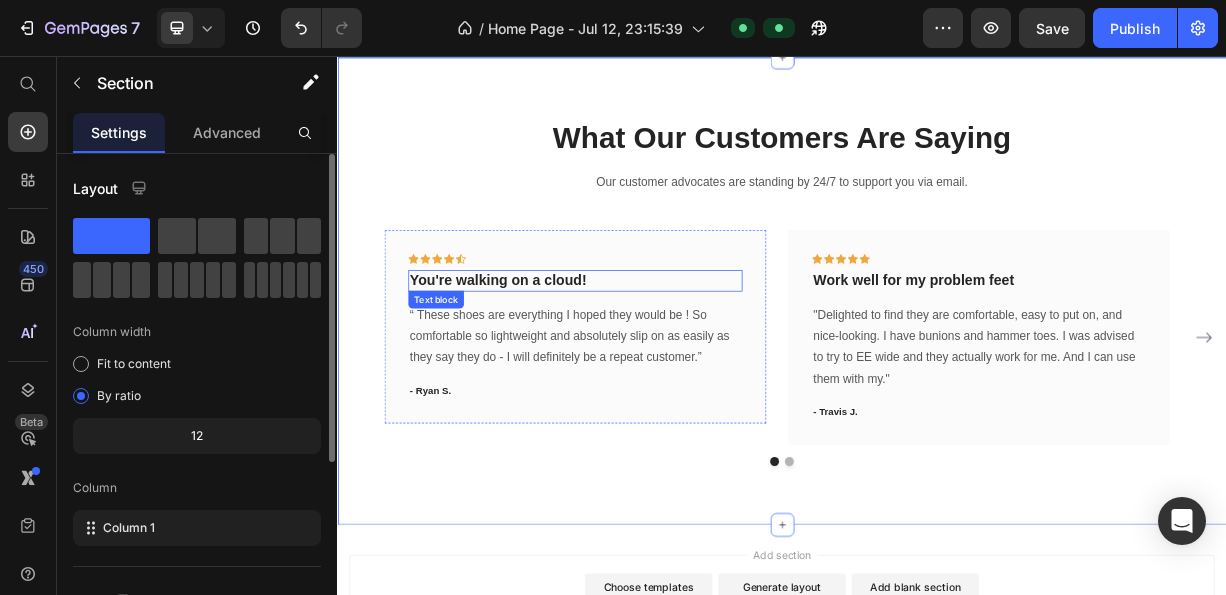 scroll, scrollTop: 2574, scrollLeft: 0, axis: vertical 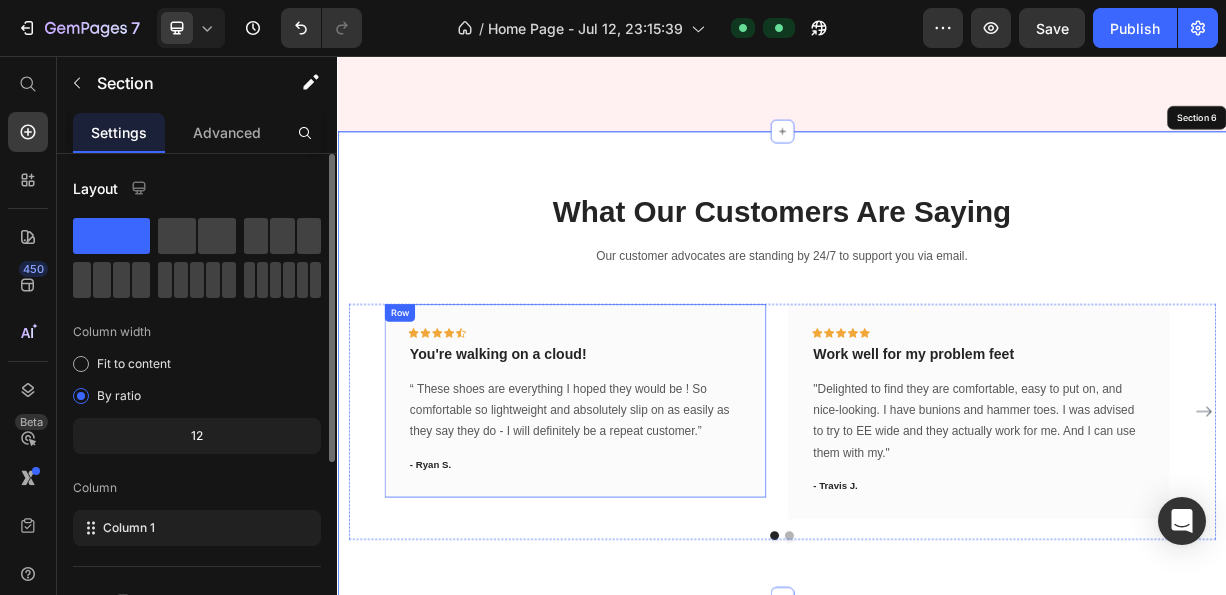 click on "Icon
Icon
Icon
Icon
Icon Row You're walking on a cloud! Text block “ These shoes are everything I hoped they would be ! So comfortable so lightweight and absolutely slip on as easily as they say they do - I will definitely be a repeat customer.” Text block - [FIRST] [LAST]. Text block Row
Icon
Icon
Icon
Icon
Icon Row Work well for my problem feet Text block "Delighted to find they are comfortable, easy to put on, and nice-looking. I have bunions and hammer toes. I was advised to try to EE wide and they actually work for me. And I can use them with my." Text block - [FIRST] [LAST]. Text block Row
Icon
Icon
Icon
Icon
Icon Row You're walking on a cloud! Text block Text block - [FIRST] [LAST]. Text block Row Icon Icon" at bounding box center (937, 535) 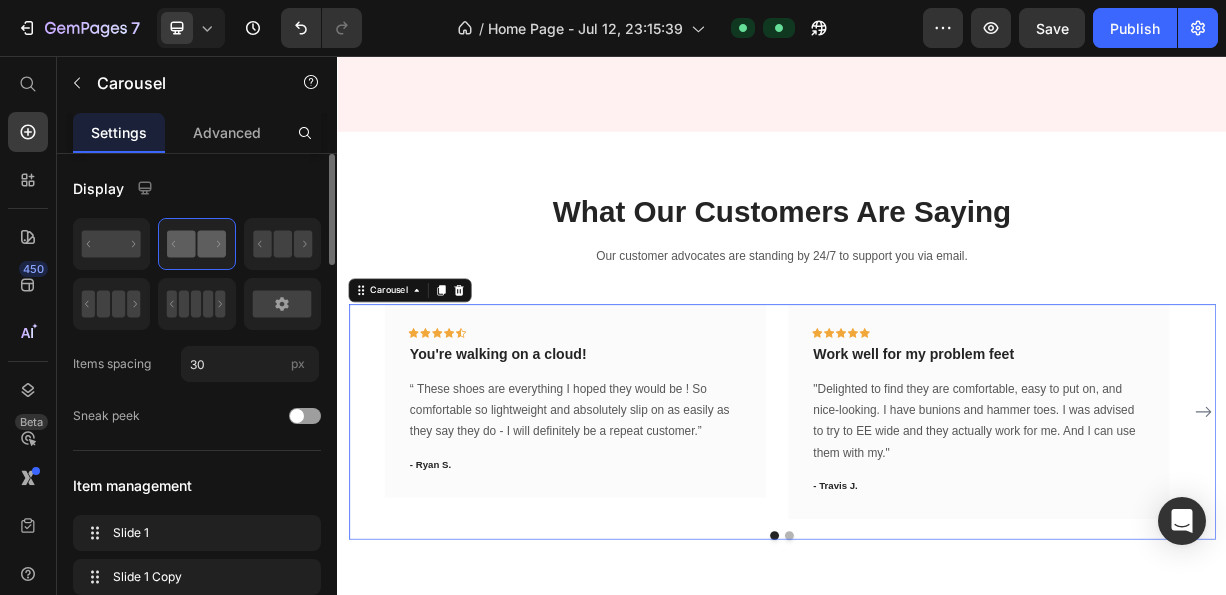 click on "Icon
Icon
Icon
Icon
Icon Row You're walking on a cloud! Text block “ These shoes are everything I hoped they would be ! So comfortable so lightweight and absolutely slip on as easily as they say they do - I will definitely be a repeat customer.” Text block - [FIRST] [LAST]. Text block Row
Icon
Icon
Icon
Icon
Icon Row Work well for my problem feet Text block "Delighted to find they are comfortable, easy to put on, and nice-looking. I have bunions and hammer toes. I was advised to try to EE wide and they actually work for me. And I can use them with my." Text block - [FIRST] [LAST]. Text block Row
Icon
Icon
Icon
Icon
Icon Row You're walking on a cloud! Text block Text block - [FIRST] [LAST]. Text block Row Icon Icon" at bounding box center [937, 535] 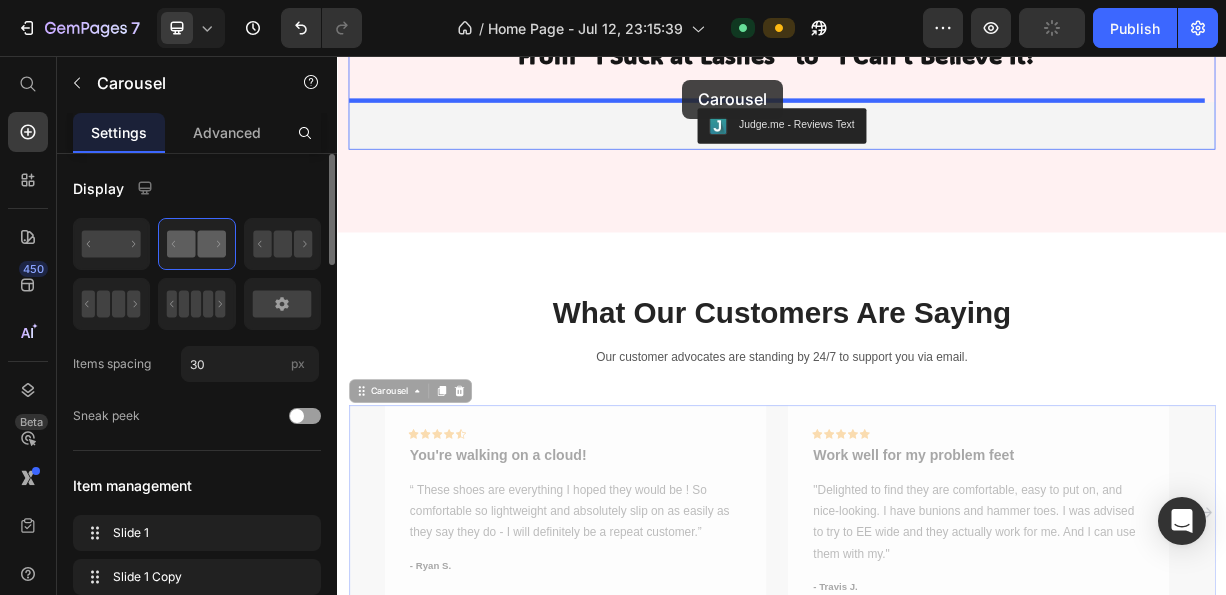 scroll, scrollTop: 2362, scrollLeft: 0, axis: vertical 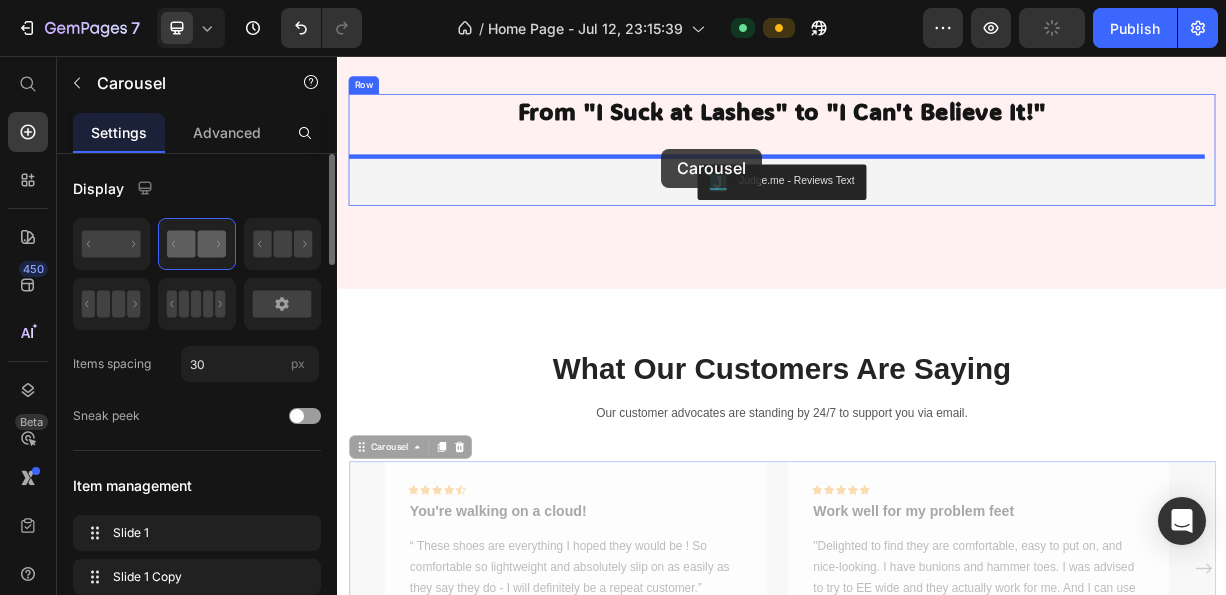 drag, startPoint x: 377, startPoint y: 378, endPoint x: 774, endPoint y: 181, distance: 443.1907 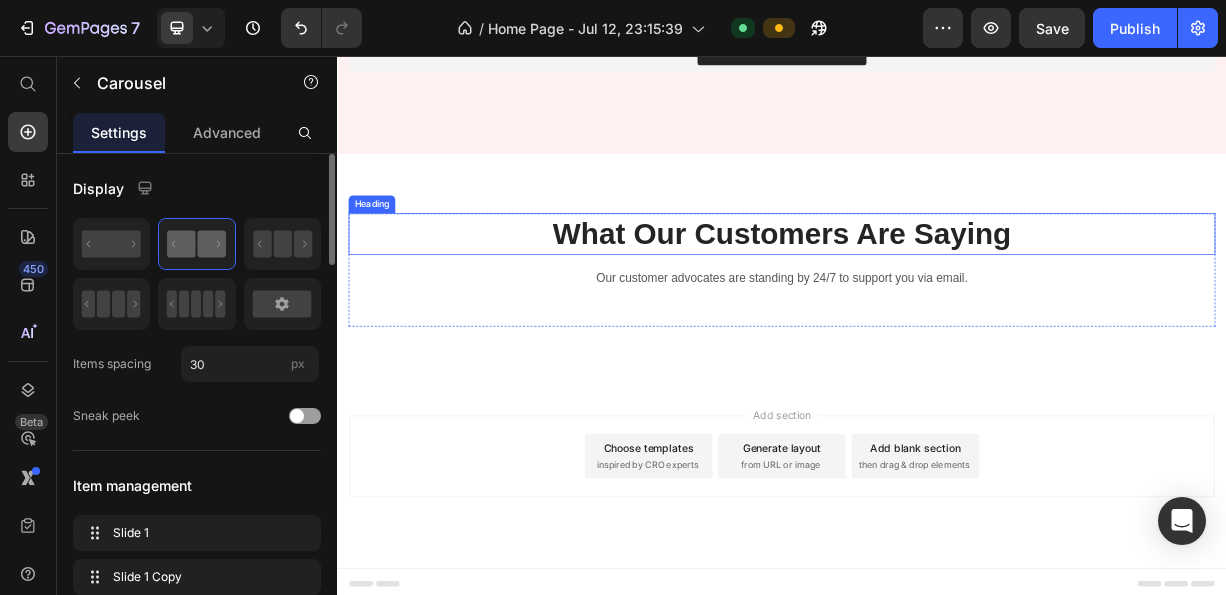 scroll, scrollTop: 2762, scrollLeft: 0, axis: vertical 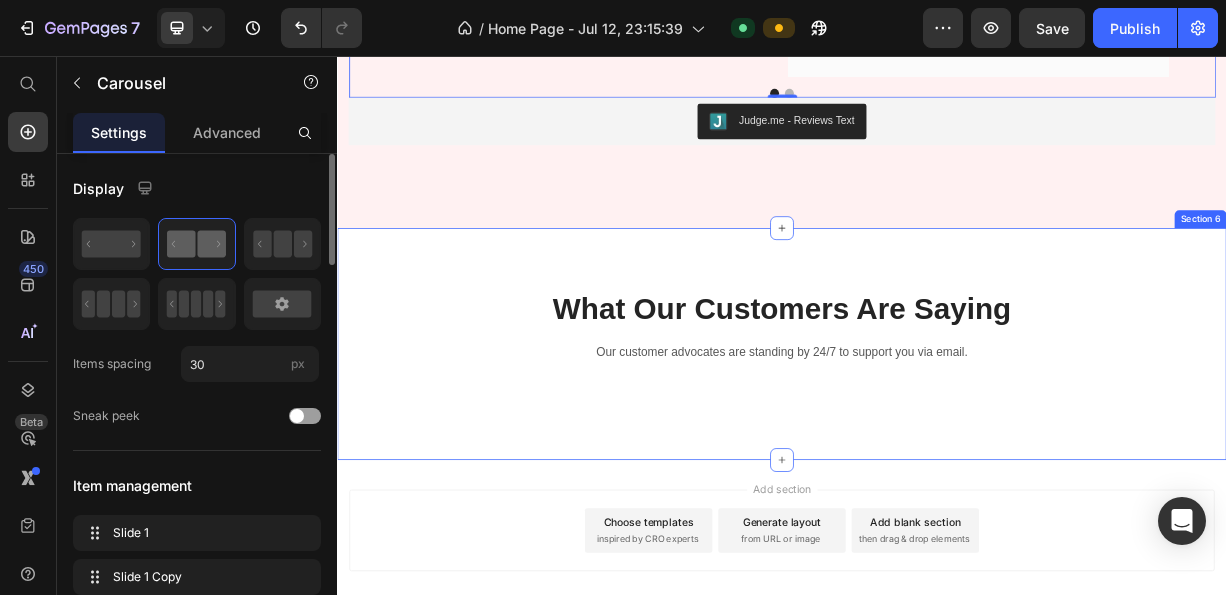 click on "What Our Customers Are Saying Heading Our customer advocates are standing by 24/7 to support you via [EMAIL]. Text block Row Section 6" at bounding box center [937, 444] 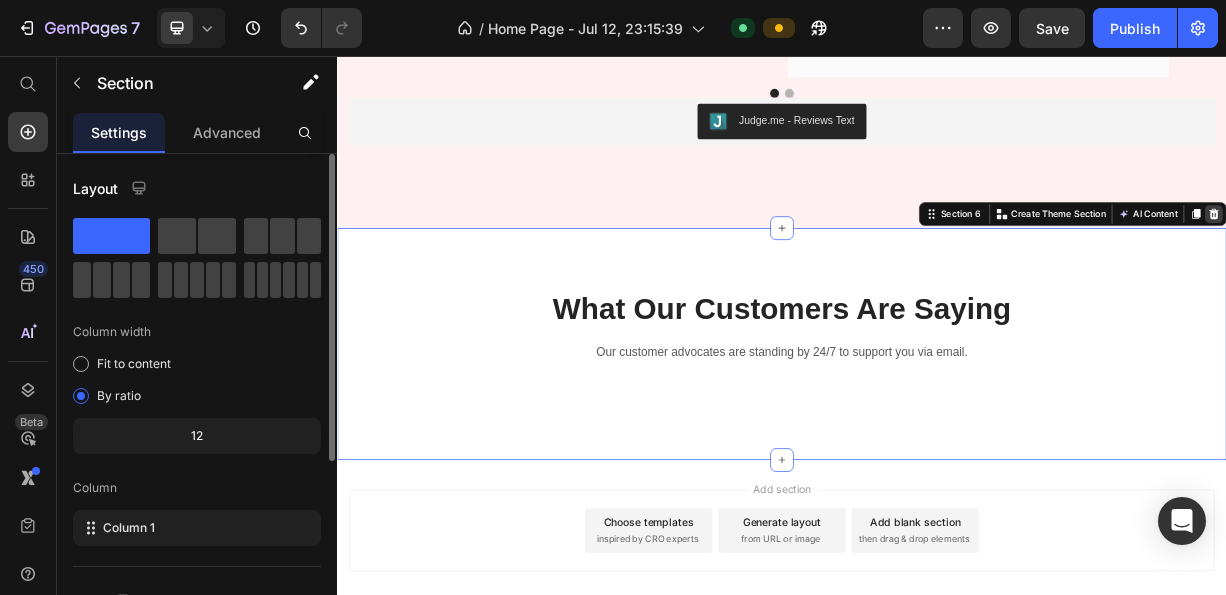 click 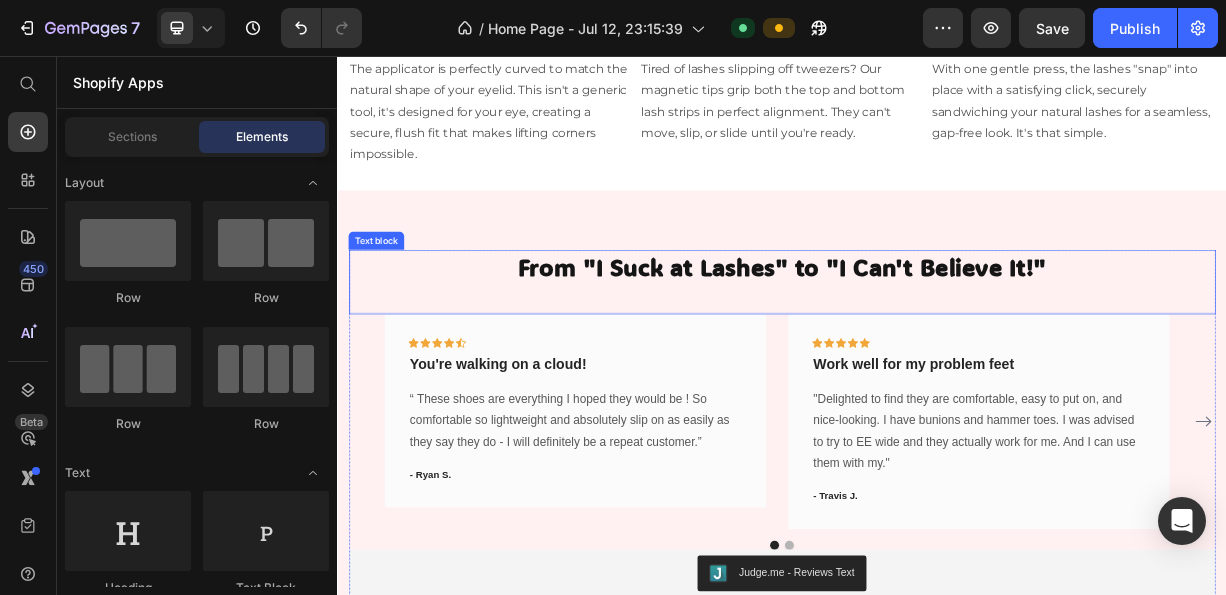scroll, scrollTop: 2150, scrollLeft: 0, axis: vertical 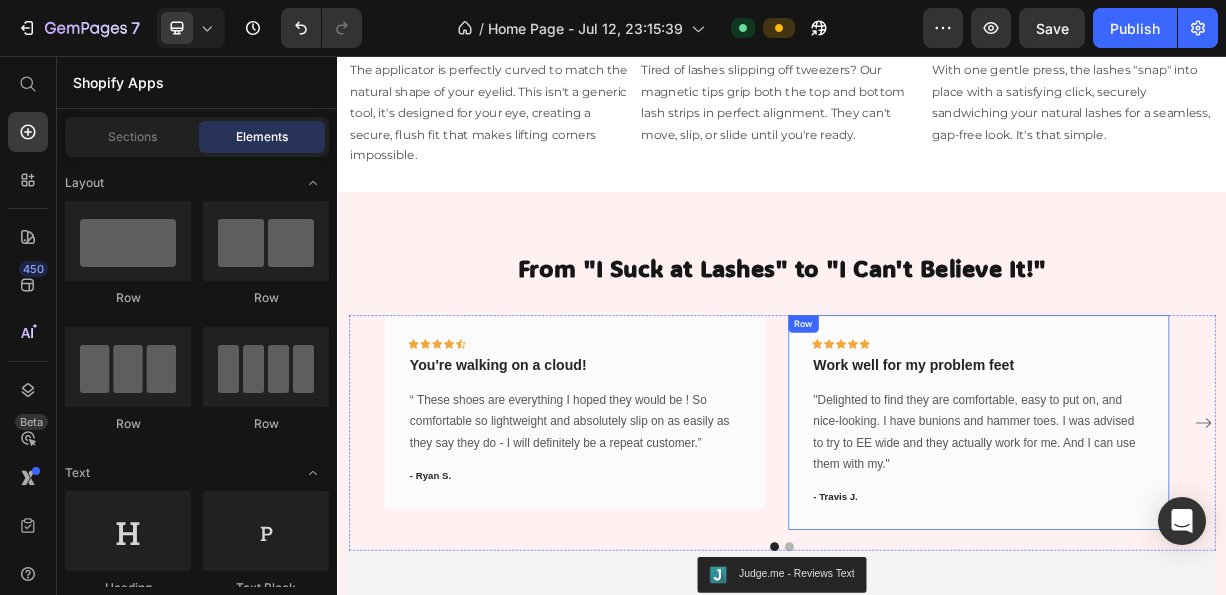 click on "Icon
Icon
Icon
Icon
Icon Row Work well for my problem feet Text block "Delighted to find they are comfortable, easy to put on, and nice-looking. I have bunions and hammer toes. I was advised to try to EE wide and they actually work for me. And I can use them with my." Text block - [FIRST] [LAST]. Text block" at bounding box center (1202, 550) 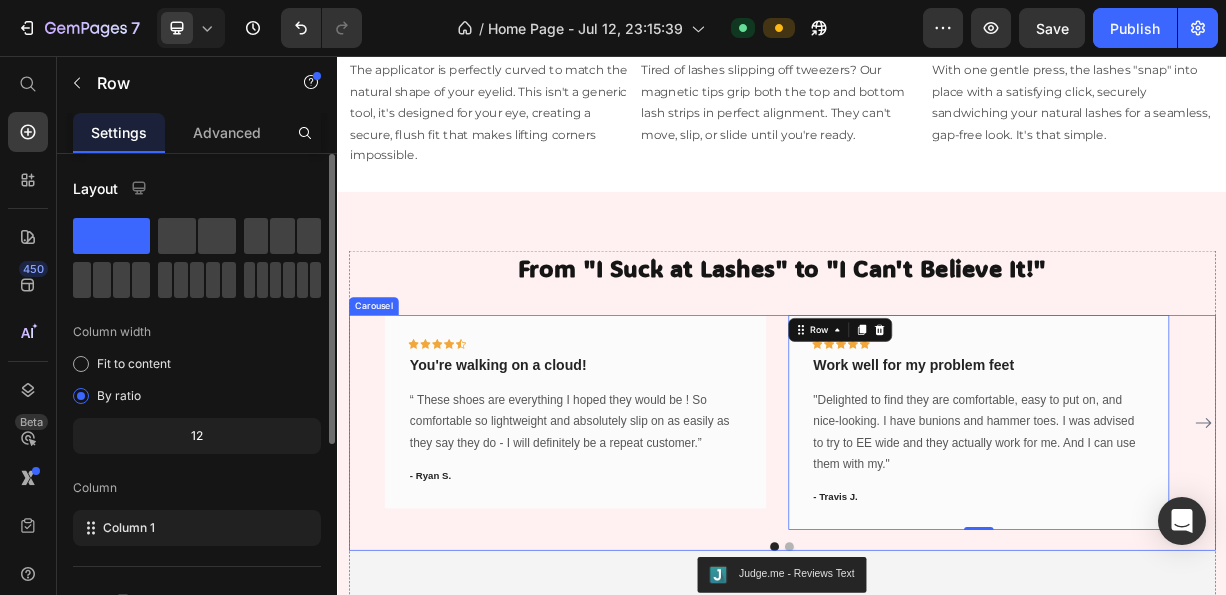 drag, startPoint x: 1488, startPoint y: 564, endPoint x: 1491, endPoint y: 548, distance: 16.27882 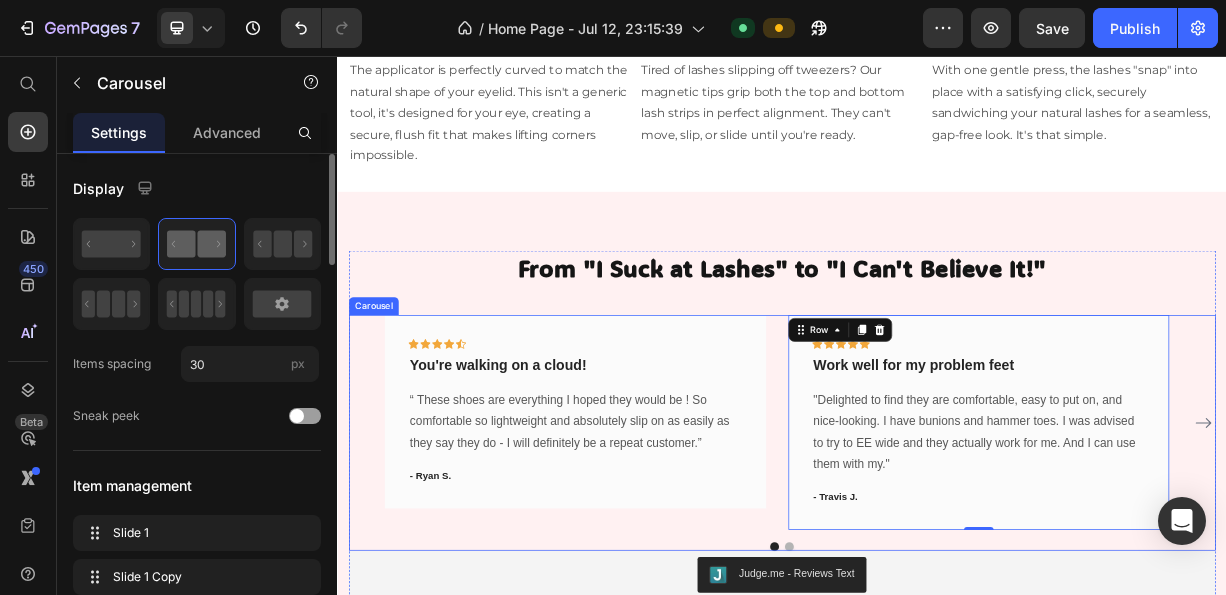 click 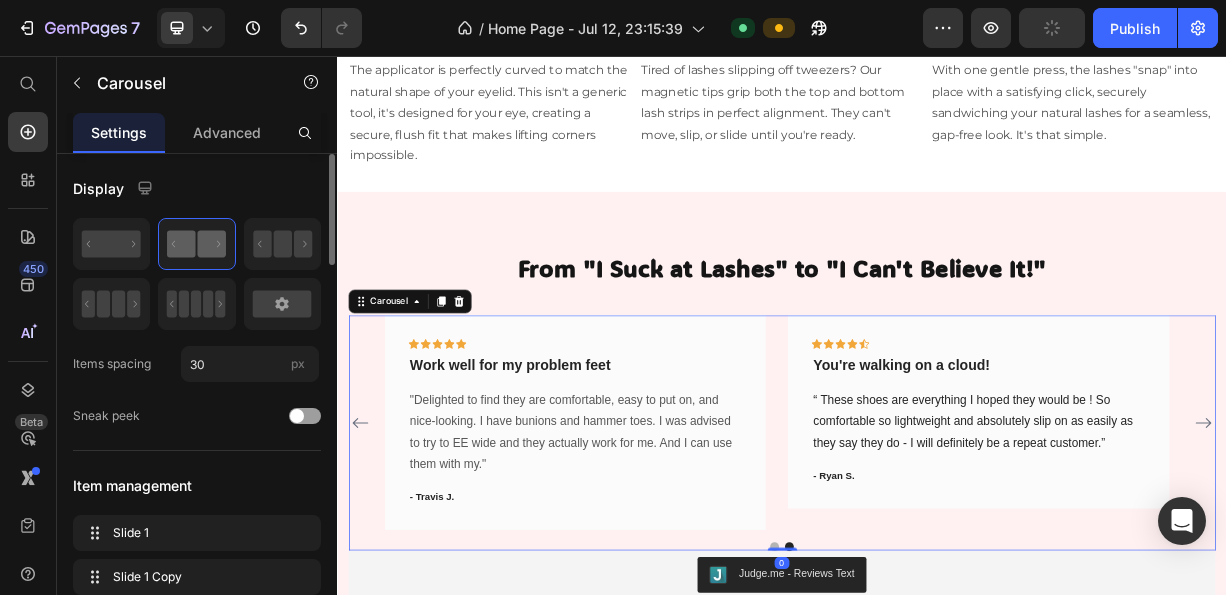 click 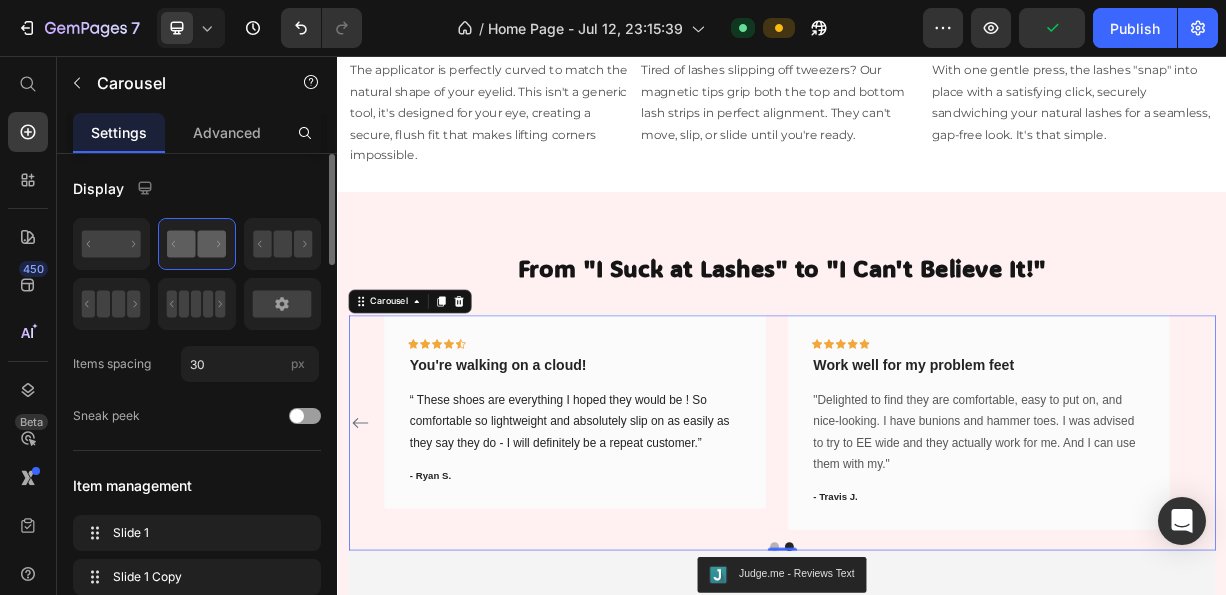 click on "Icon
Icon
Icon
Icon
Icon Row You're walking on a cloud! Text block “ These shoes are everything I hoped they would be ! So comfortable so lightweight and absolutely slip on as easily as they say they do - I will definitely be a repeat customer.” Text block - [FIRST] [LAST]. Text block Row
Icon
Icon
Icon
Icon
Icon Row Work well for my problem feet Text block "Delighted to find they are comfortable, easy to put on, and nice-looking. I have bunions and hammer toes. I was advised to try to EE wide and they actually work for me. And I can use them with my." Text block - [FIRST] [LAST]. Text block Row
Icon
Icon
Icon
Icon
Icon Row You're walking on a cloud! Text block Text block - [FIRST] [LAST]. Text block Row Icon Icon" at bounding box center [937, 550] 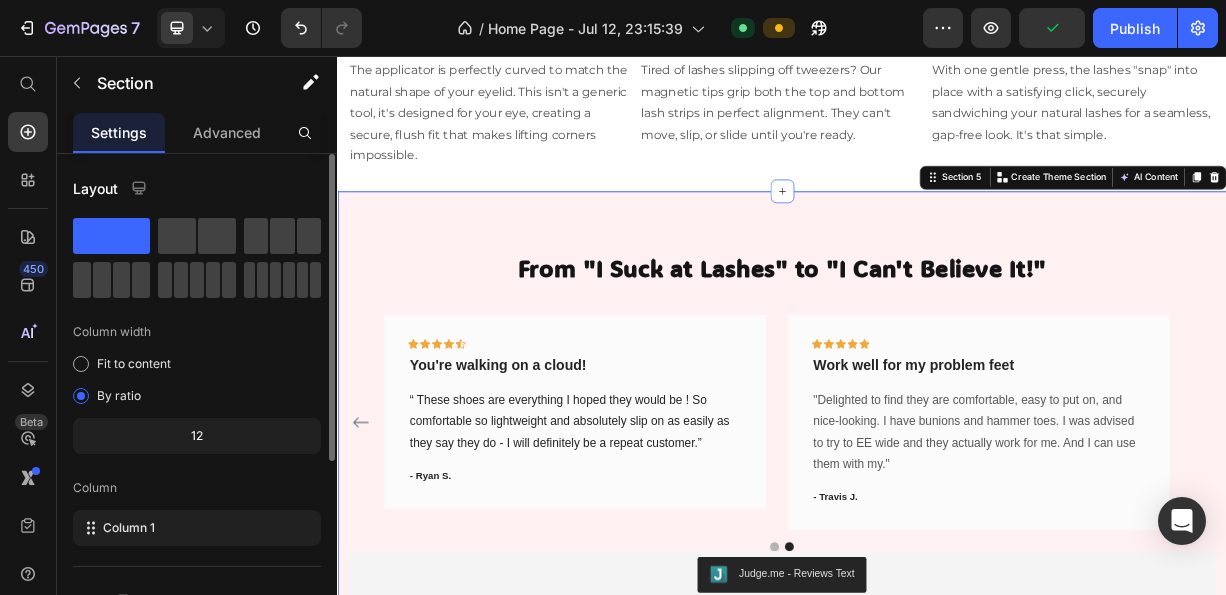 click 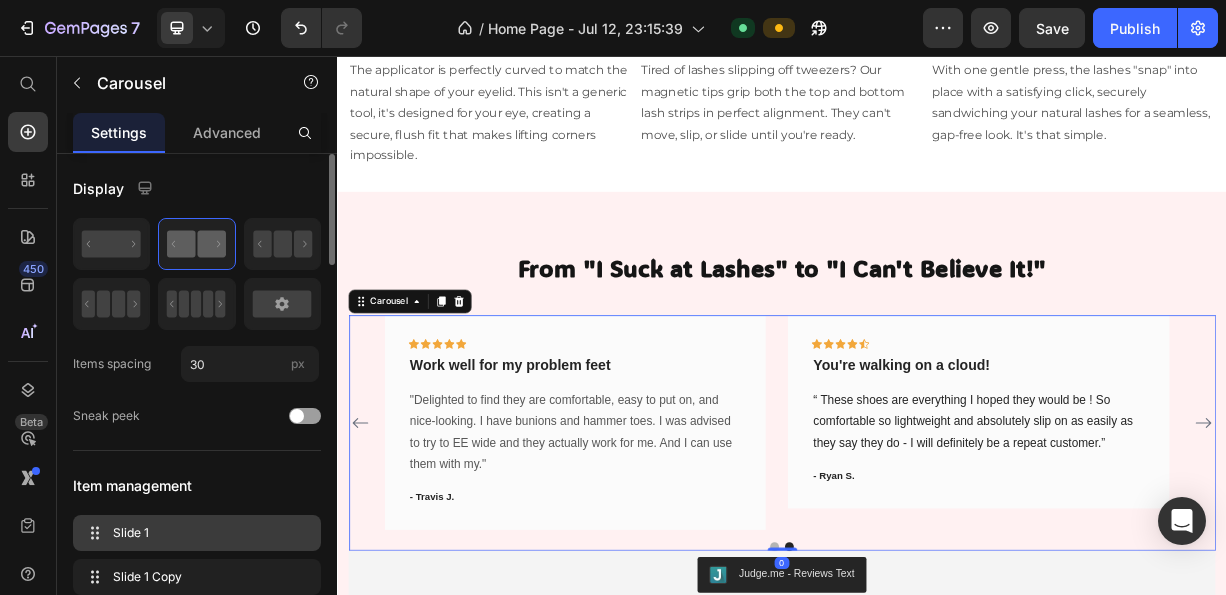 scroll, scrollTop: 300, scrollLeft: 0, axis: vertical 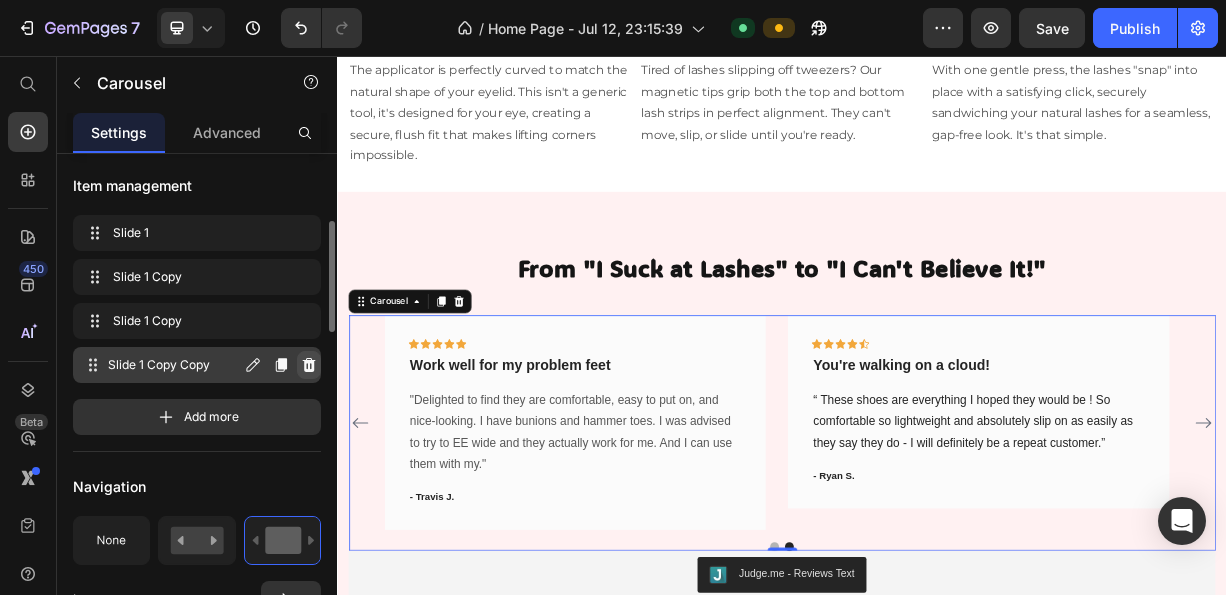 click 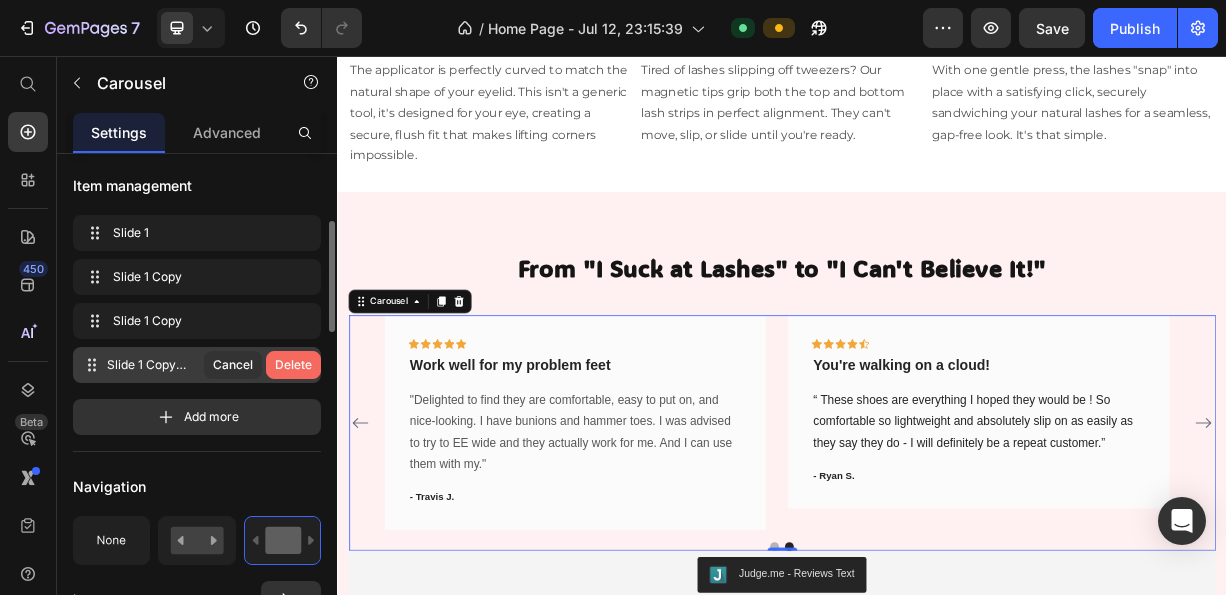 click on "Delete" at bounding box center (293, 365) 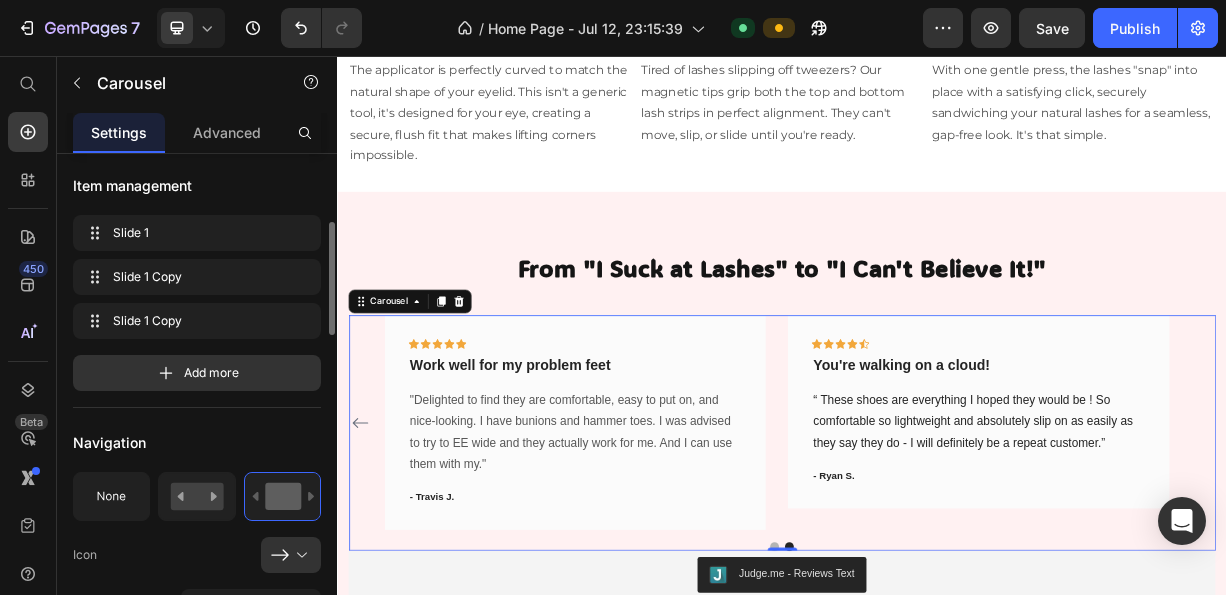 type 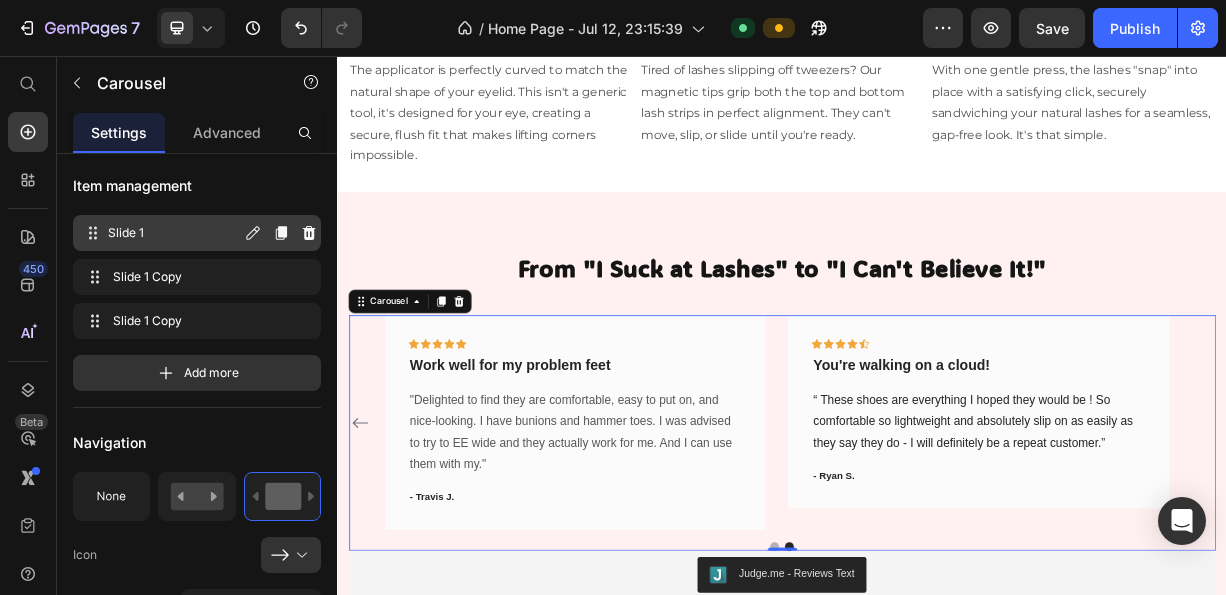 click on "Slide 1" at bounding box center (174, 233) 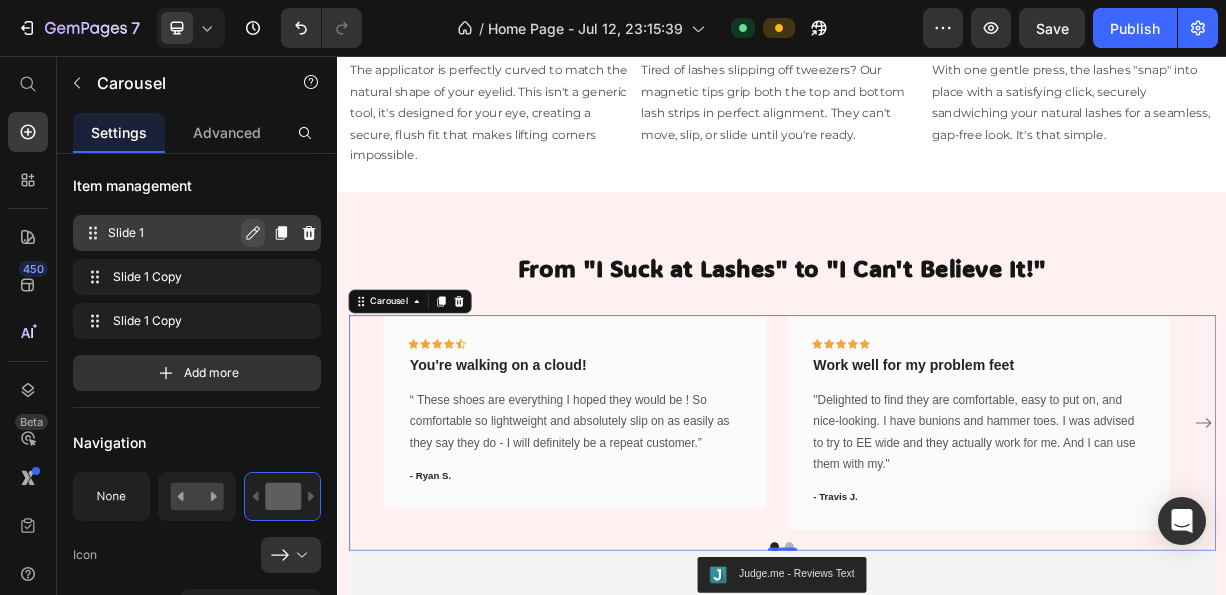 click 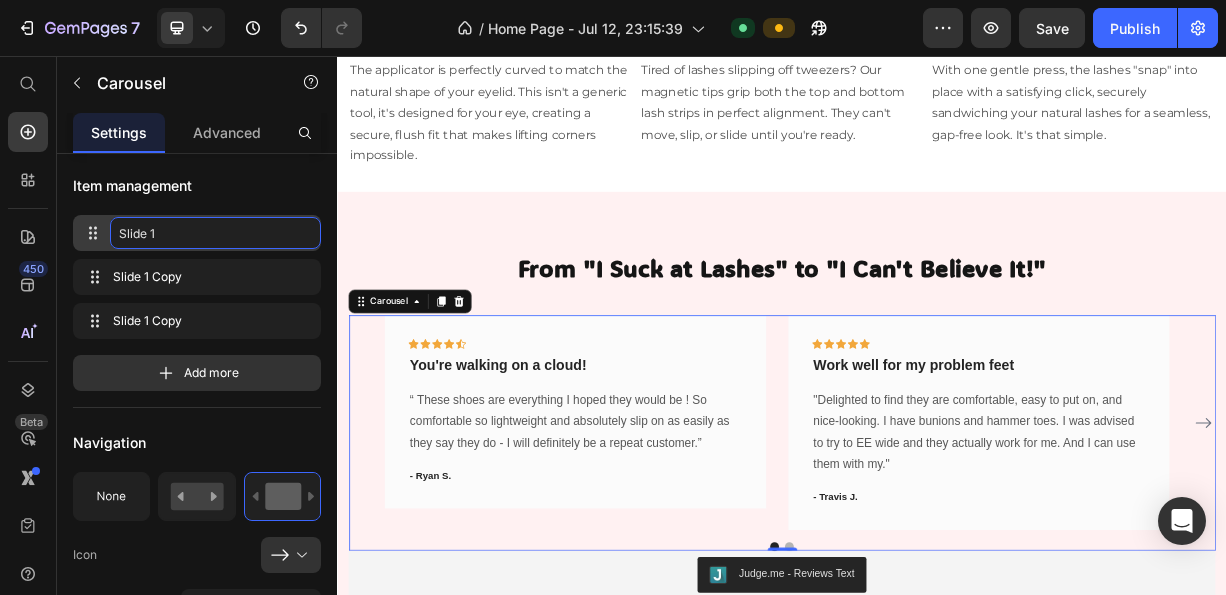 click on "Slide 1" 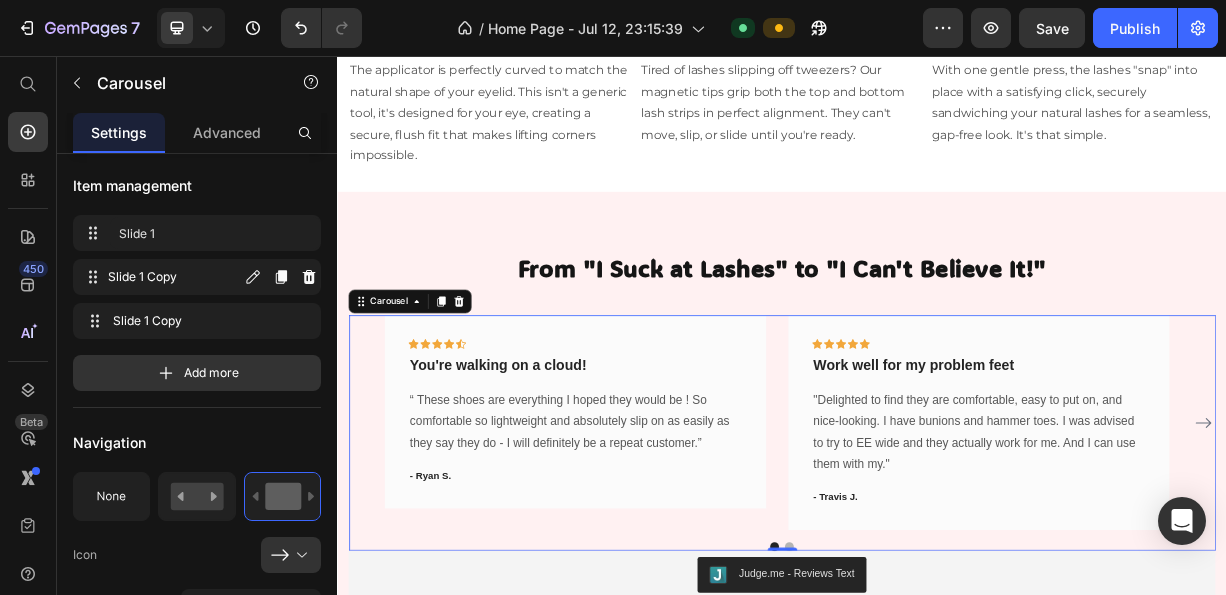 click on "“ These shoes are everything I hoped they would be ! So comfortable so lightweight and absolutely slip on as easily as they say they do - I will definitely be a repeat customer.”" at bounding box center (657, 550) 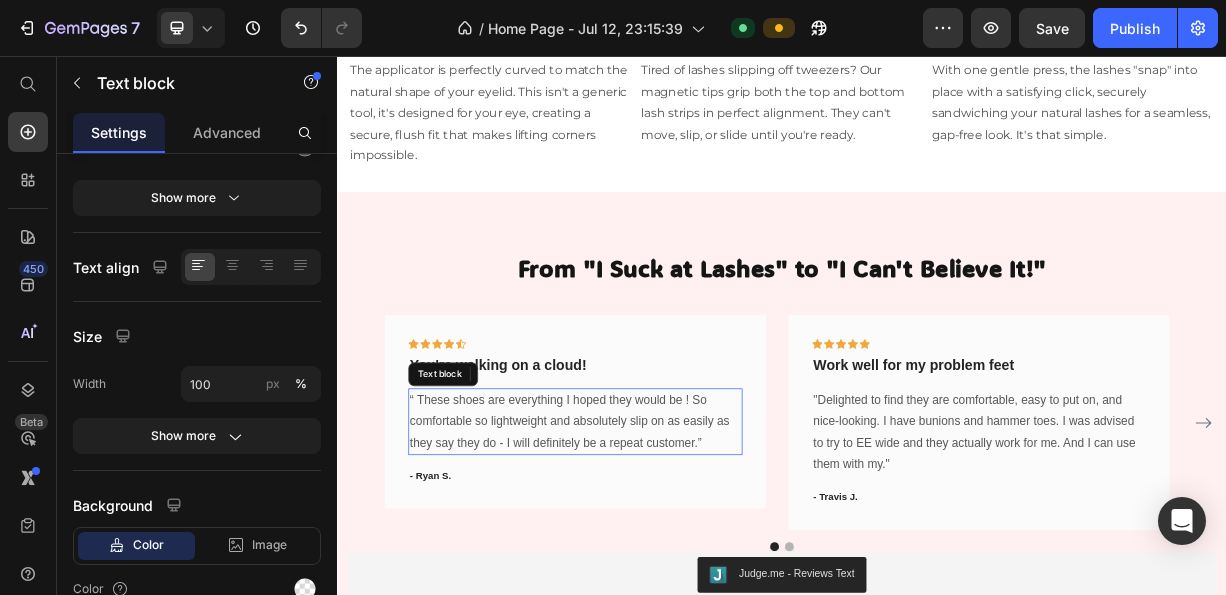 click on "“ These shoes are everything I hoped they would be ! So comfortable so lightweight and absolutely slip on as easily as they say they do - I will definitely be a repeat customer.”" at bounding box center (657, 550) 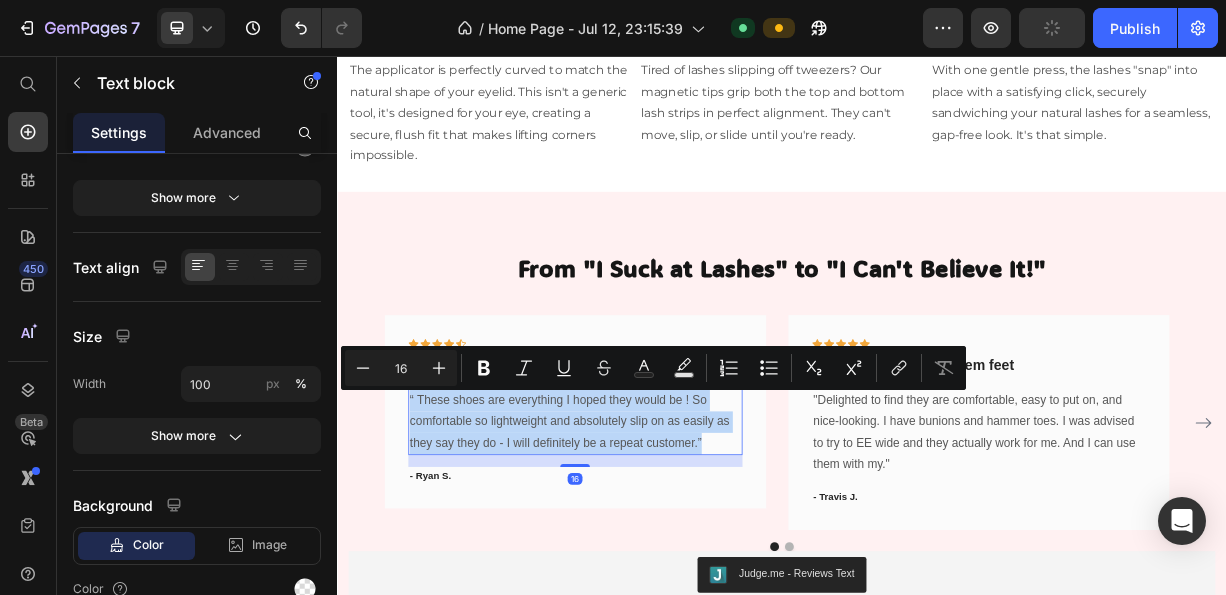 scroll, scrollTop: 0, scrollLeft: 0, axis: both 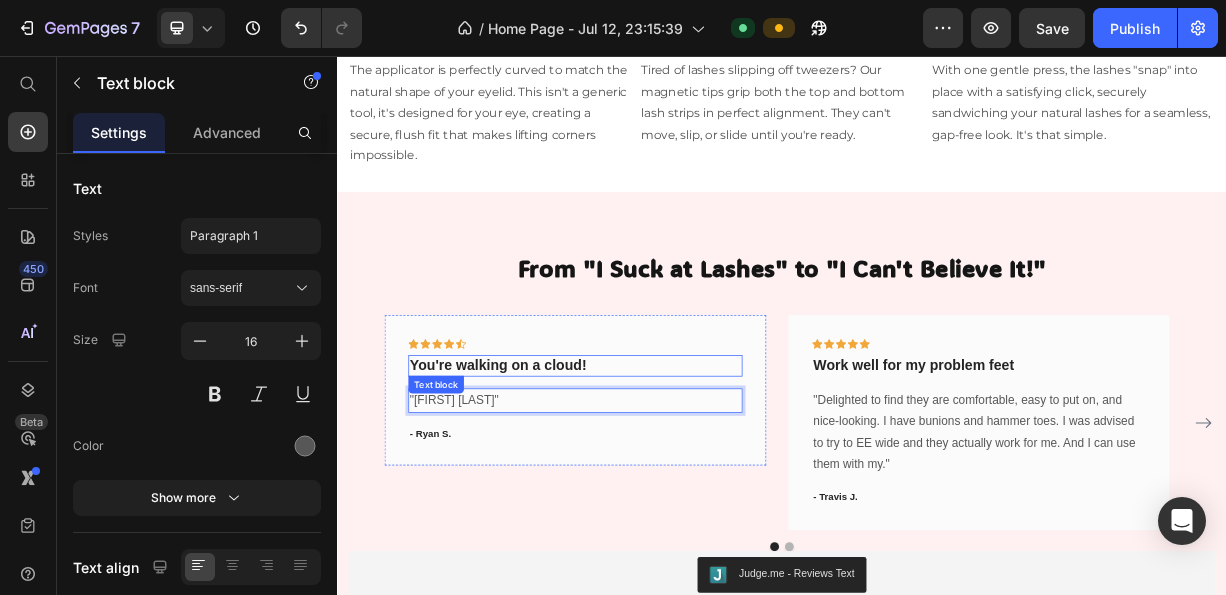 click on "You're walking on a cloud!" at bounding box center [657, 474] 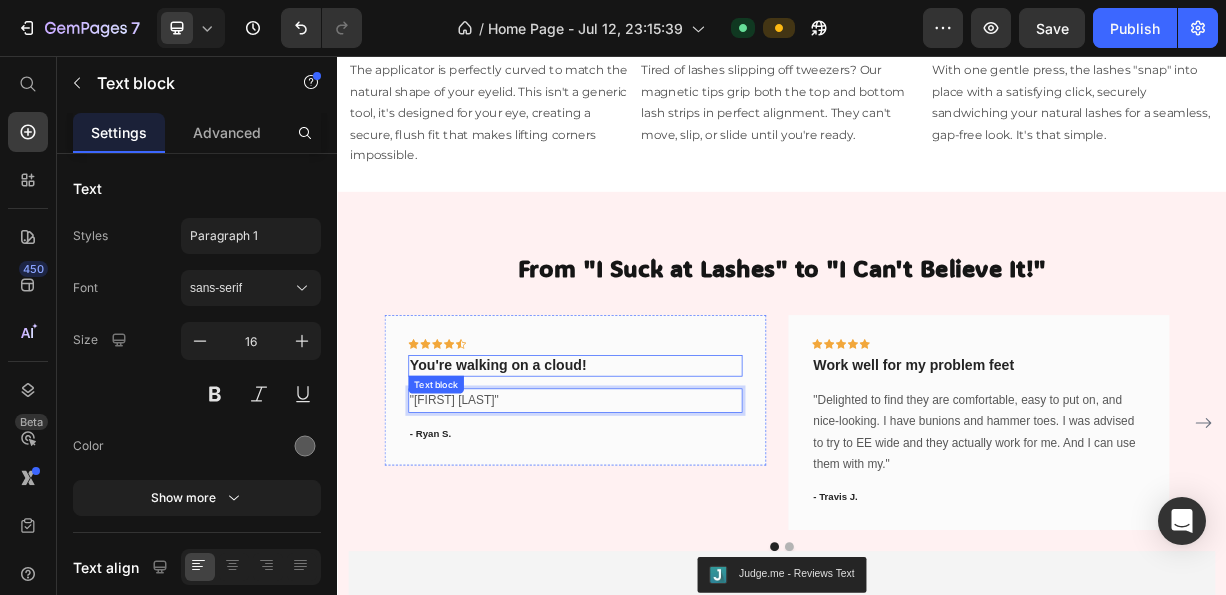 click on "You're walking on a cloud!" at bounding box center (657, 474) 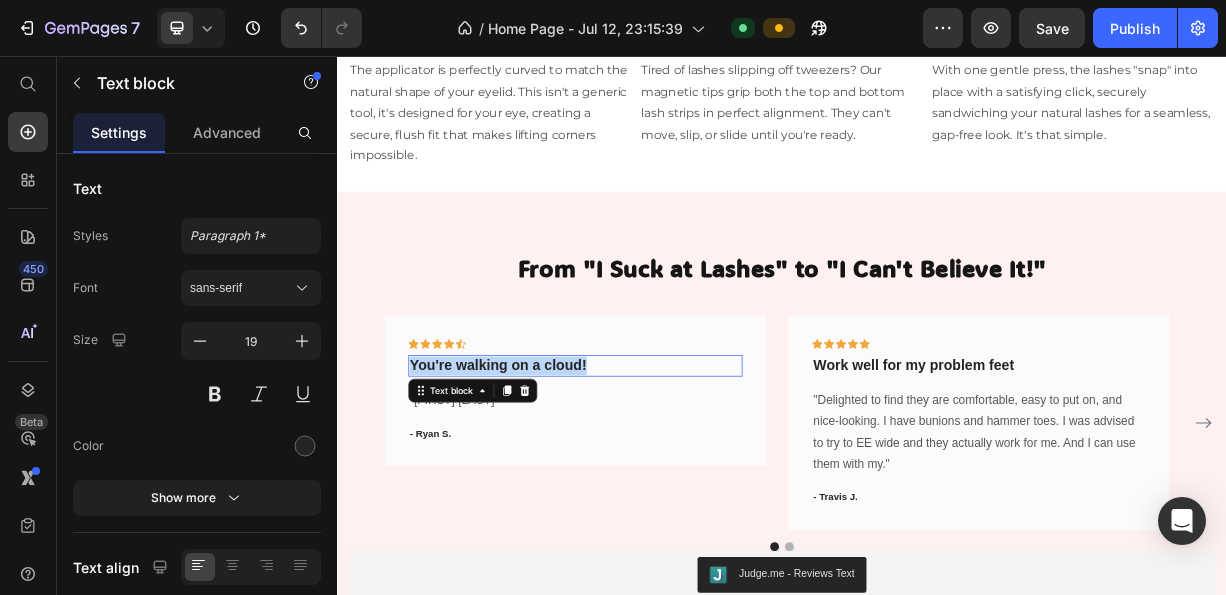 scroll, scrollTop: 0, scrollLeft: 0, axis: both 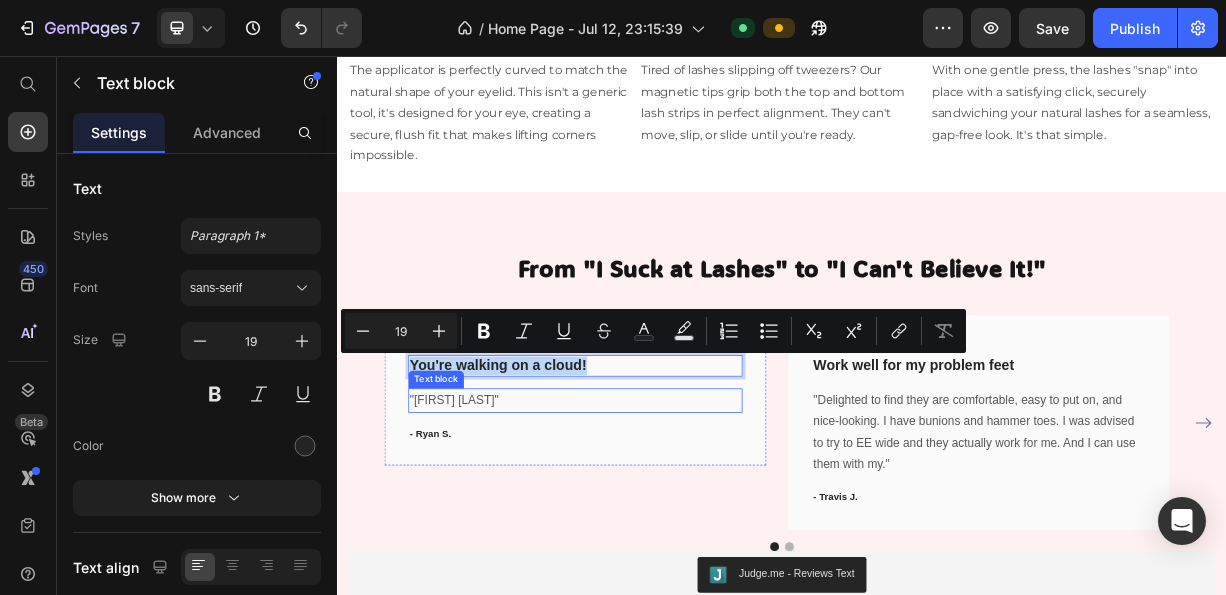 click on "- Ryan S." at bounding box center (657, 566) 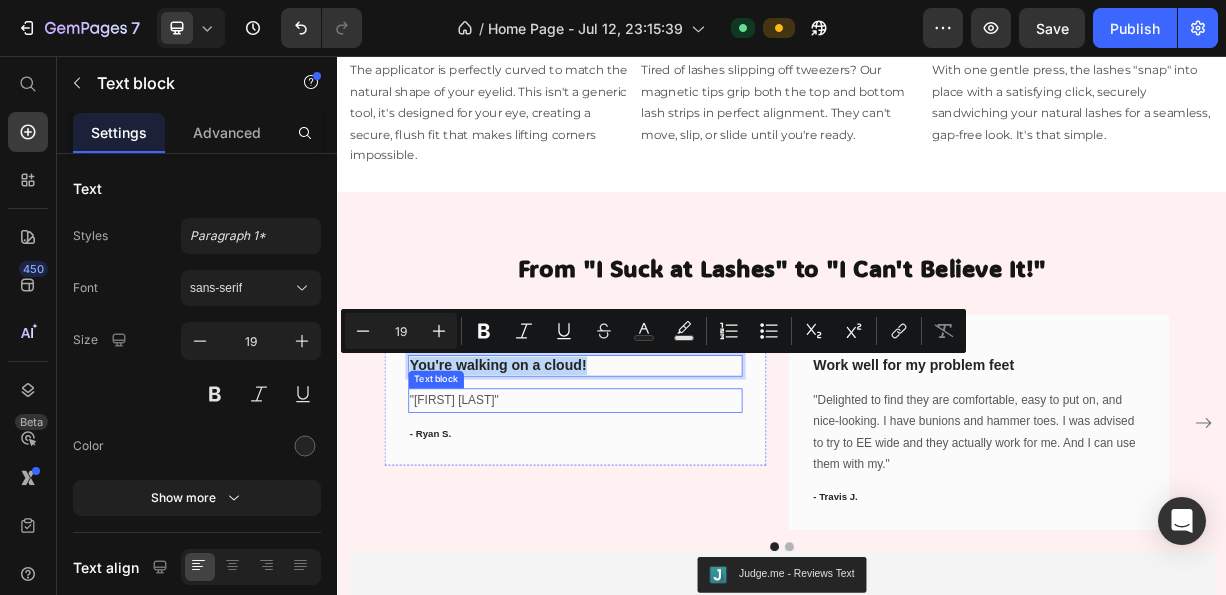 click on "- Ryan S." at bounding box center (657, 566) 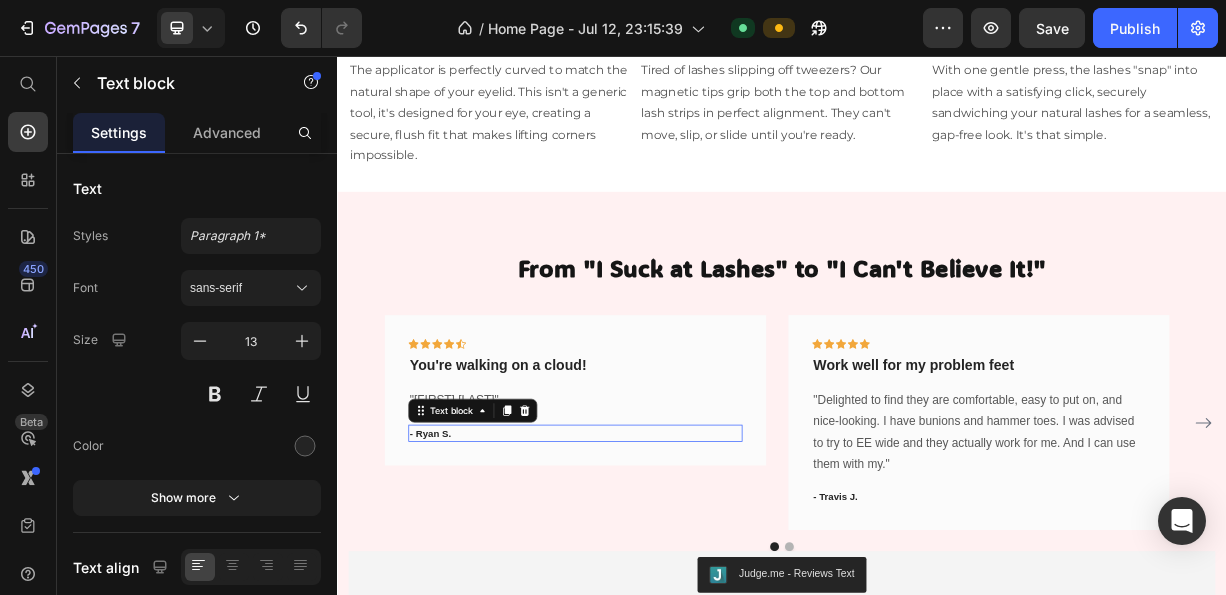 click on "- Ryan S." at bounding box center [657, 566] 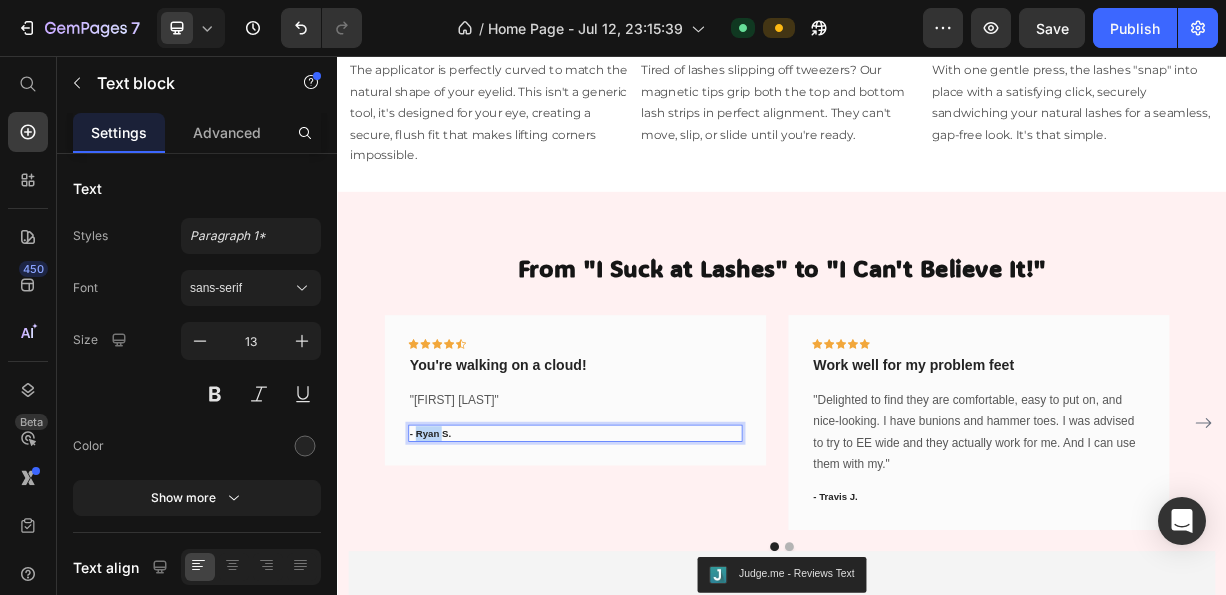 click on "- Ryan S." at bounding box center [657, 566] 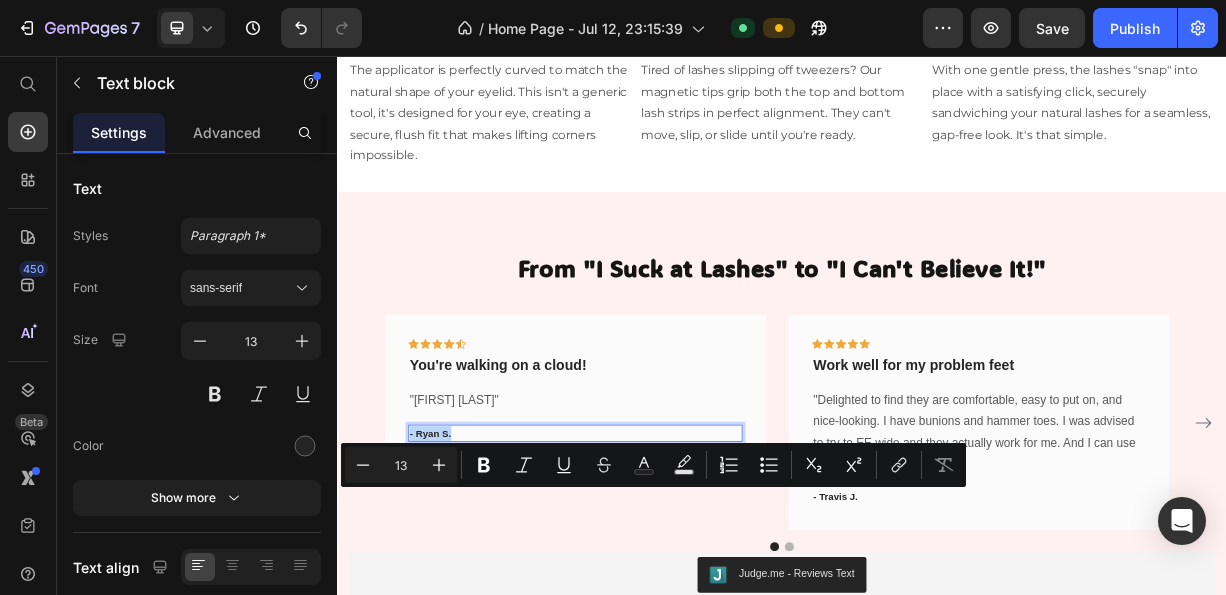 click on "- Ryan S." at bounding box center (657, 566) 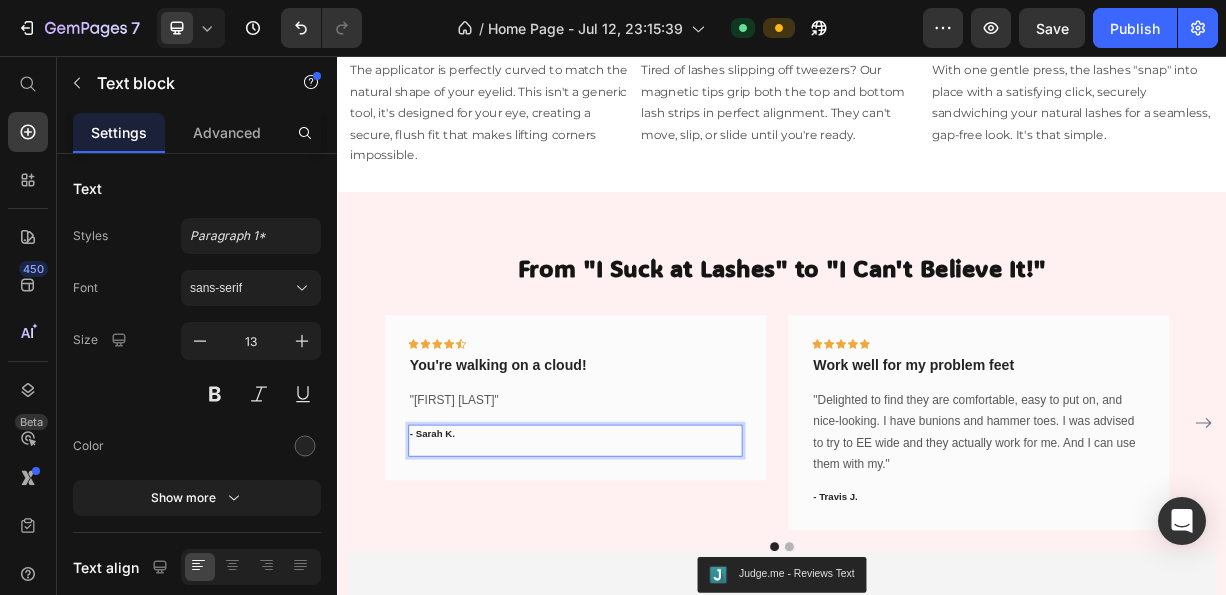 scroll, scrollTop: 305, scrollLeft: 0, axis: vertical 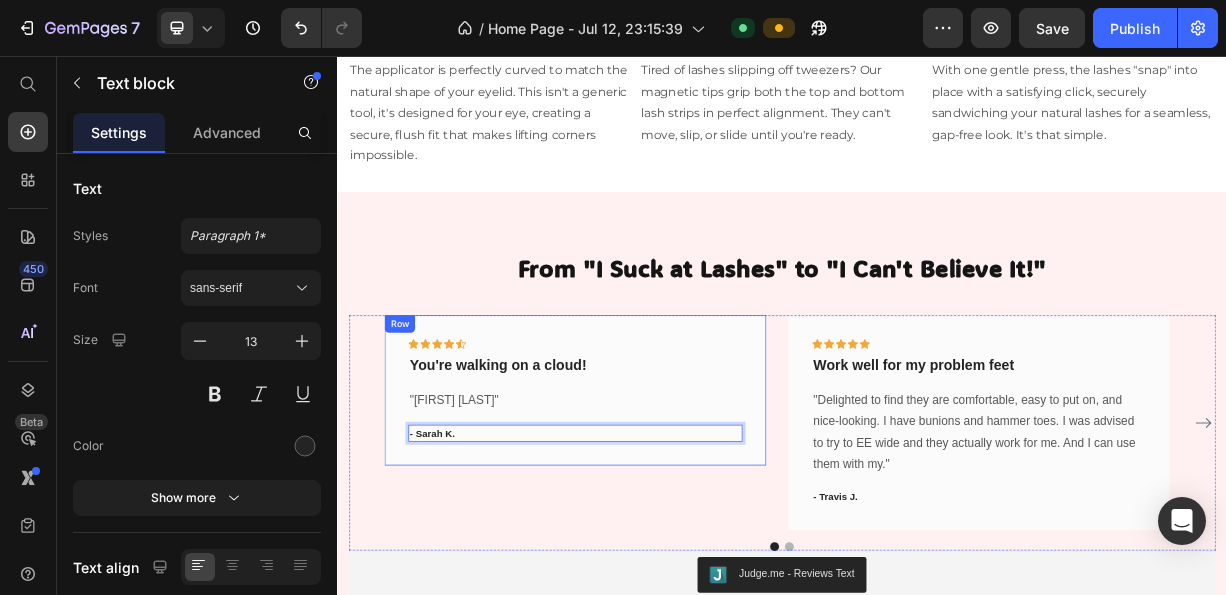 click on "You're walking on a cloud!" at bounding box center (657, 474) 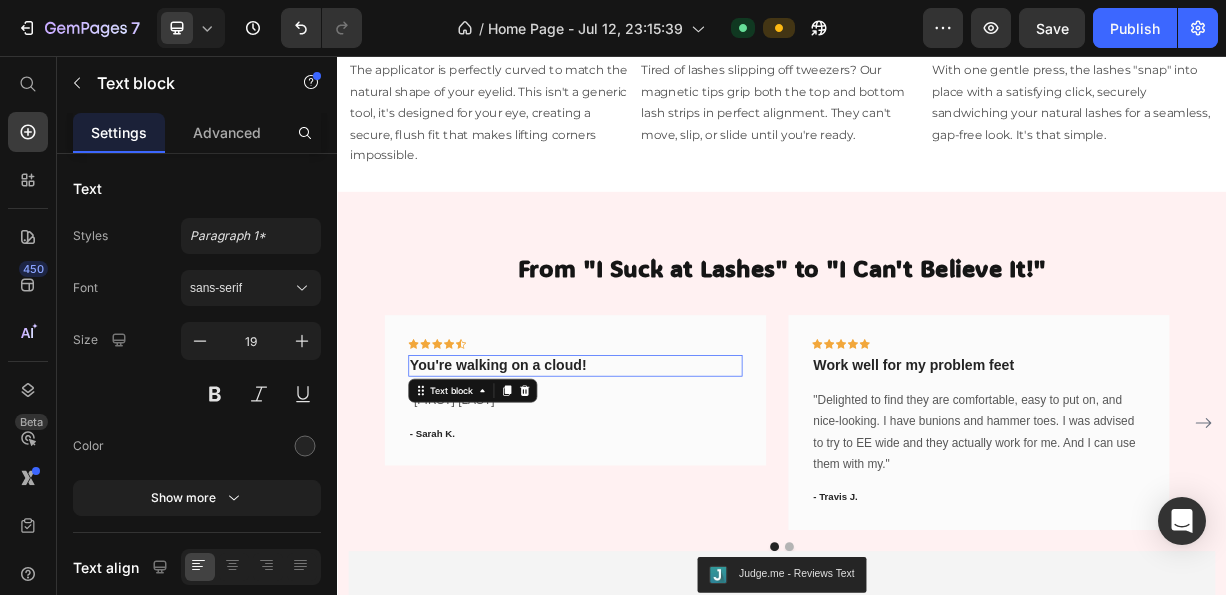 scroll, scrollTop: 0, scrollLeft: 0, axis: both 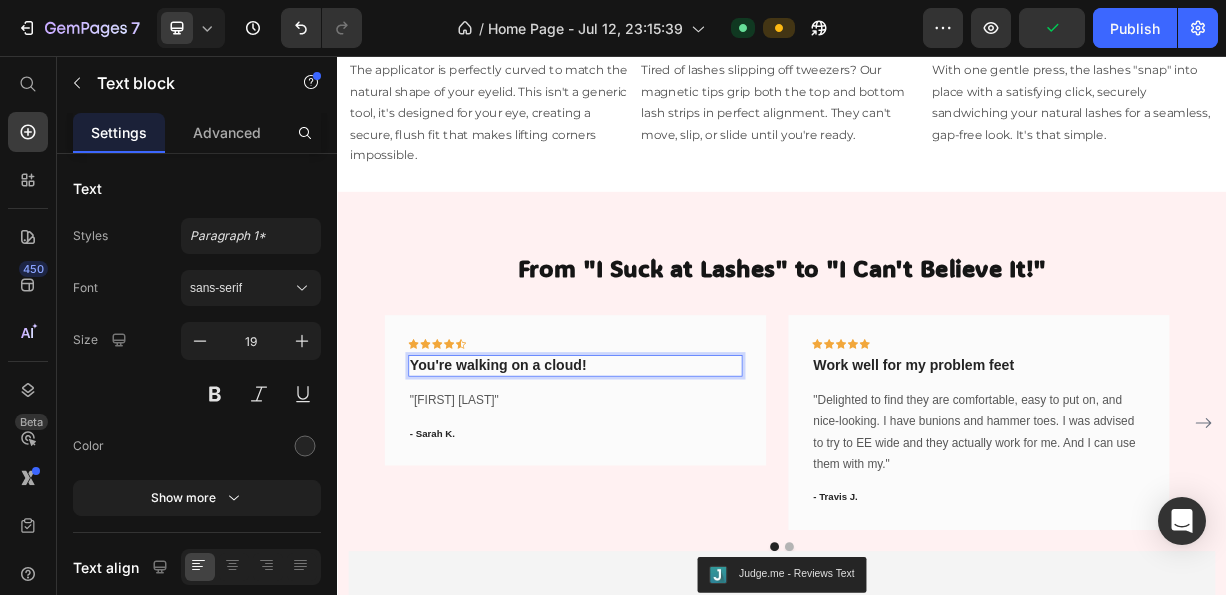click on "You're walking on a cloud!" at bounding box center [657, 474] 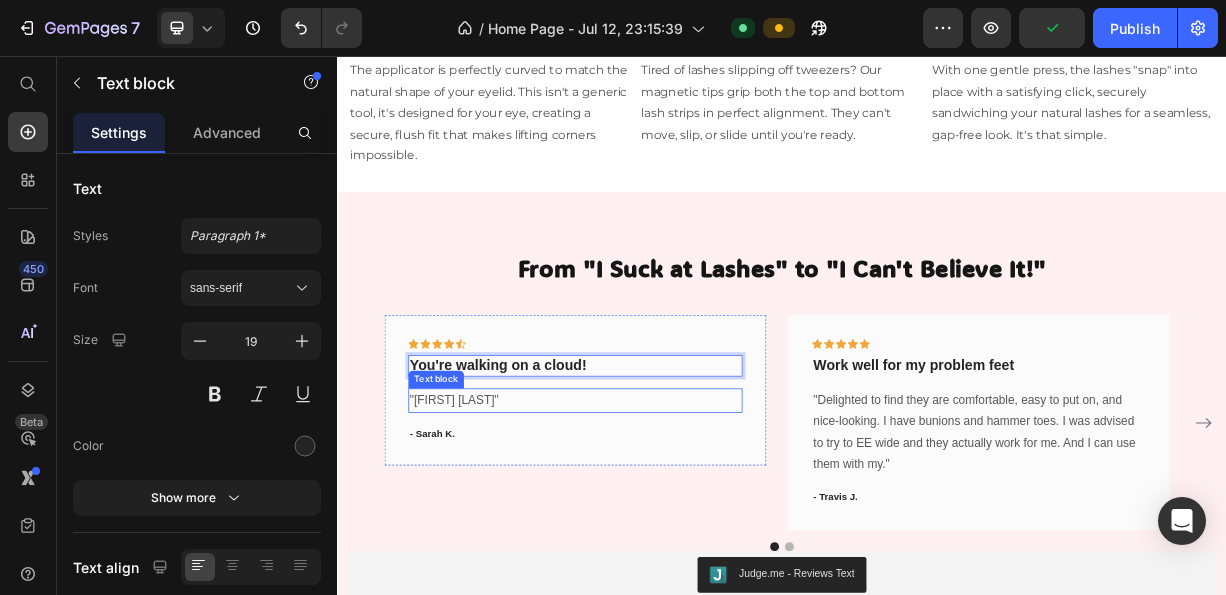 click on ""[FIRST] [LAST]"" at bounding box center (657, 521) 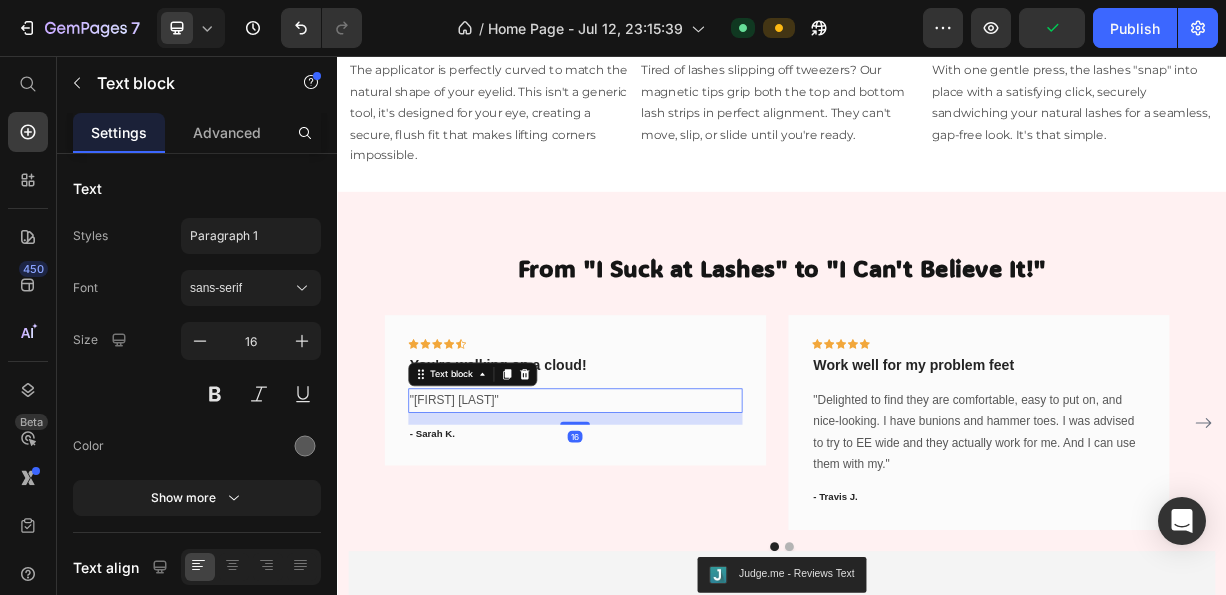 click on "Text block" at bounding box center (519, 486) 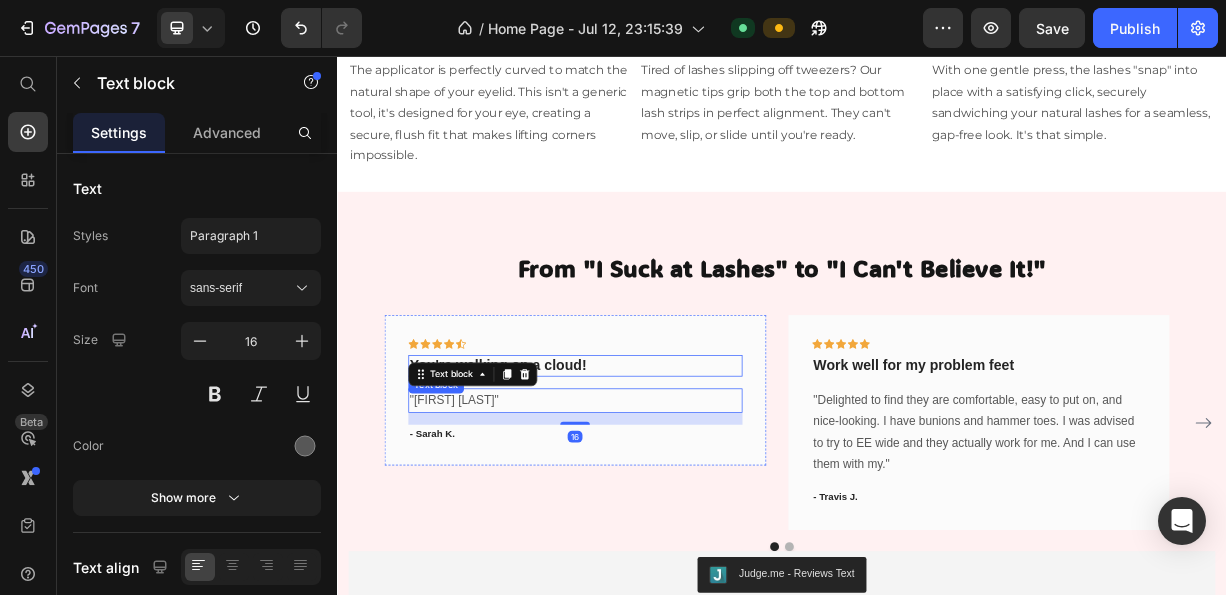 click on "You're walking on a cloud!" at bounding box center [657, 474] 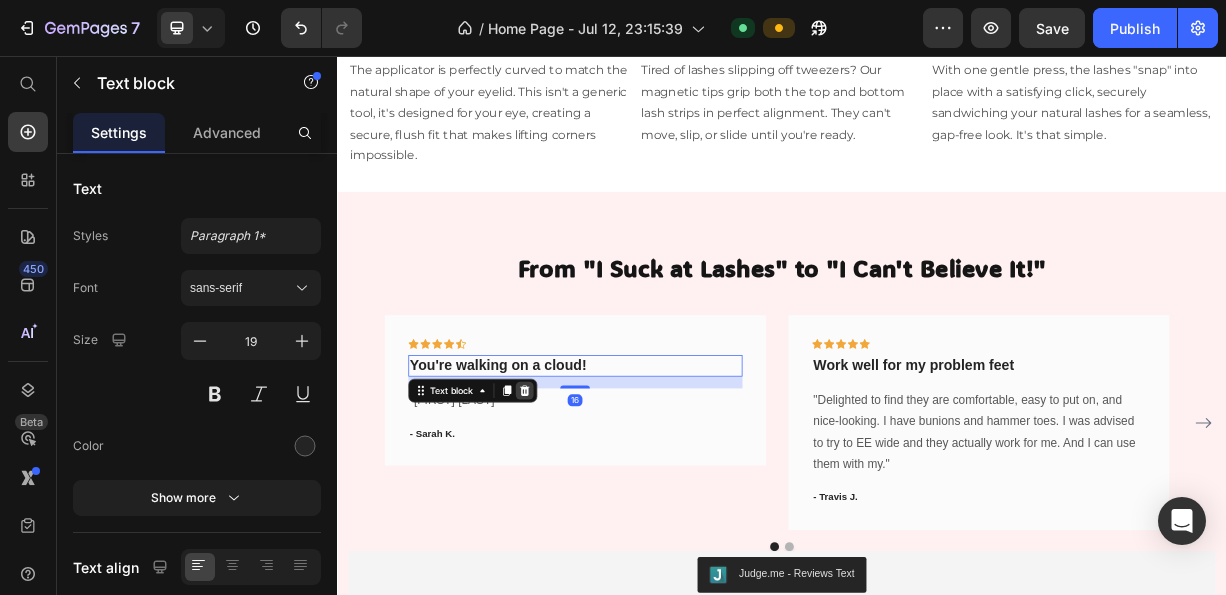 click 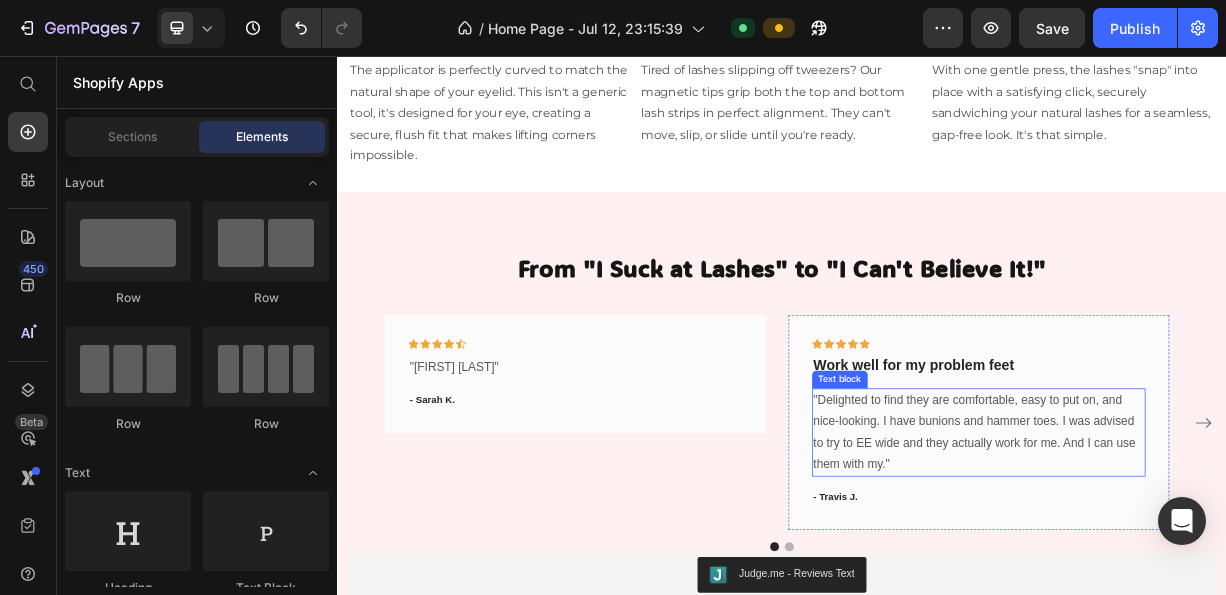 click on ""Delighted to find they are comfortable, easy to put on, and nice-looking. I have bunions and hammer toes. I was advised to try to EE wide and they actually work for me. And I can use them with my."" at bounding box center [1202, 564] 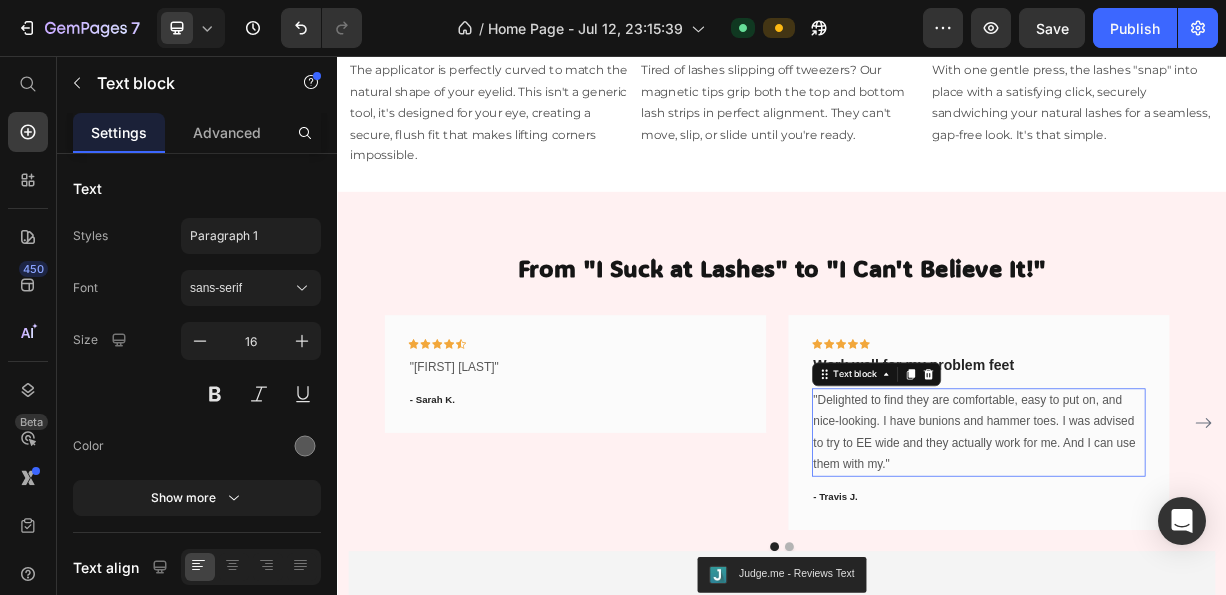 click on ""Delighted to find they are comfortable, easy to put on, and nice-looking. I have bunions and hammer toes. I was advised to try to EE wide and they actually work for me. And I can use them with my."" at bounding box center [1202, 564] 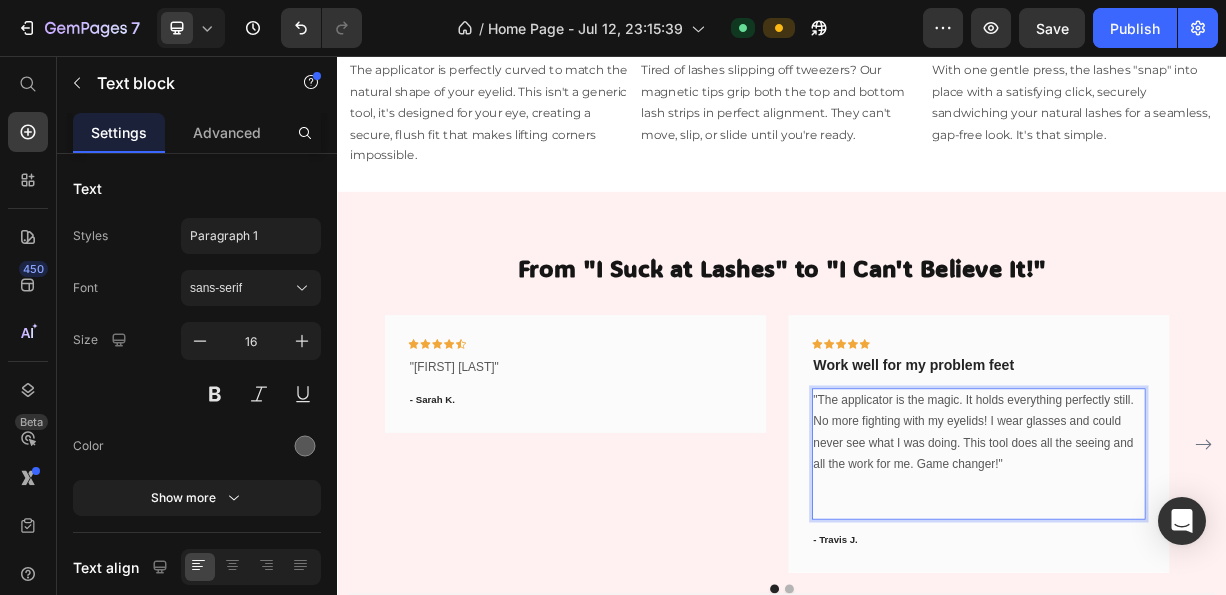 scroll, scrollTop: 212, scrollLeft: 0, axis: vertical 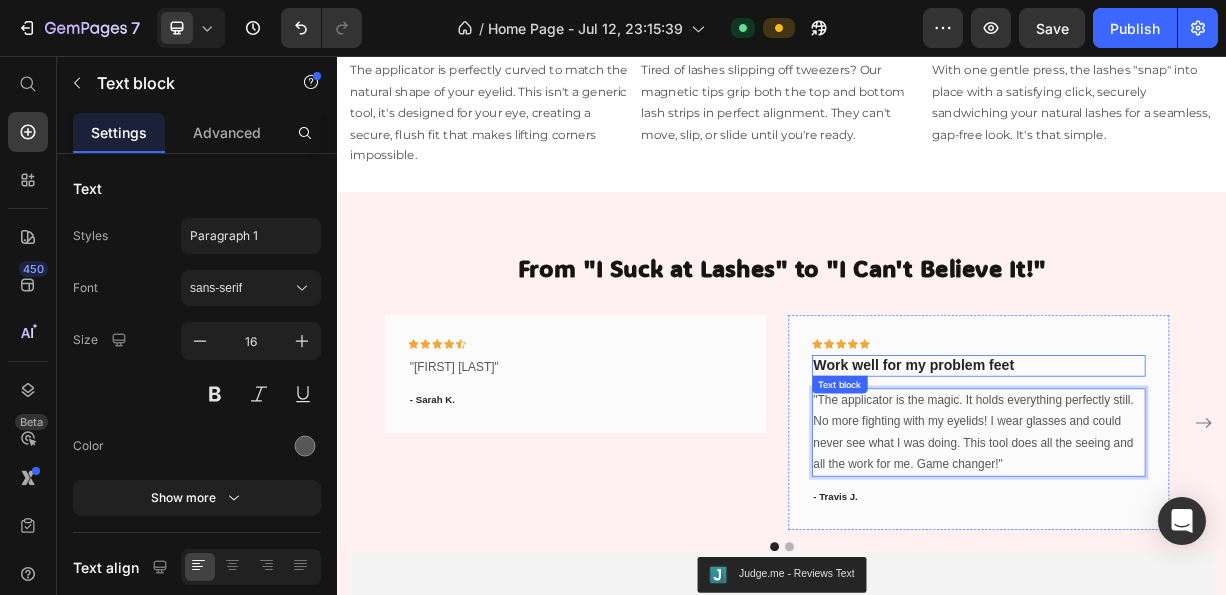 click on "Work well for my problem feet" at bounding box center [1202, 474] 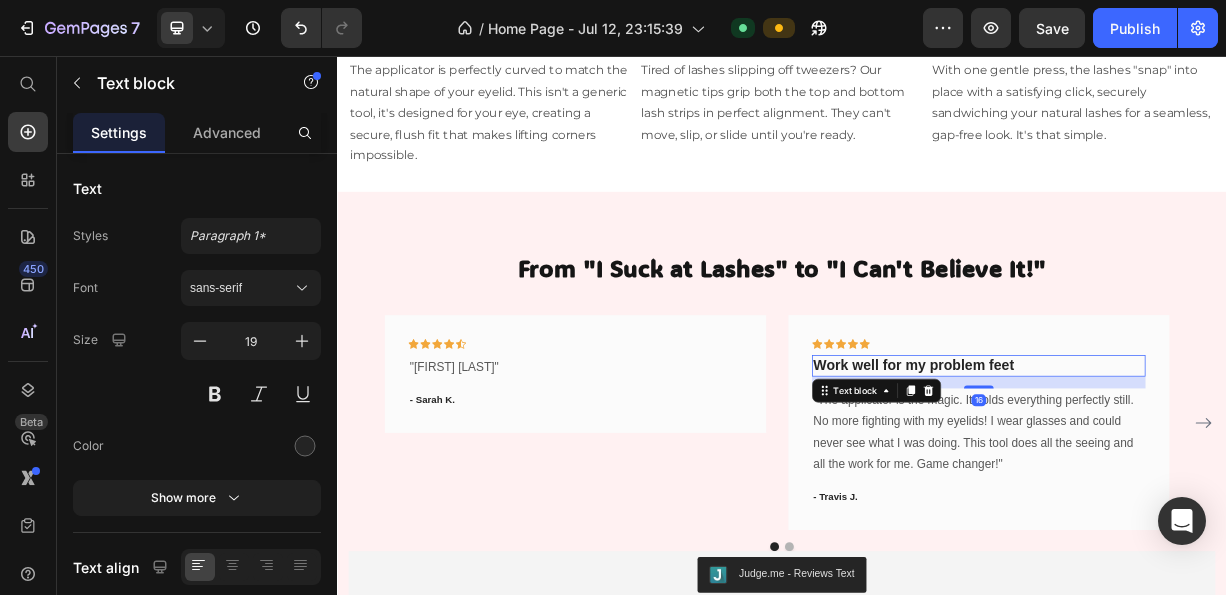 scroll, scrollTop: 0, scrollLeft: 0, axis: both 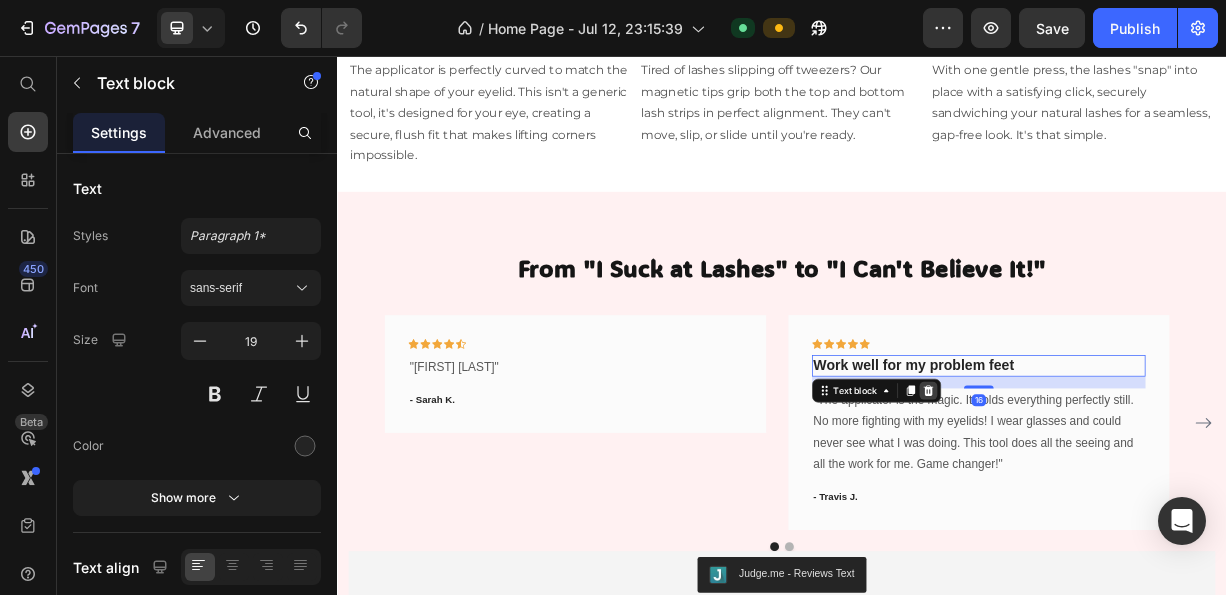 click 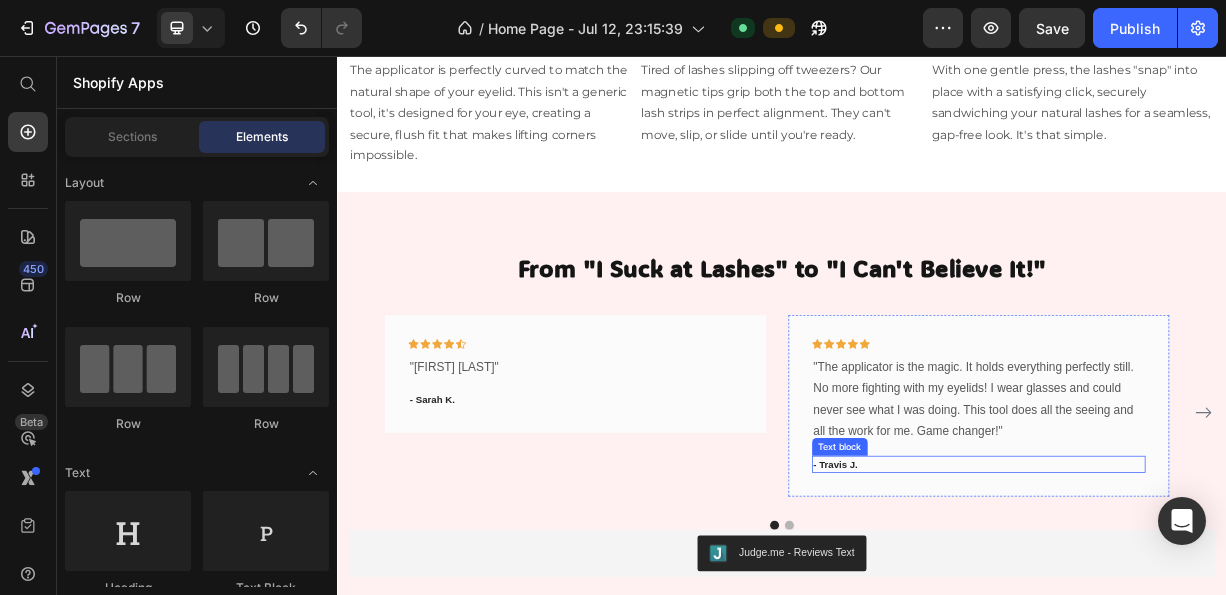 click on "- Travis J." at bounding box center [1202, 608] 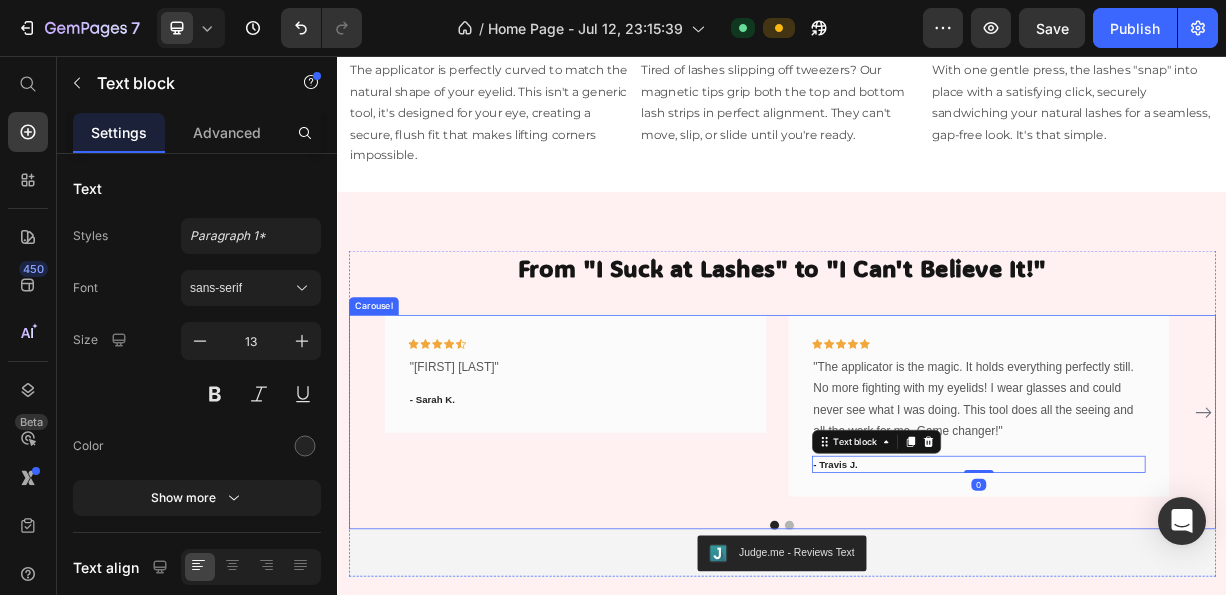 click on "Icon
Icon
Icon
Icon
Icon Row "The applicator is the magic. It holds everything perfectly still. No more fighting with my eyelids! I wear glasses and could never see what I was doing. This tool does all the seeing and all the work for me. Game changer!" Text block - [FIRST] [LAST]. Text block   0 Row" at bounding box center [1202, 536] 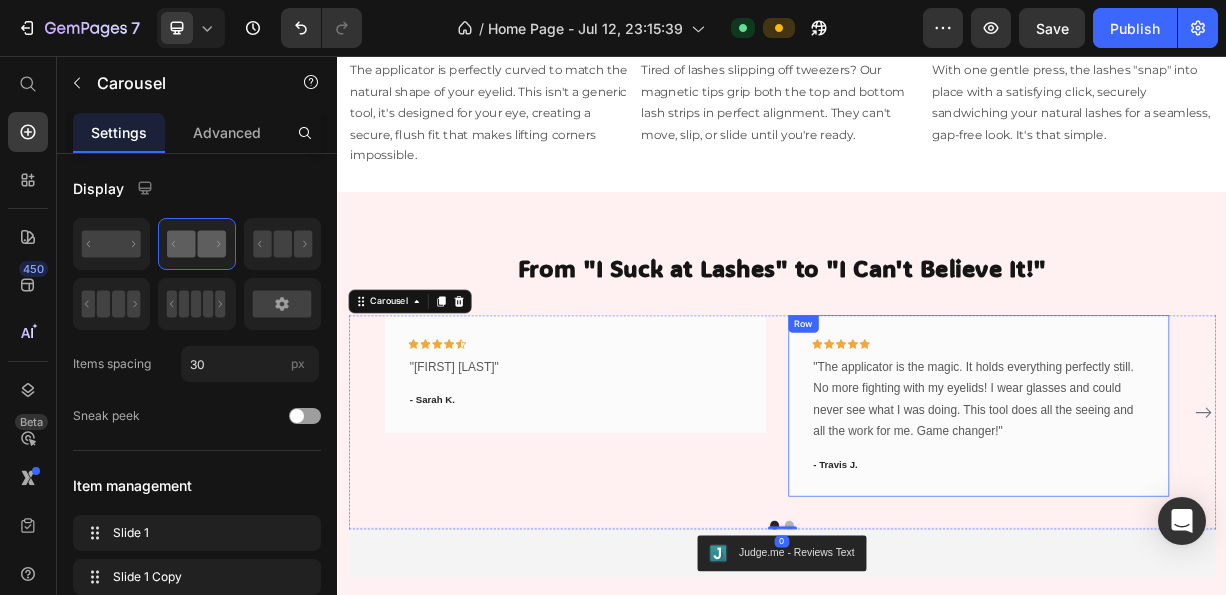 click 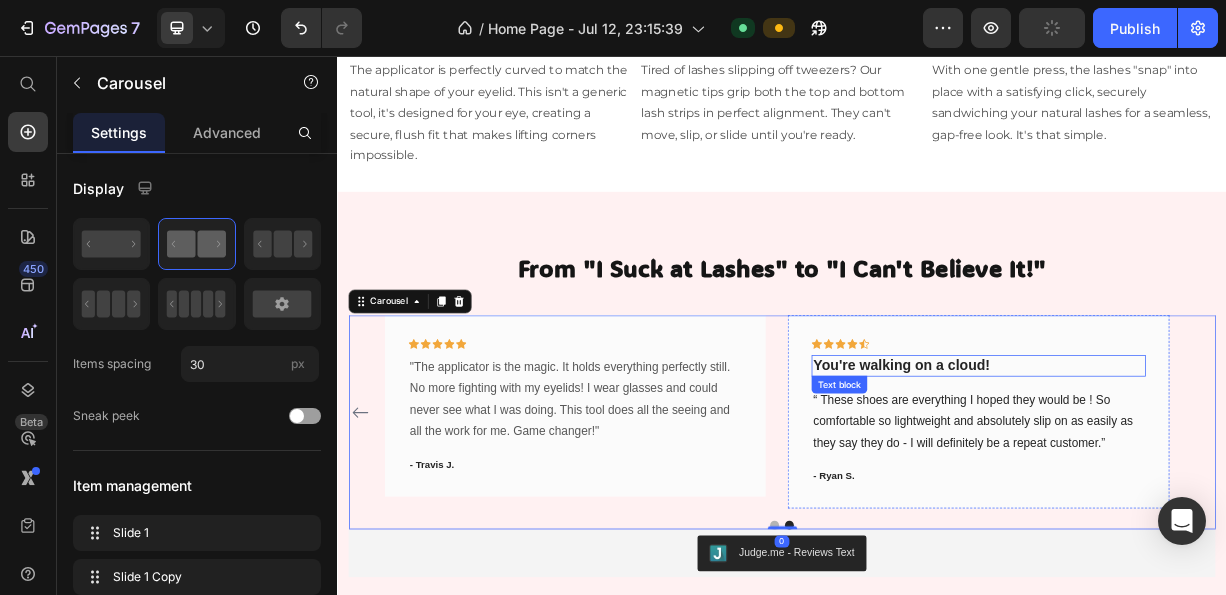 click on "You're walking on a cloud!" at bounding box center [1202, 474] 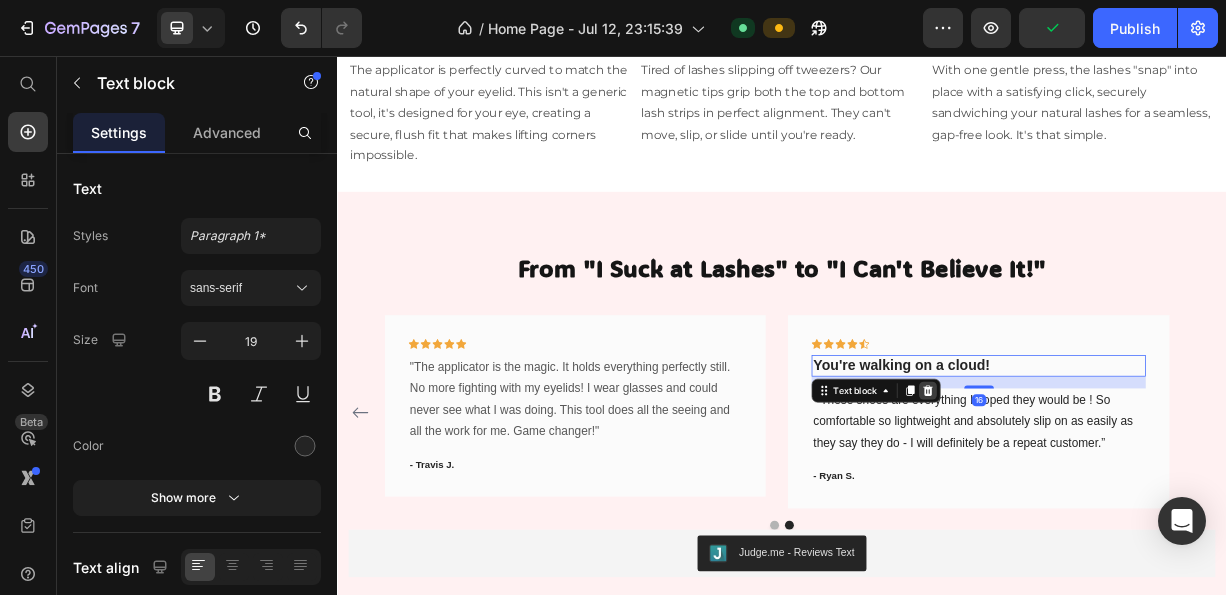 click 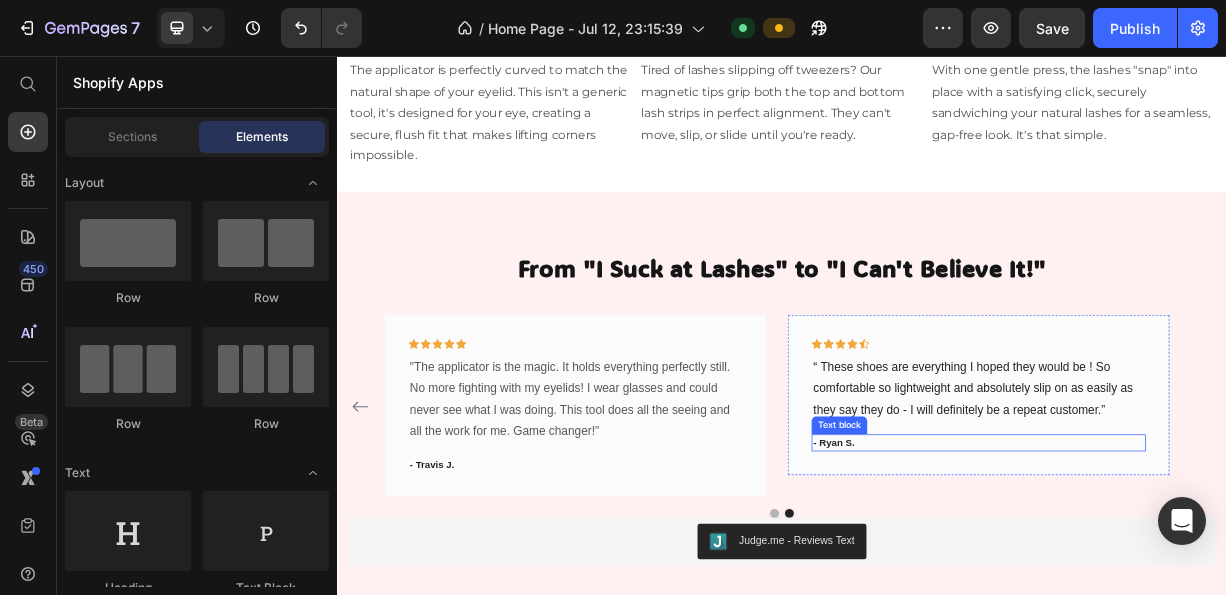 click on "“ These shoes are everything I hoped they would be ! So comfortable so lightweight and absolutely slip on as easily as they say they do - I will definitely be a repeat customer.”" at bounding box center (1202, 505) 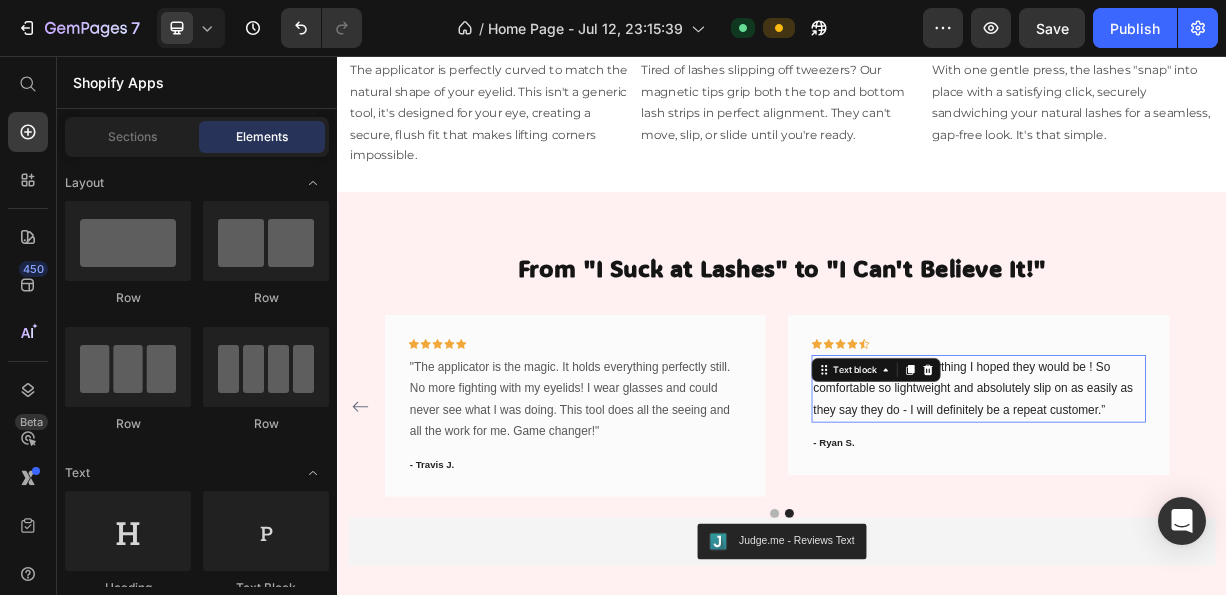 click on "“ These shoes are everything I hoped they would be ! So comfortable so lightweight and absolutely slip on as easily as they say they do - I will definitely be a repeat customer.”" at bounding box center [1202, 505] 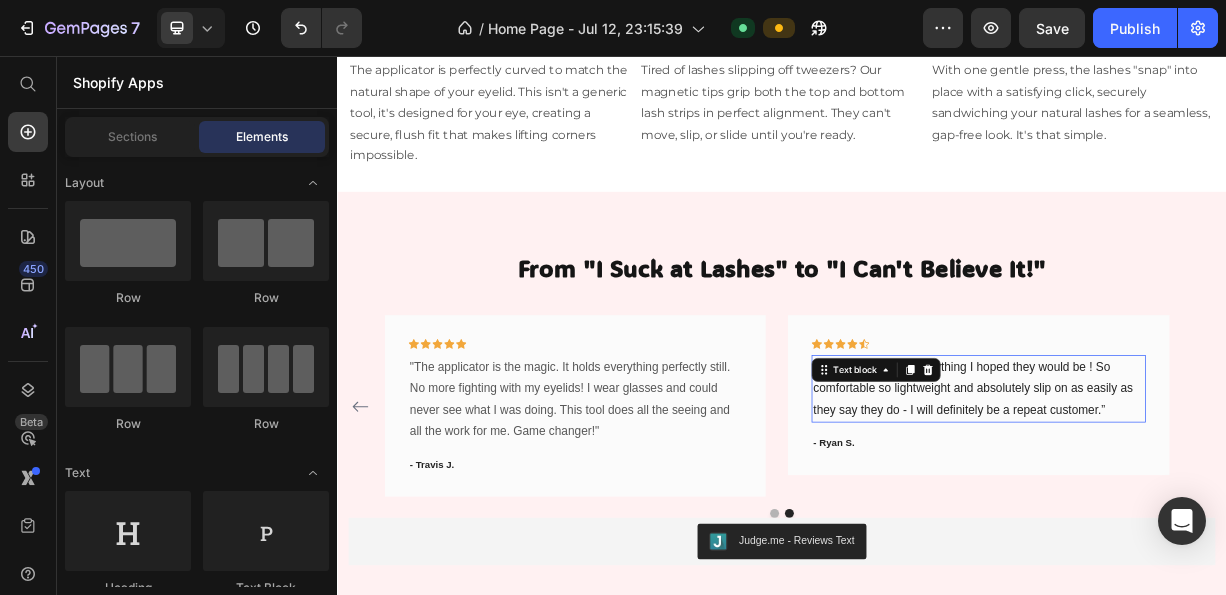 click on "“ These shoes are everything I hoped they would be ! So comfortable so lightweight and absolutely slip on as easily as they say they do - I will definitely be a repeat customer.”" at bounding box center (1202, 505) 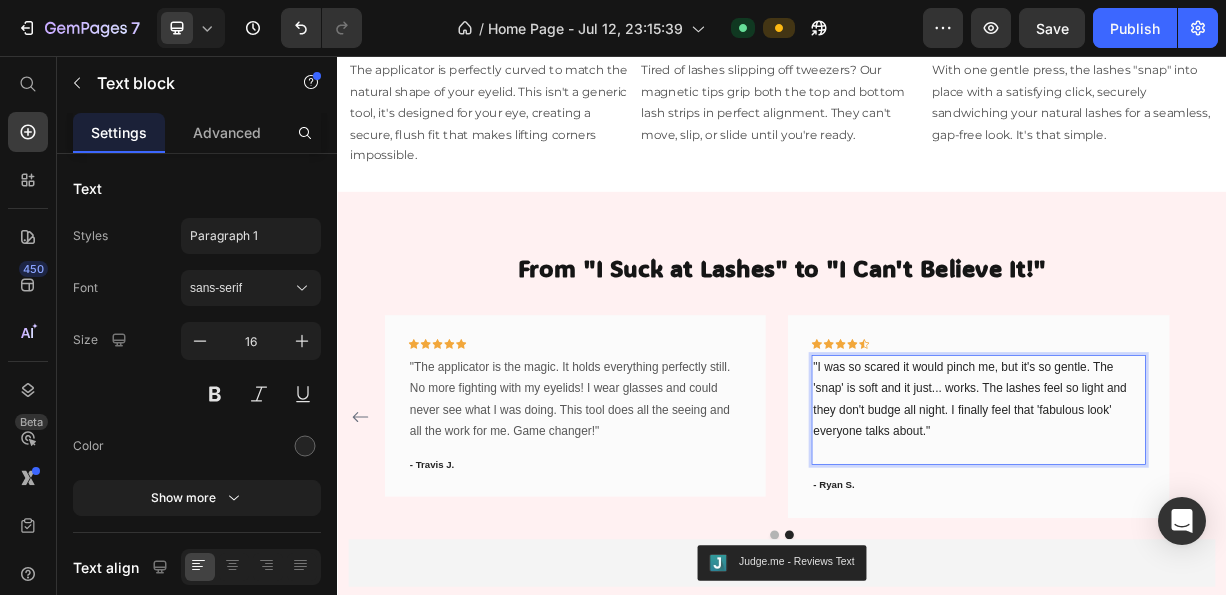 scroll, scrollTop: 84, scrollLeft: 0, axis: vertical 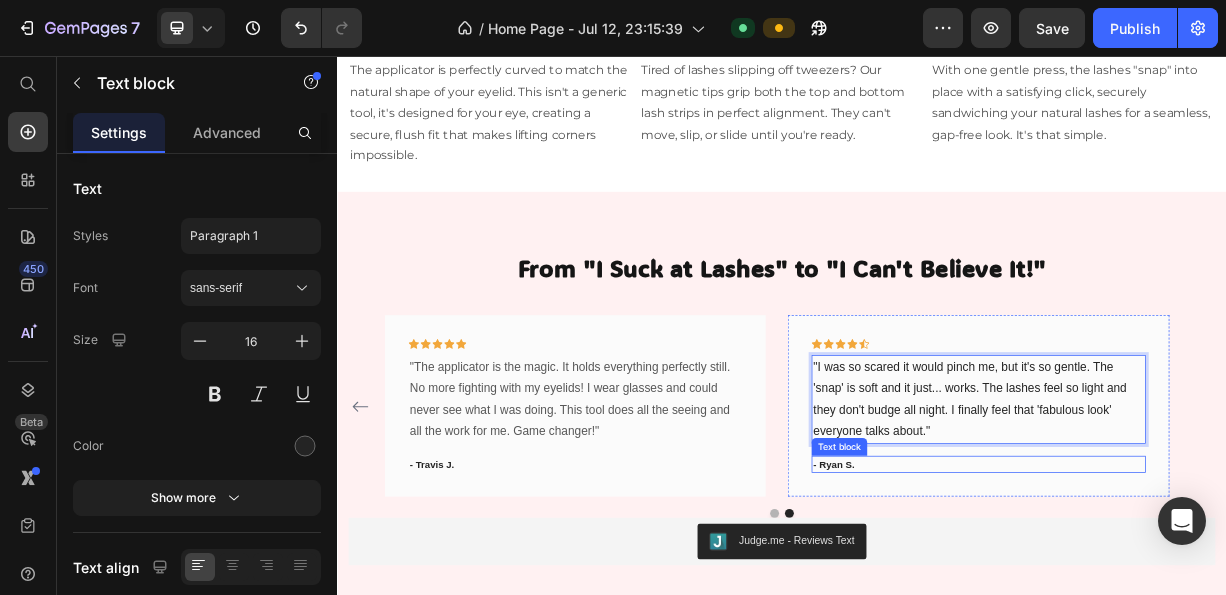 click on "- Ryan S." at bounding box center [1202, 608] 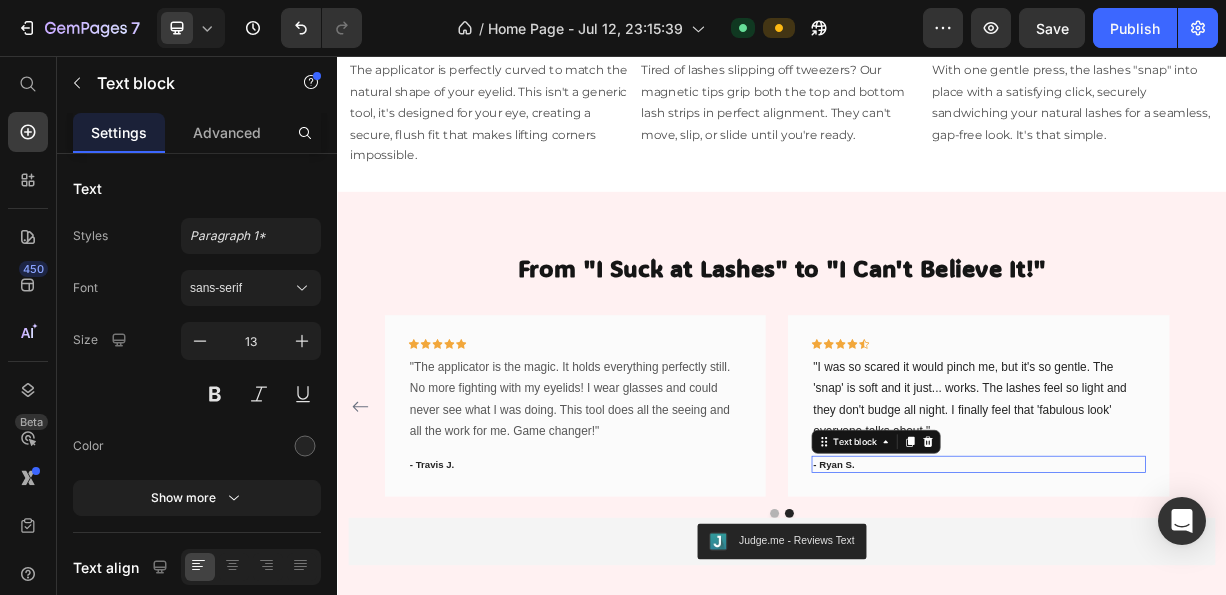 scroll, scrollTop: 0, scrollLeft: 0, axis: both 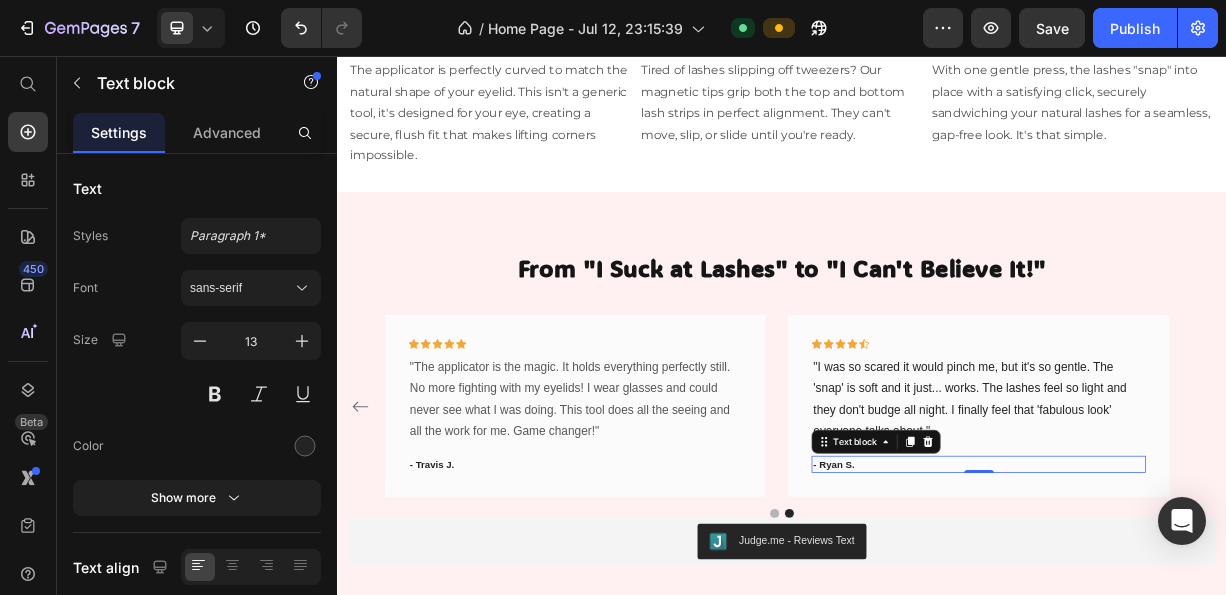 click on "- Ryan S." at bounding box center (1202, 608) 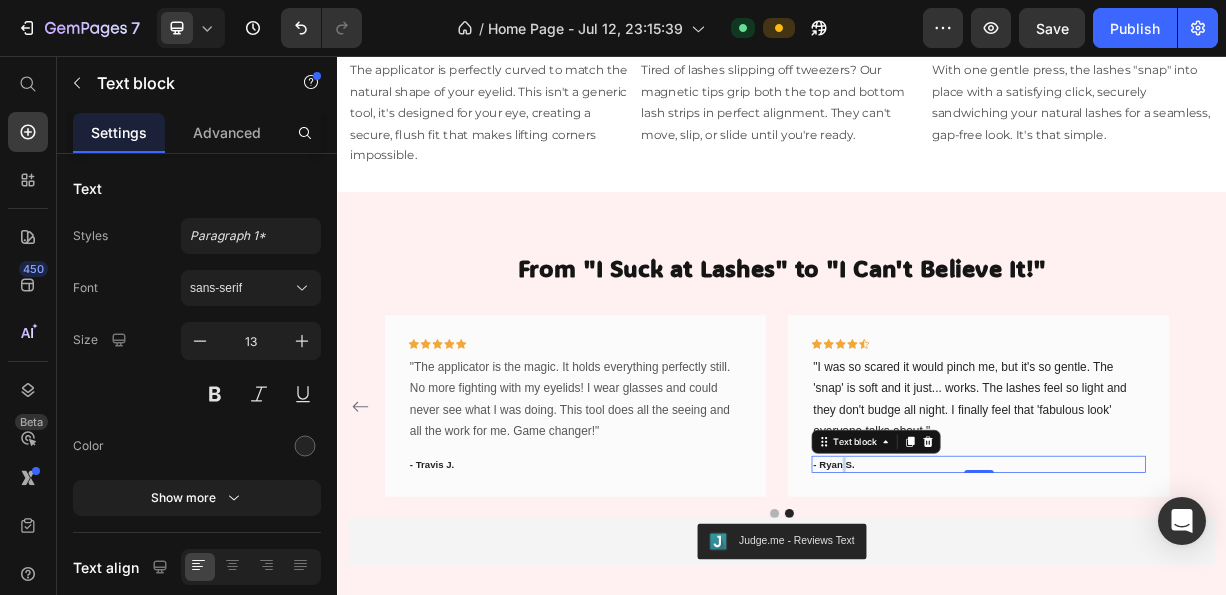 click on "- Ryan S." at bounding box center [1202, 608] 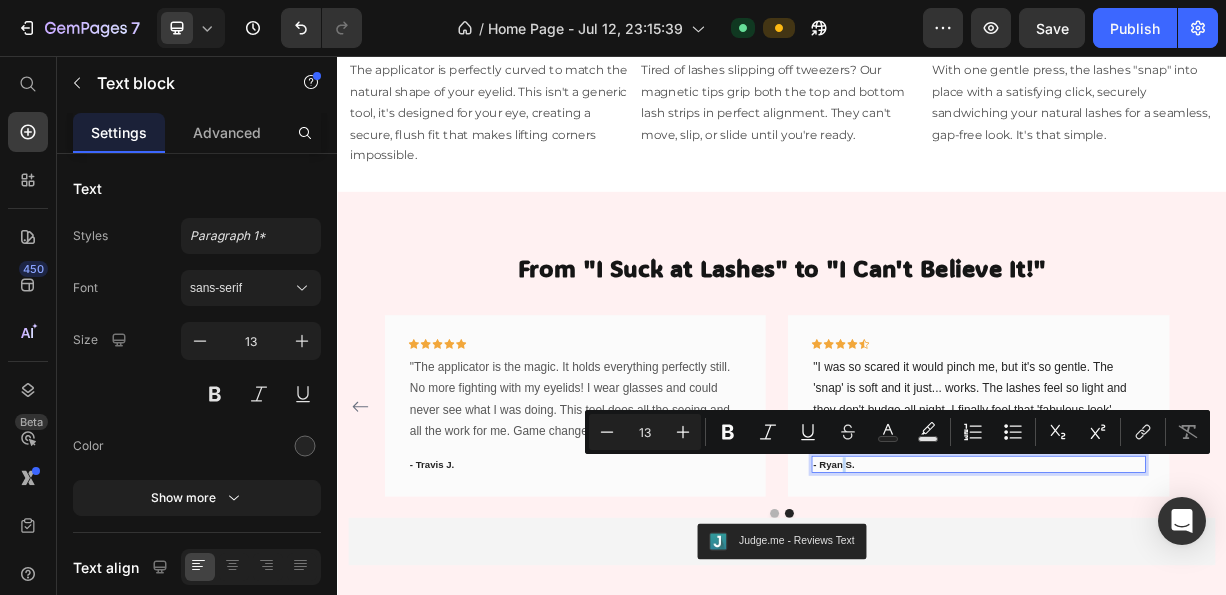 click on "- Ryan S." at bounding box center [1202, 608] 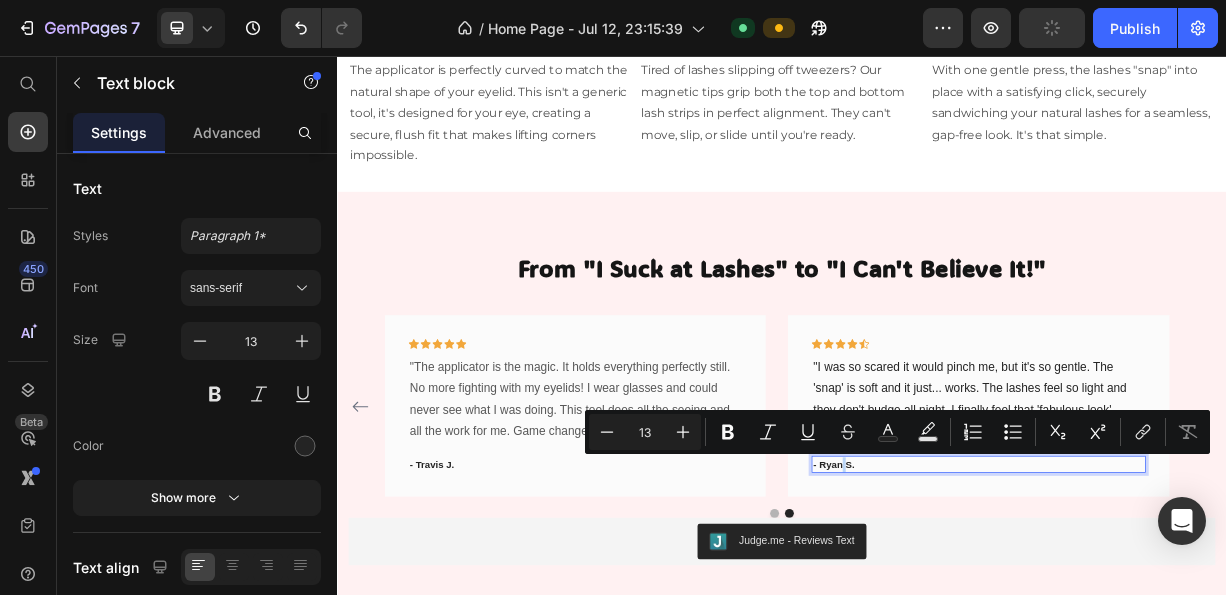 click on "- Ryan S." at bounding box center (1202, 608) 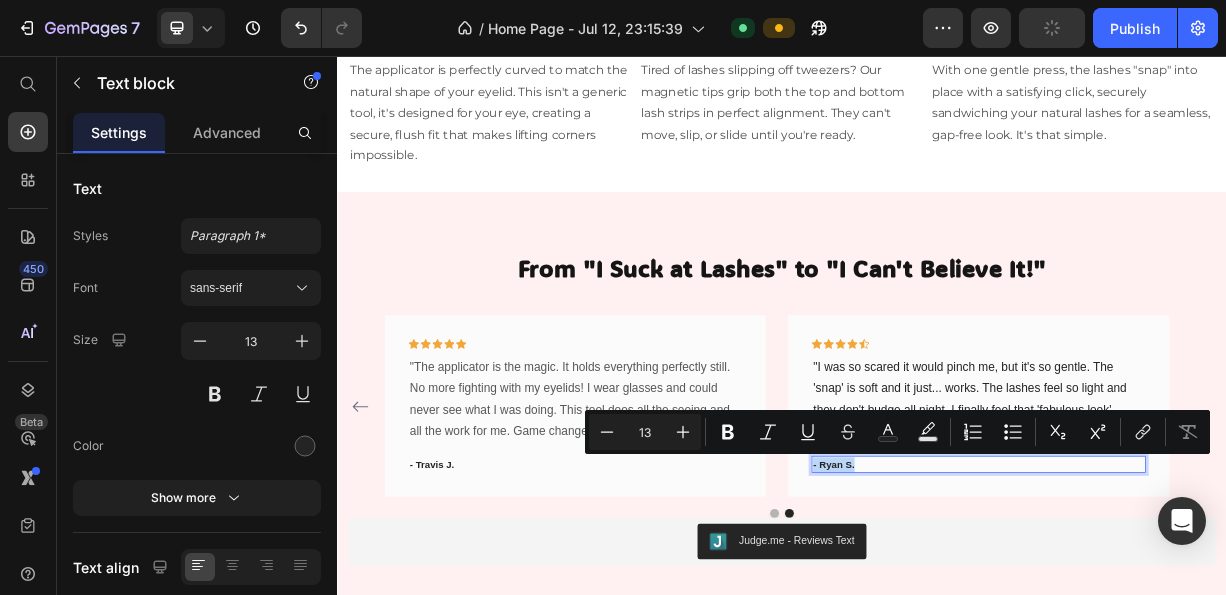 click on "- Ryan S." at bounding box center [1202, 608] 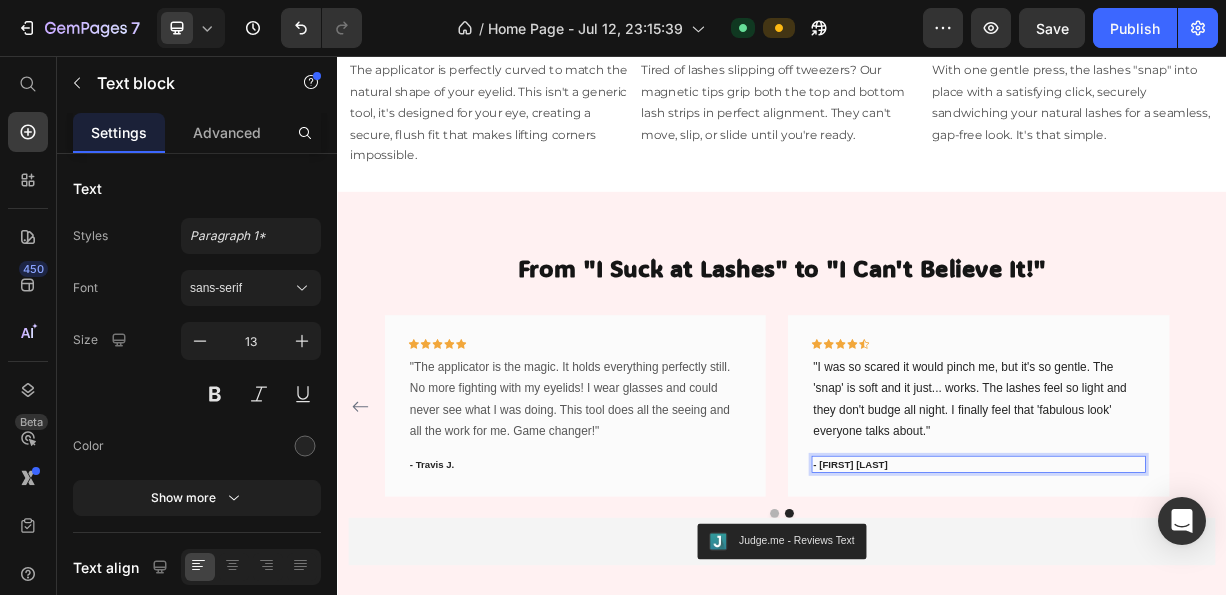 scroll, scrollTop: 267, scrollLeft: 0, axis: vertical 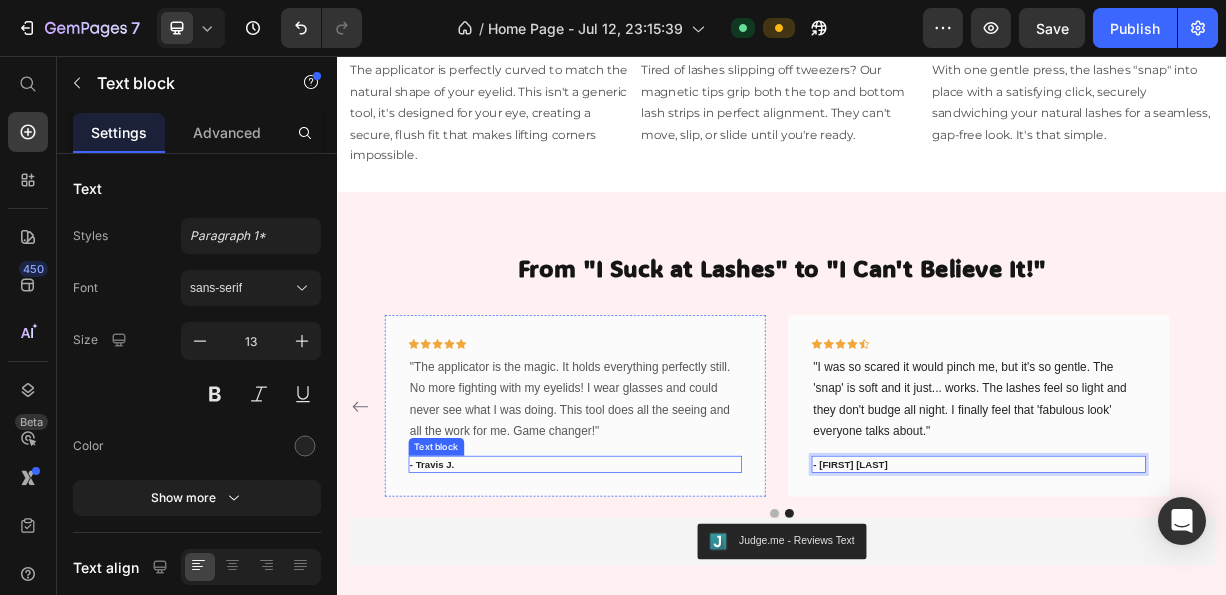 click on "- Travis J." at bounding box center [657, 608] 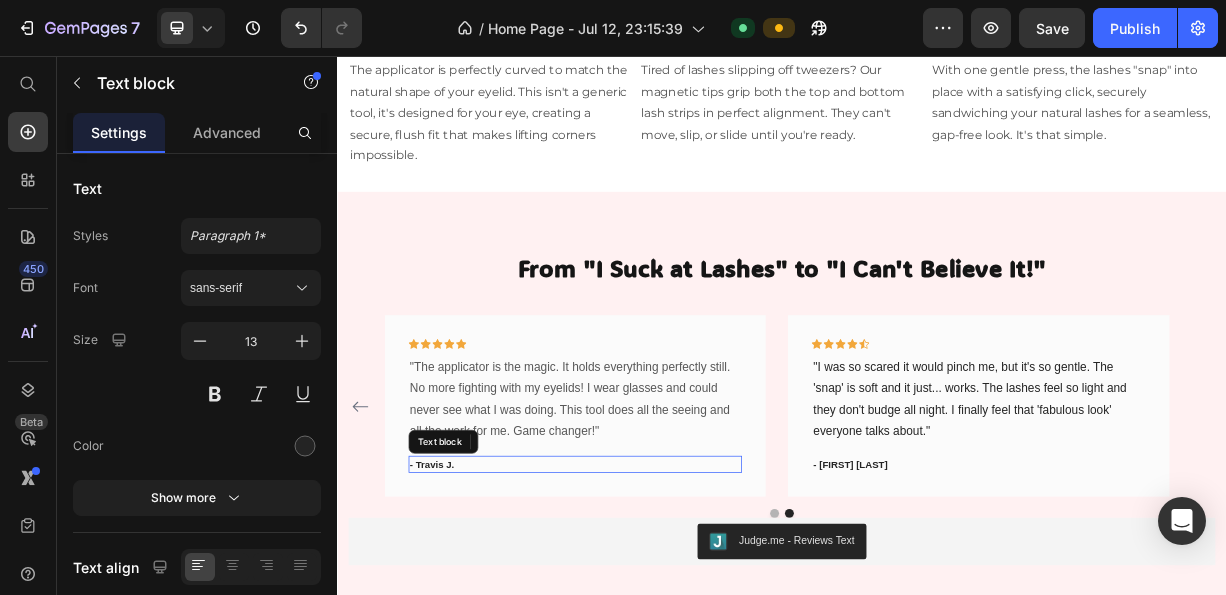 click on "- Travis J." at bounding box center (657, 608) 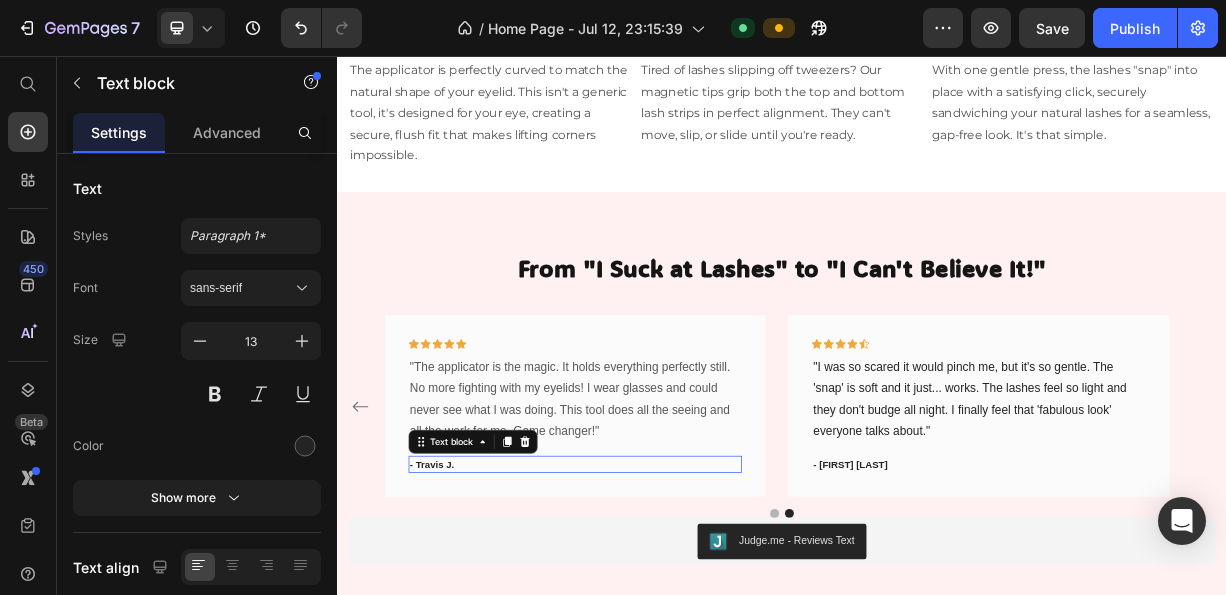 click on "- Travis J." at bounding box center (657, 608) 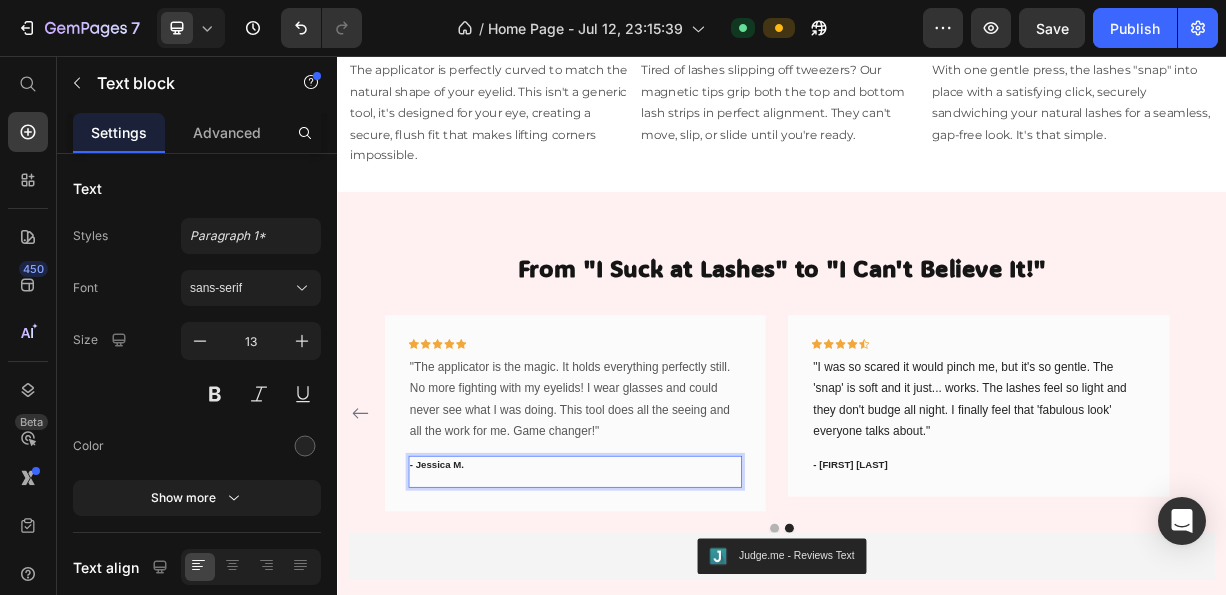 scroll, scrollTop: 170, scrollLeft: 0, axis: vertical 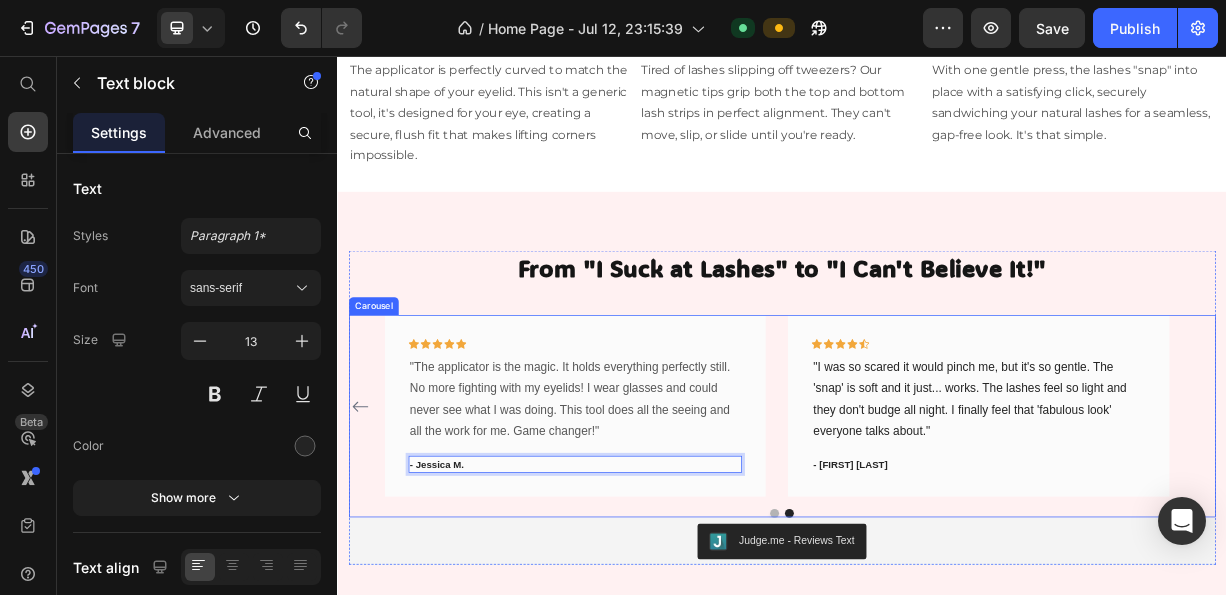 click on "Icon
Icon
Icon
Icon
Icon Row "I had officially given up. My drawer was a graveyard of failed lashes. A friend told me to try this and... wow. It's not a gimmick. I have shaky hands and got these on perfectly on the FIRST try. I almost cried with relief." Text block - [FIRST] [LAST]. Text block Row
Icon
Icon
Icon
Icon
Icon Row "The applicator is the magic. It holds everything perfectly still. No more fighting with my eyelids! I wear glasses and could never see what I was doing. This tool does all the seeing and all the work for me. Game changer!" Text block - [FIRST] [LAST]. Text block   0 Row
Icon
Icon
Icon
Icon
Icon Row Text block - [FIRST] [LAST]. Text block Row" at bounding box center (937, 542) 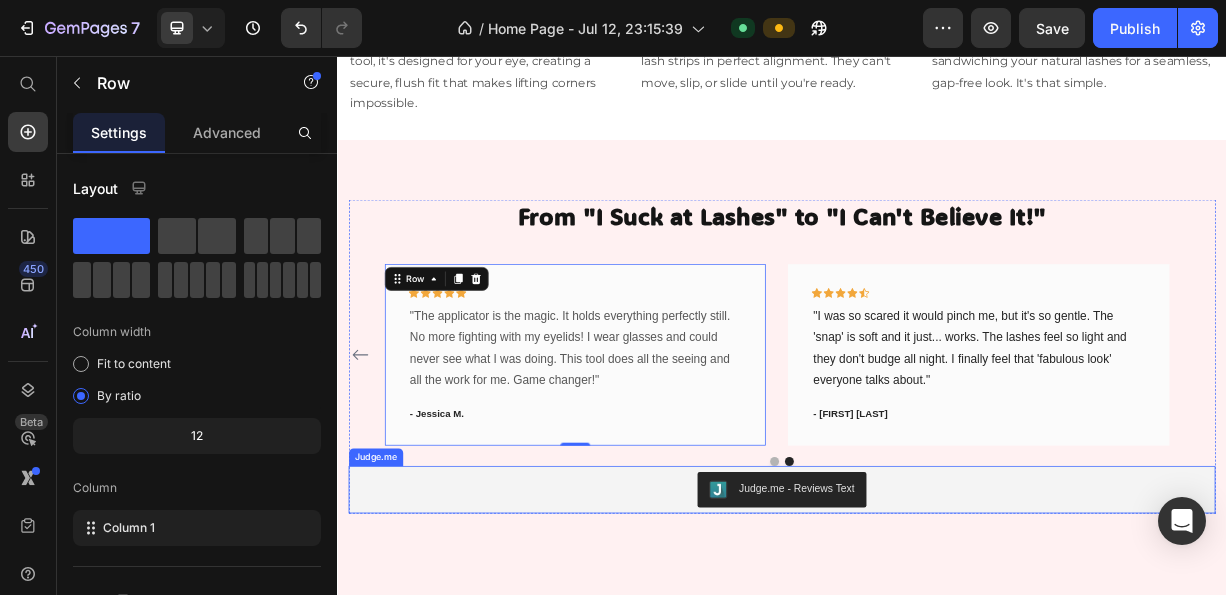 scroll, scrollTop: 2250, scrollLeft: 0, axis: vertical 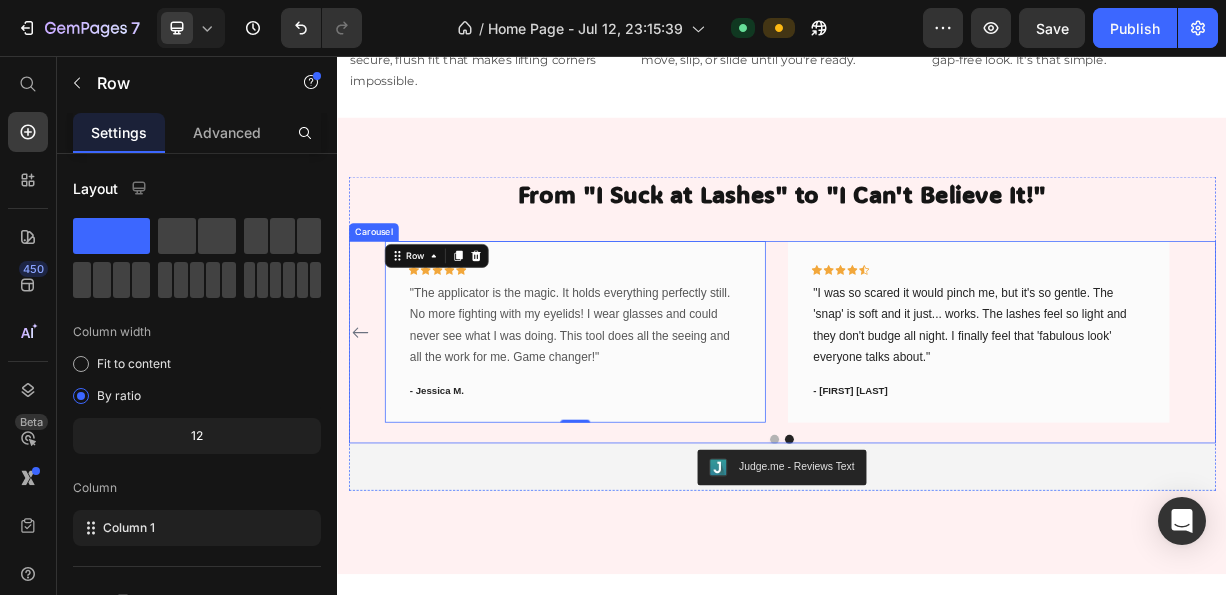 click 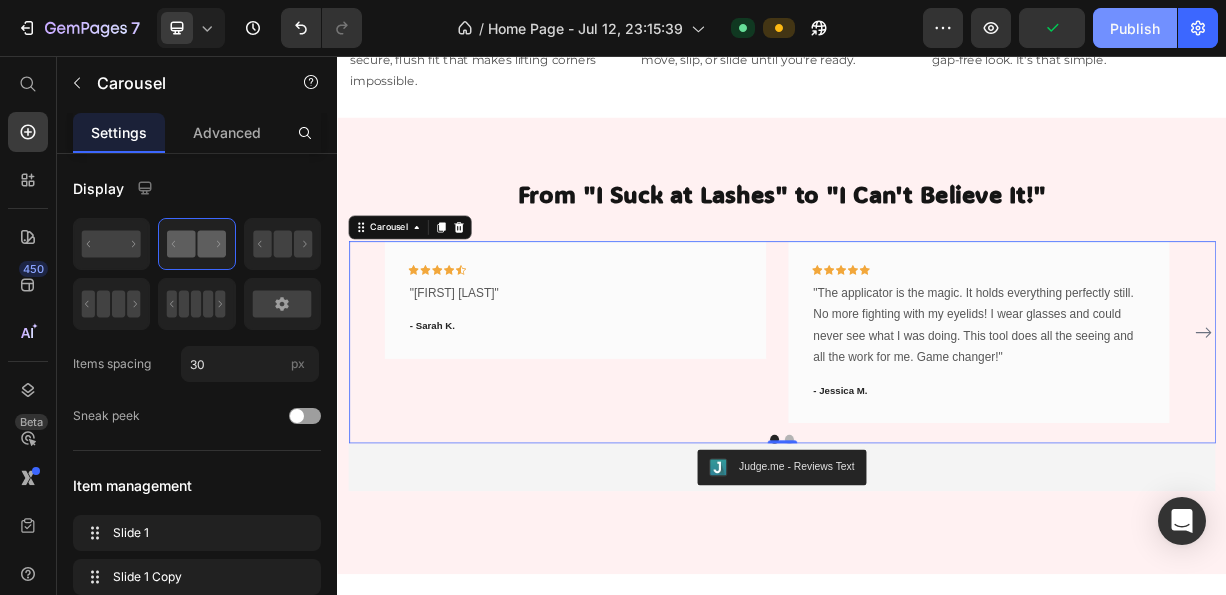 click on "Publish" 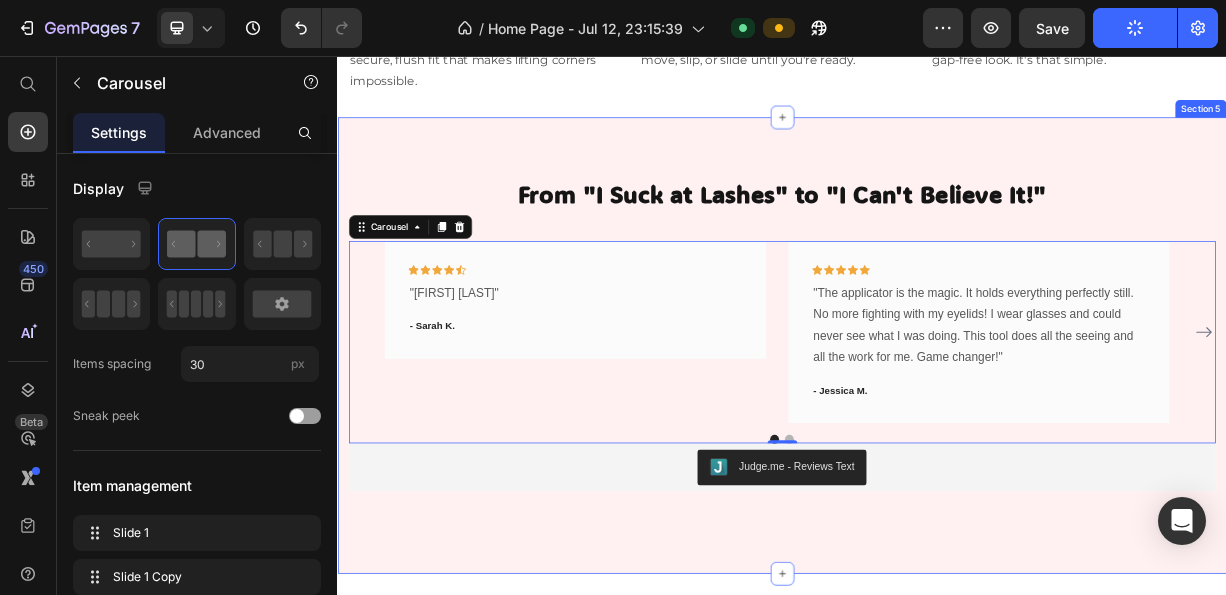 click on "From "I Suck at Lashes" to "I Can't Believe It!"   Text block
Icon
Icon
Icon
Icon
Icon Row "I had officially given up. My drawer was a graveyard of failed lashes. A friend told me to try this and... wow. It's not a gimmick. I have shaky hands and got these on perfectly on the FIRST try. I almost cried with relief." Text block - [FIRST] [LAST]. Text block Row
Icon
Icon
Icon
Icon
Icon Row "The applicator is the magic. It holds everything perfectly still. No more fighting with my eyelids! I wear glasses and could never see what I was doing. This tool does all the seeing and all the work for me. Game changer!" Text block - [FIRST] [LAST]. Text block Row
Icon
Icon
Icon
Icon
Icon Row Text block - [FIRST] [LAST]. Text block Row
Carousel   0 Judge.me - Reviews Text" at bounding box center (937, 447) 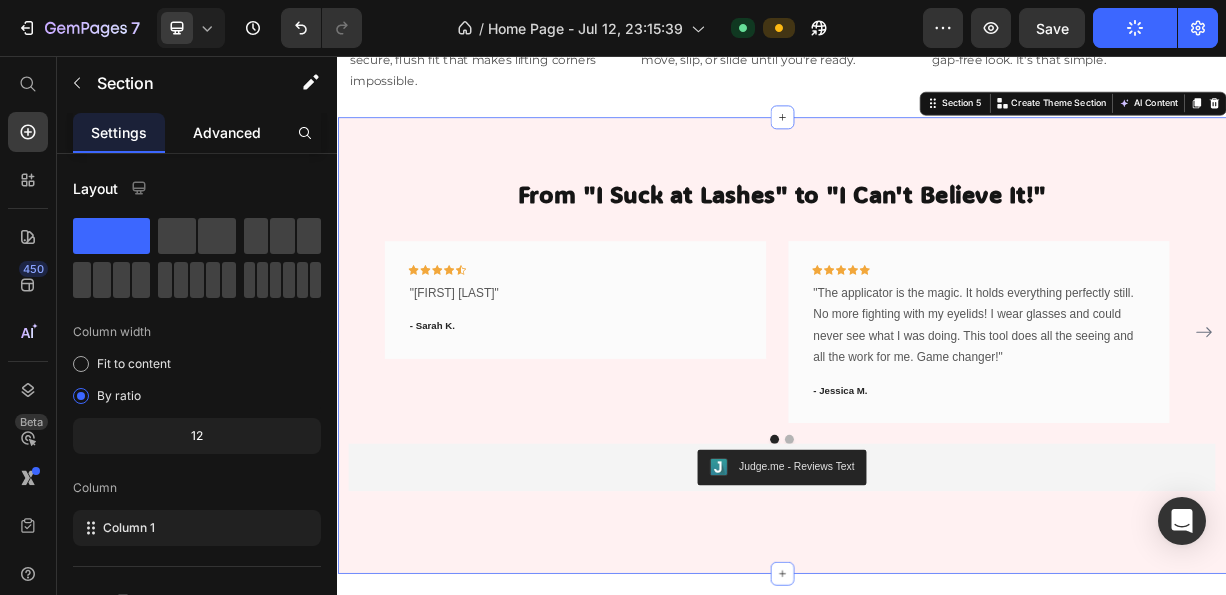 click on "Advanced" at bounding box center (227, 132) 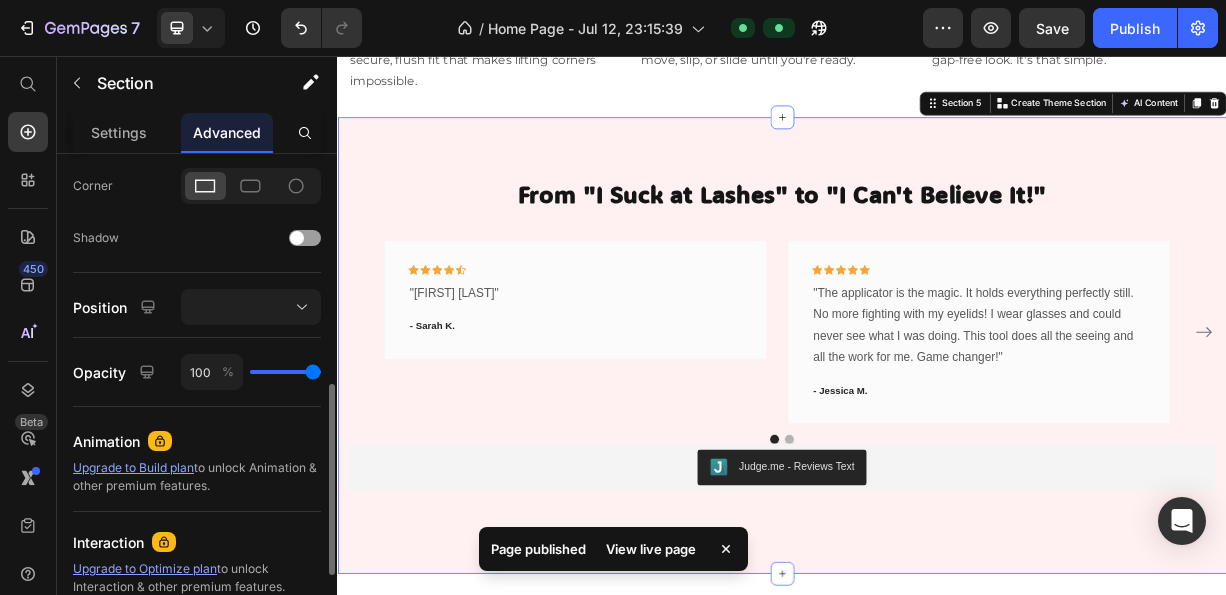 scroll, scrollTop: 500, scrollLeft: 0, axis: vertical 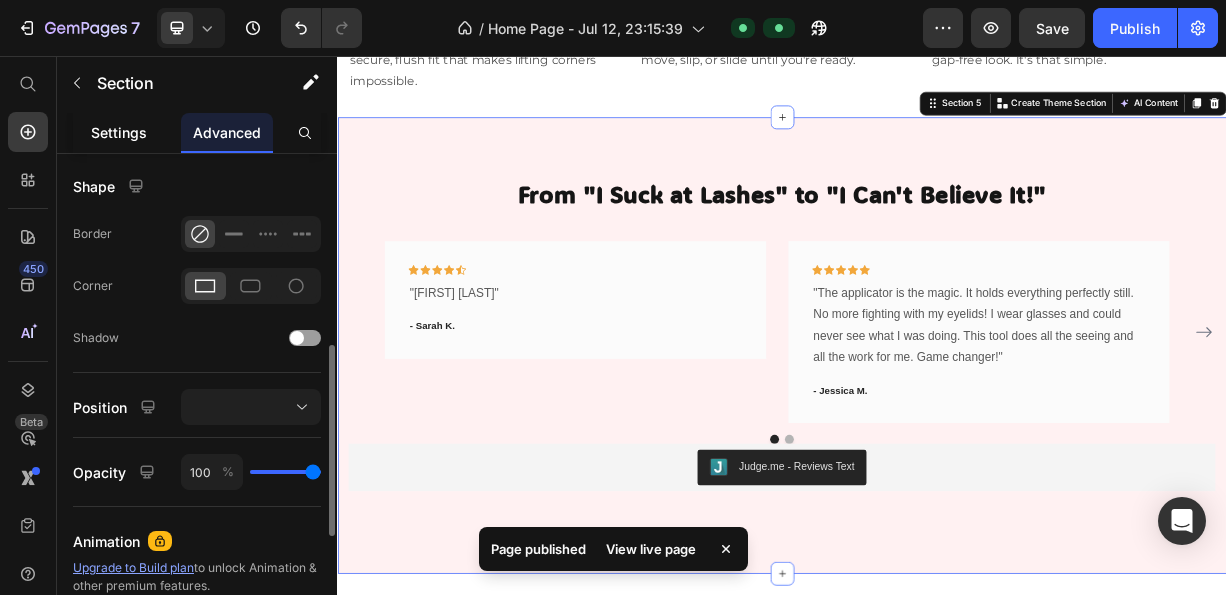 click on "Settings" 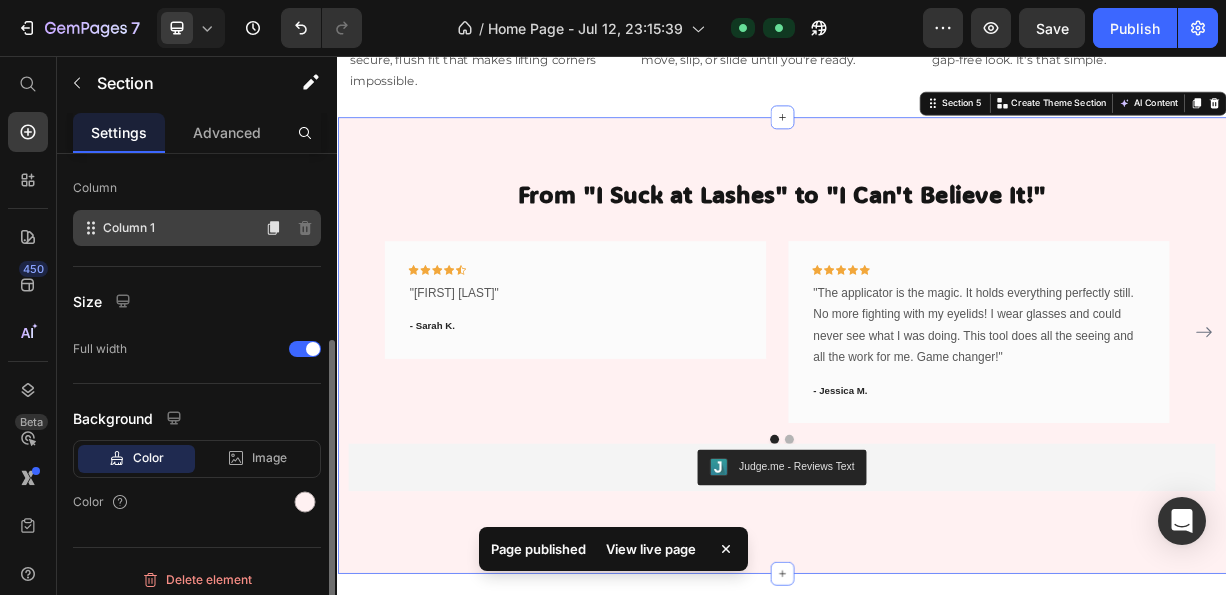 scroll, scrollTop: 308, scrollLeft: 0, axis: vertical 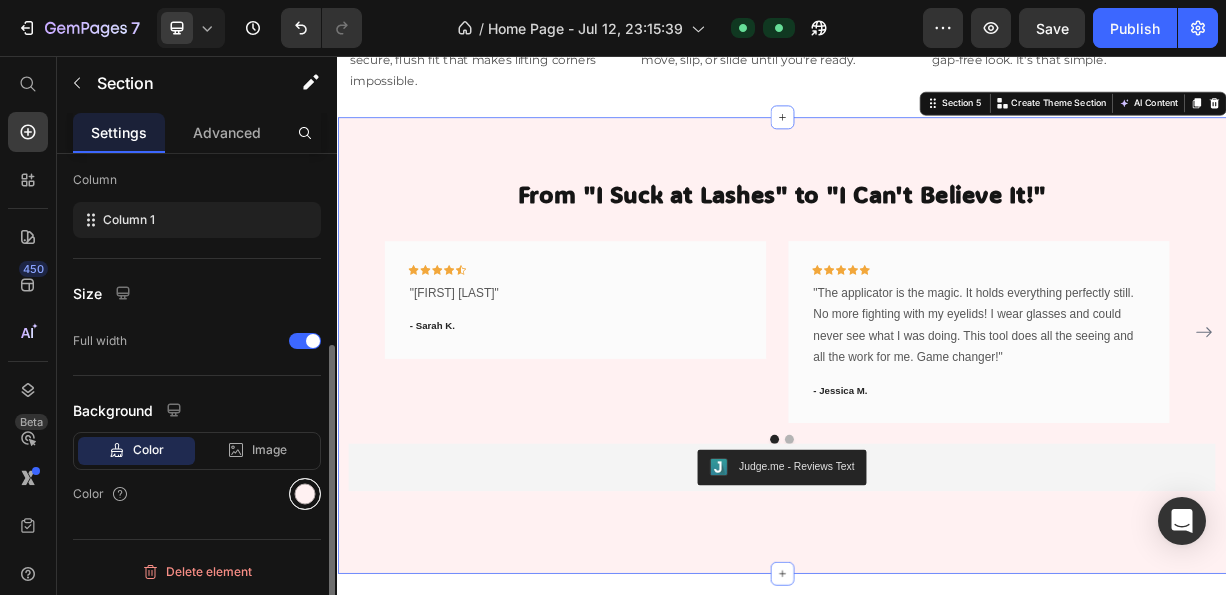 click at bounding box center (305, 494) 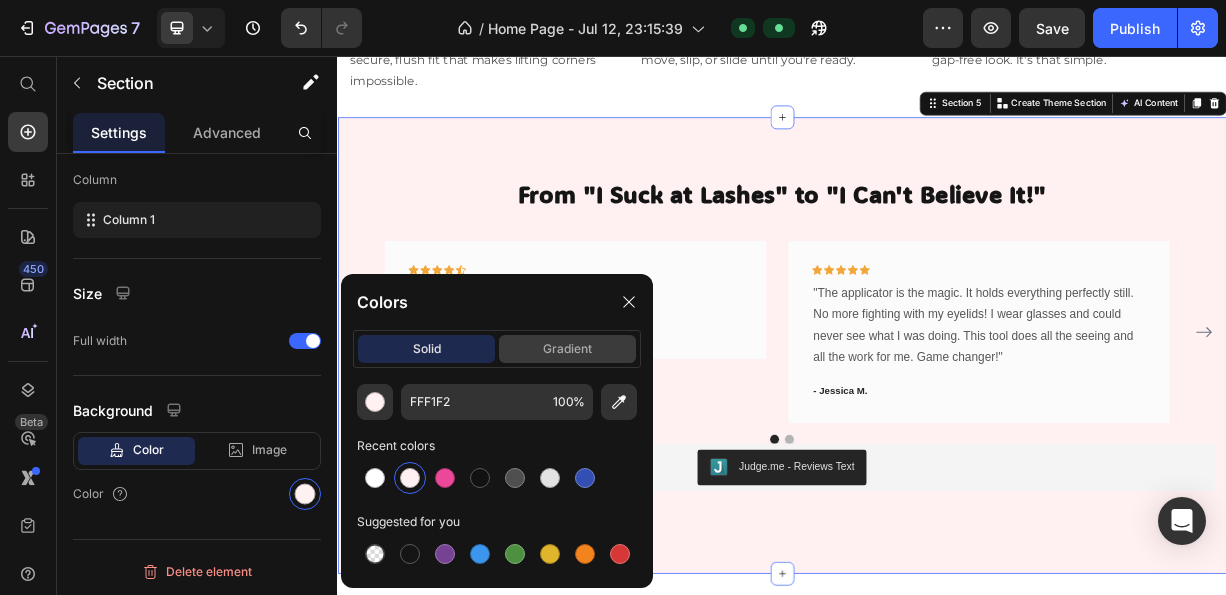 click on "gradient" 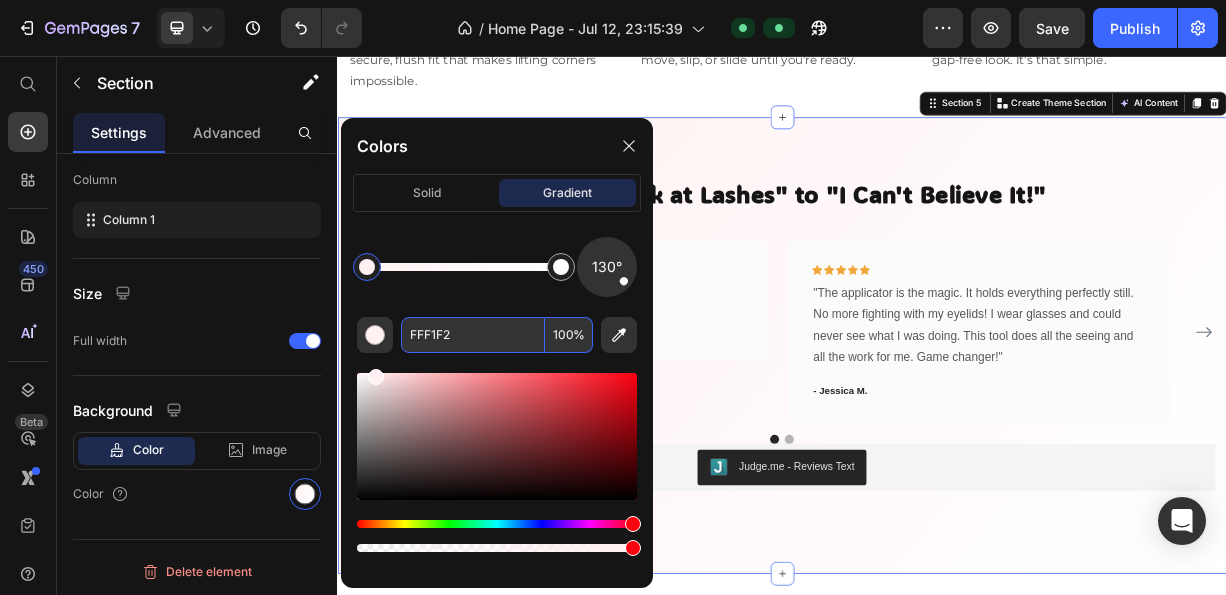 scroll, scrollTop: 308, scrollLeft: 0, axis: vertical 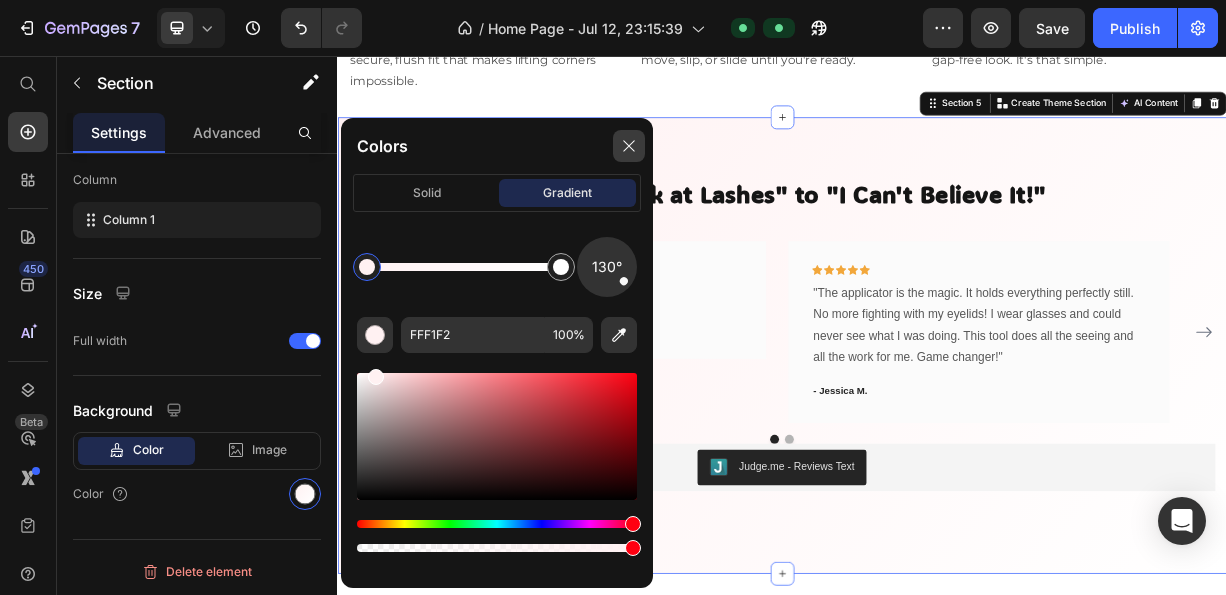 click 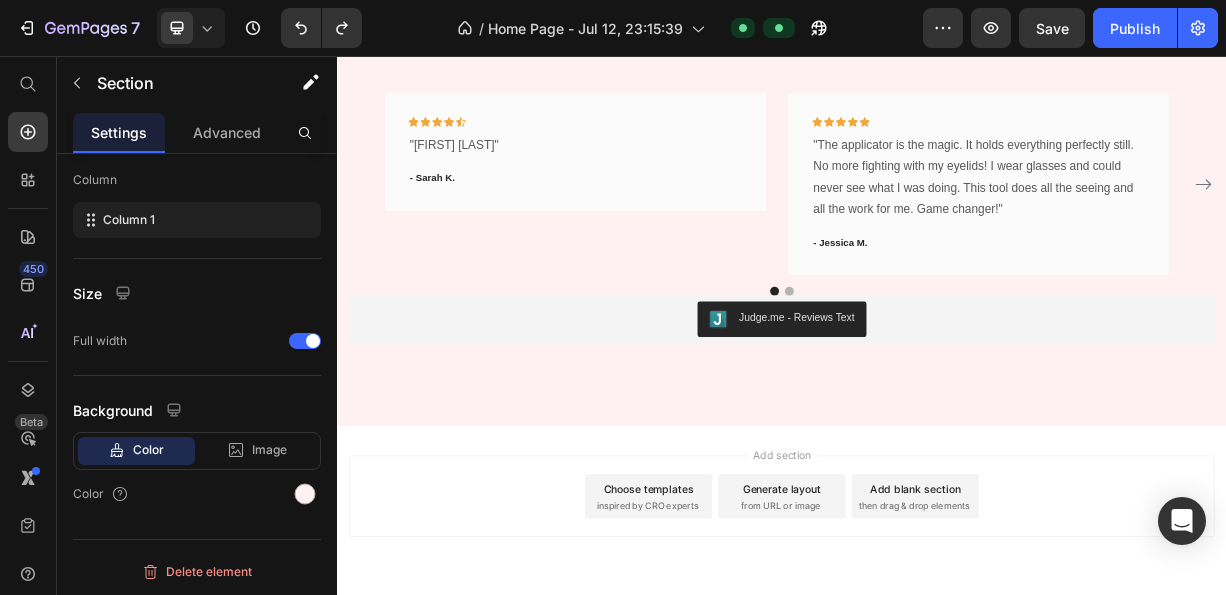 scroll, scrollTop: 2377, scrollLeft: 0, axis: vertical 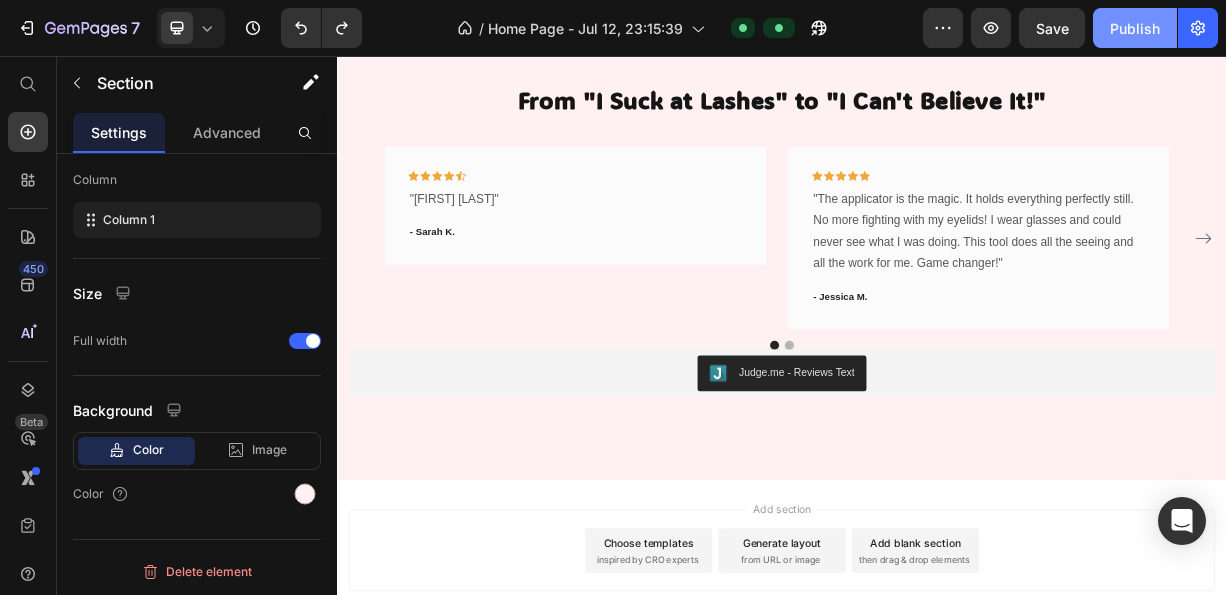 click on "Publish" at bounding box center (1135, 28) 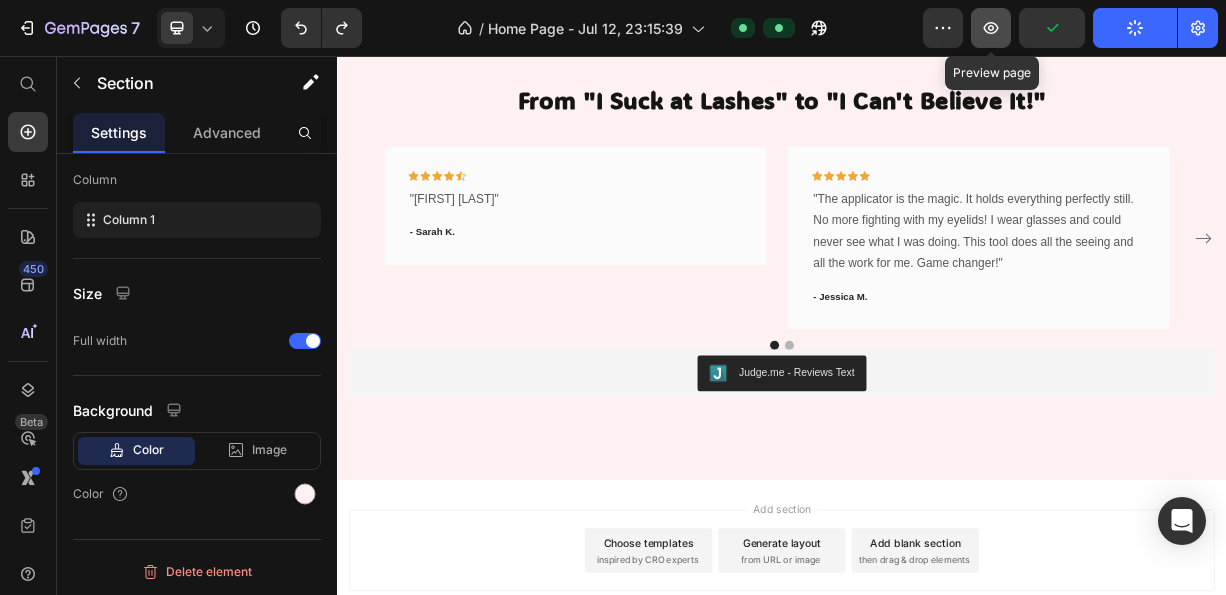 click 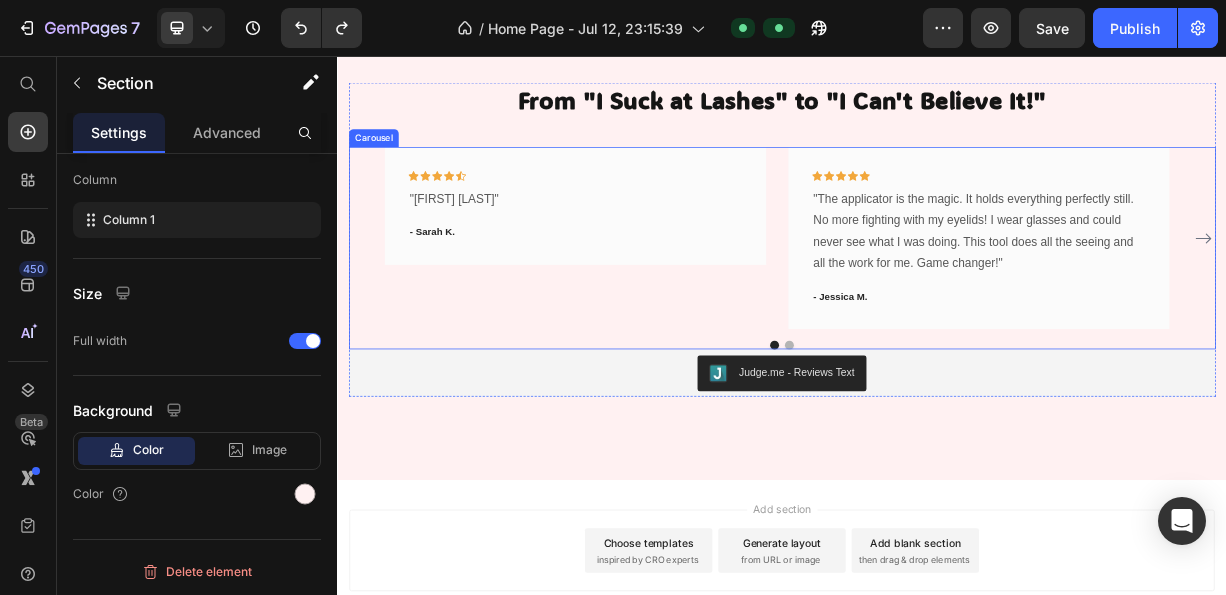 click at bounding box center [937, 446] 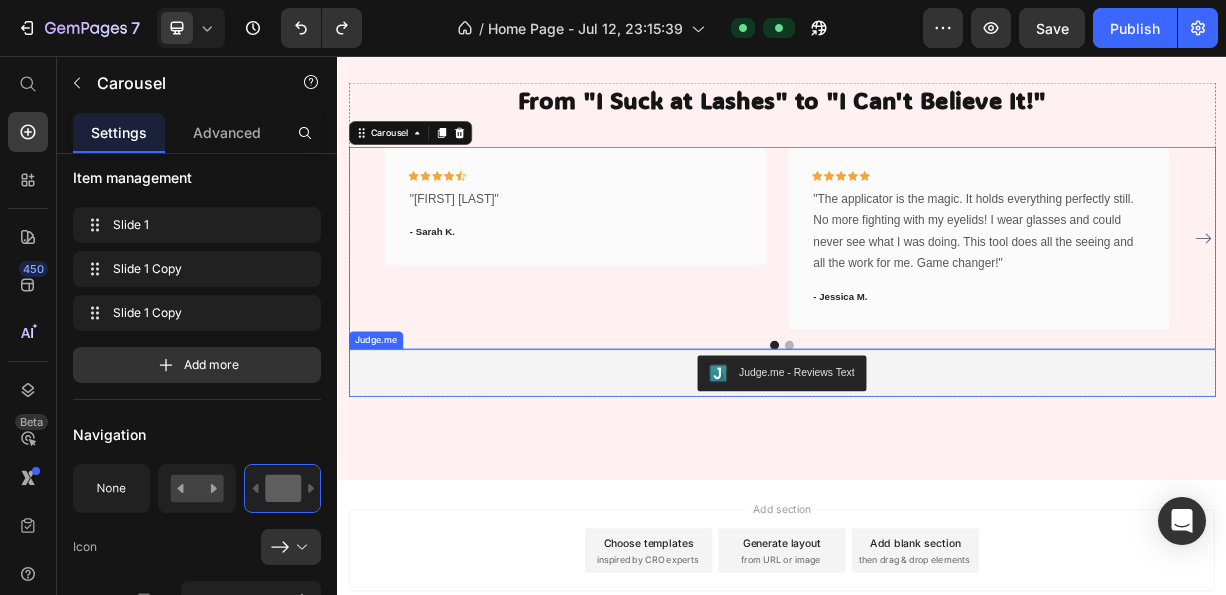 scroll, scrollTop: 0, scrollLeft: 0, axis: both 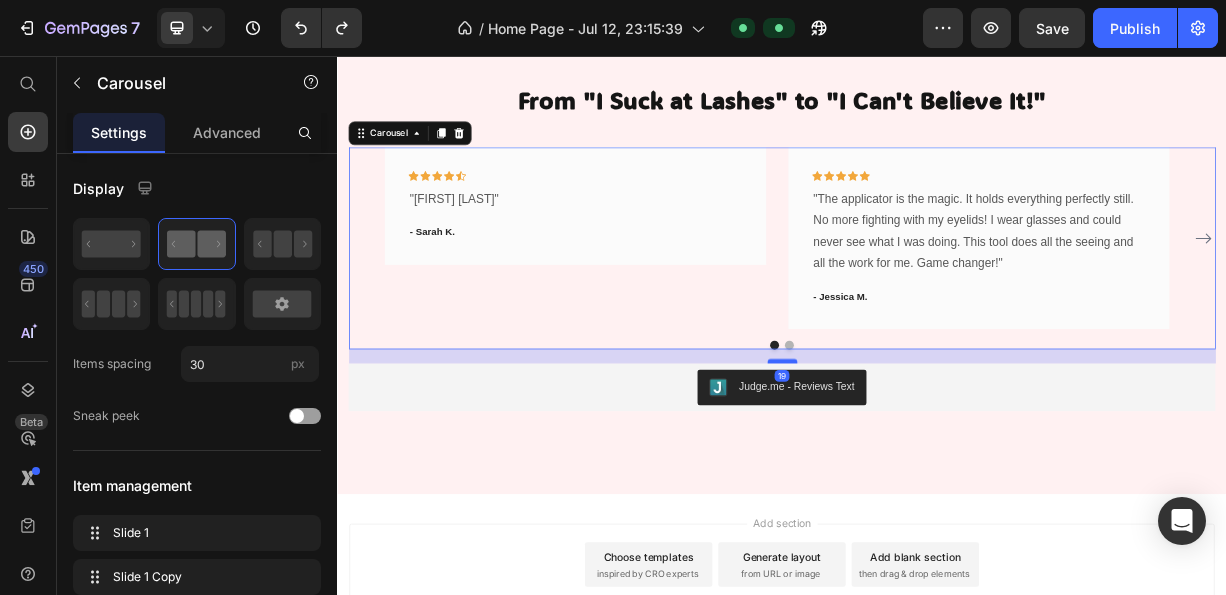 drag, startPoint x: 925, startPoint y: 447, endPoint x: 1427, endPoint y: 82, distance: 620.6682 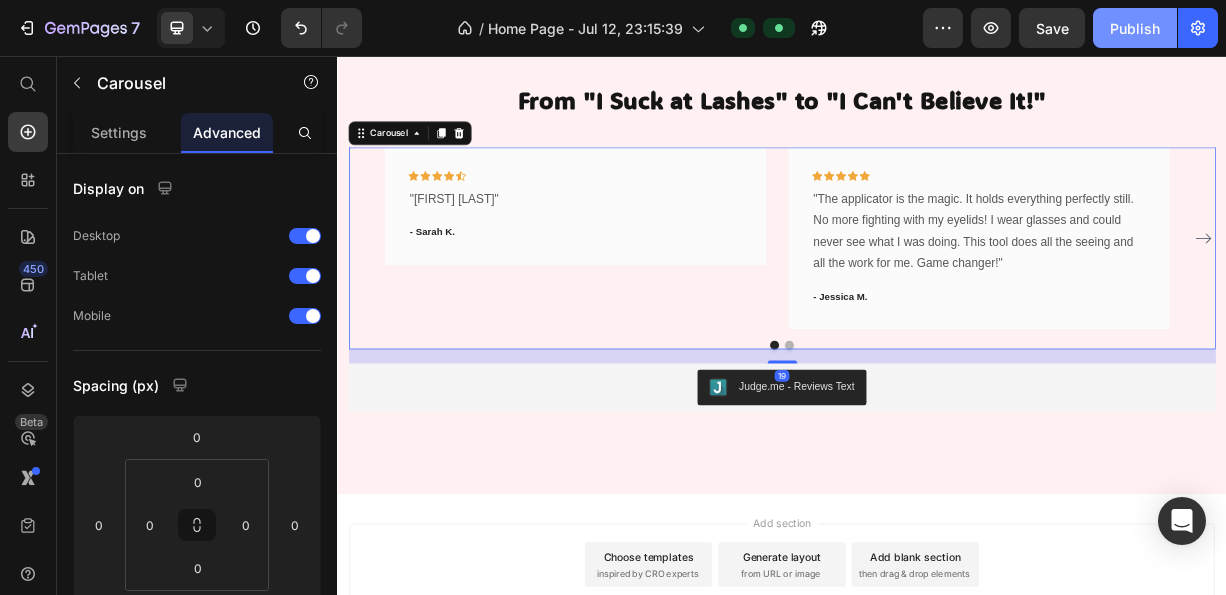 click on "Publish" at bounding box center [1135, 28] 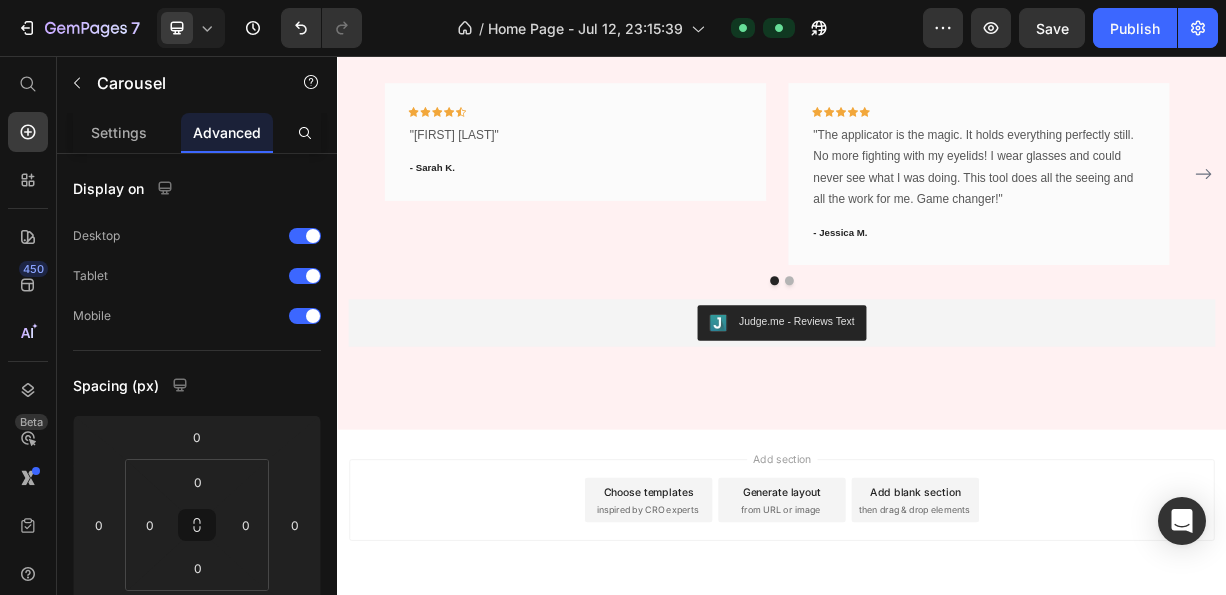 scroll, scrollTop: 2524, scrollLeft: 0, axis: vertical 